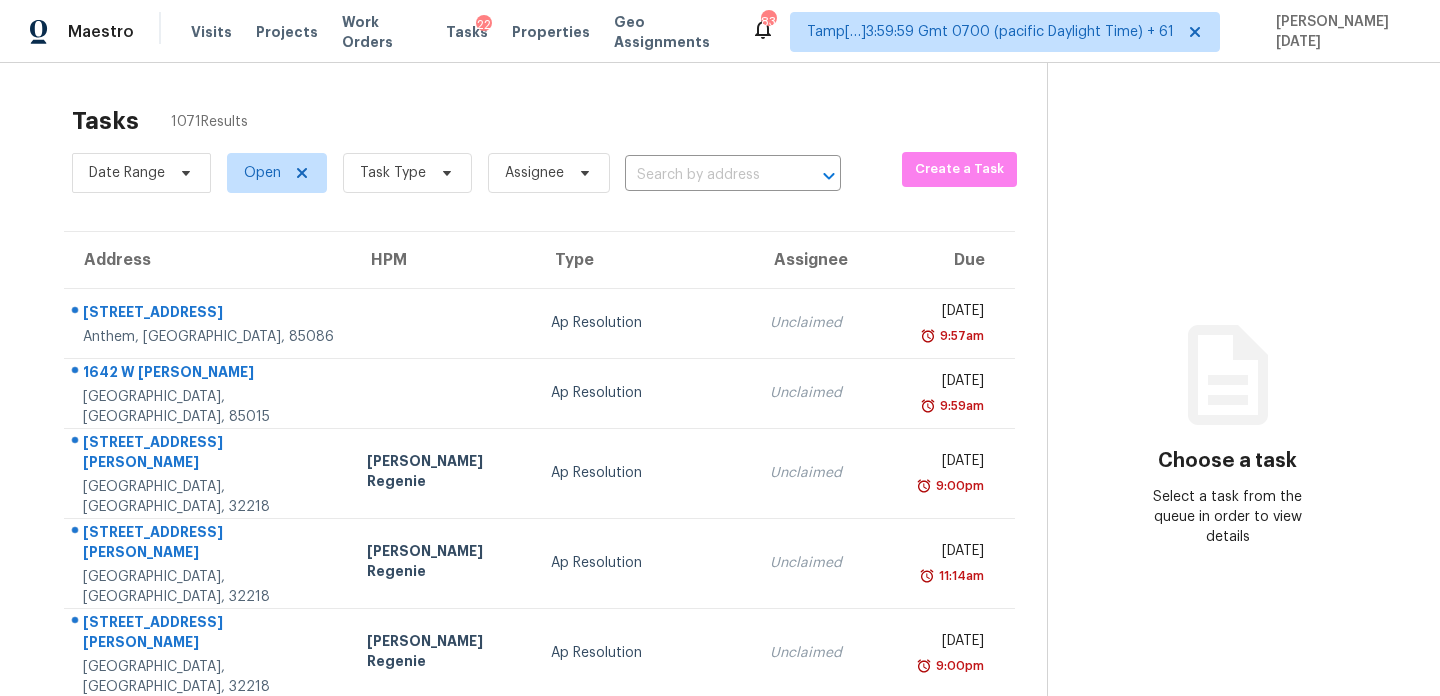 scroll, scrollTop: 0, scrollLeft: 0, axis: both 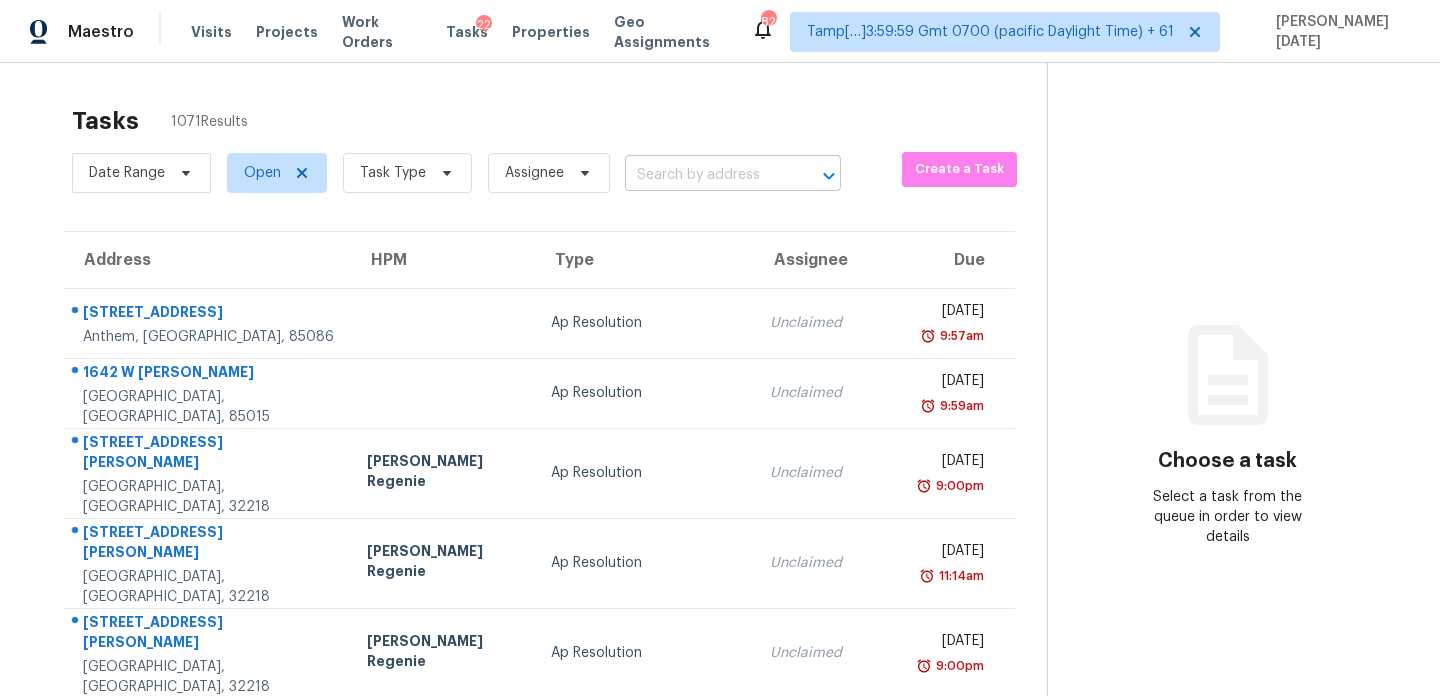 click at bounding box center [705, 175] 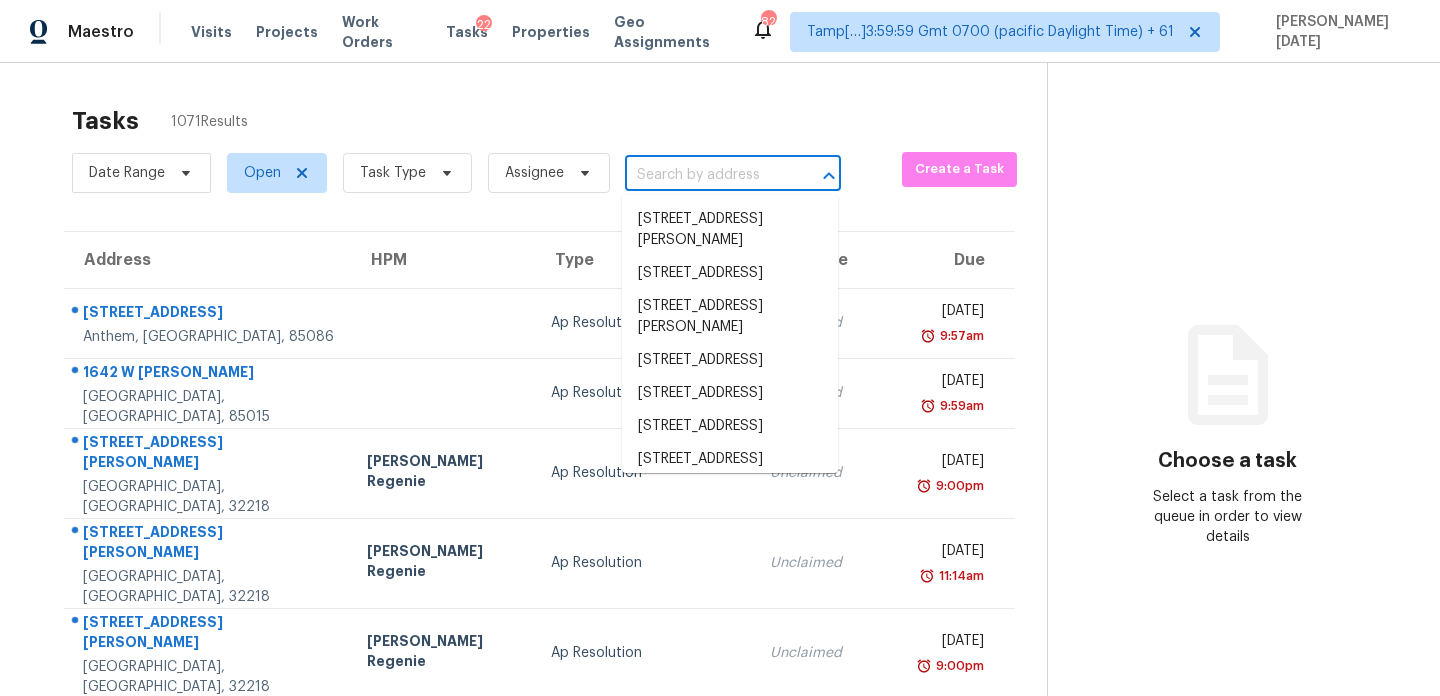 paste on "[STREET_ADDRESS][PERSON_NAME][PERSON_NAME]" 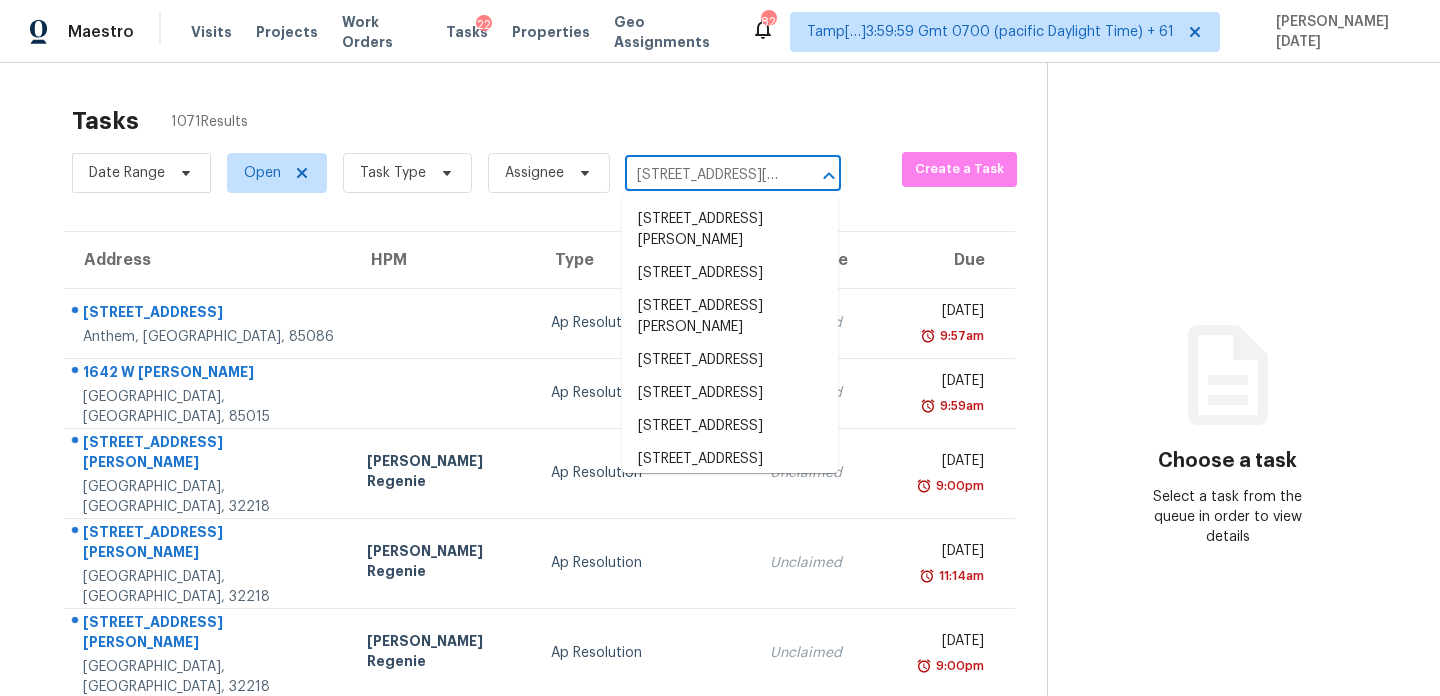 scroll, scrollTop: 0, scrollLeft: 61, axis: horizontal 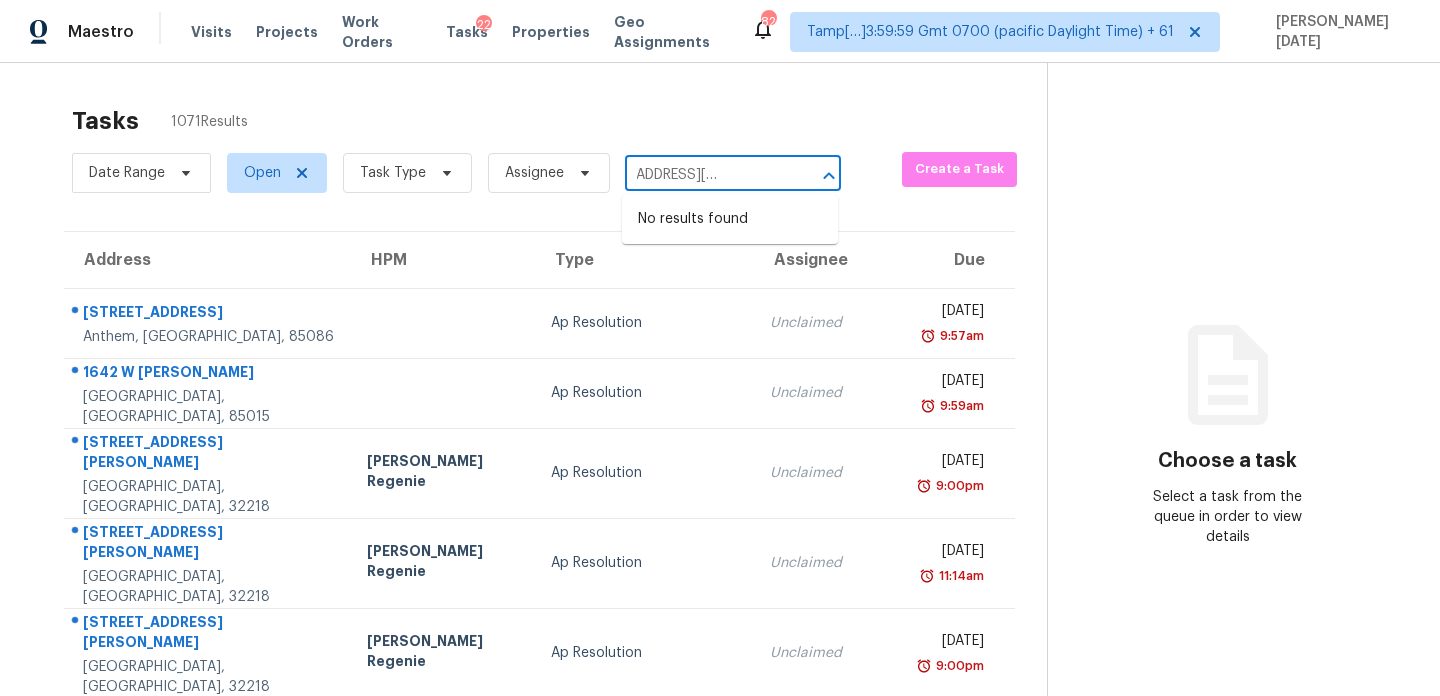 type on "[STREET_ADDRESS][PERSON_NAME][PERSON_NAME]" 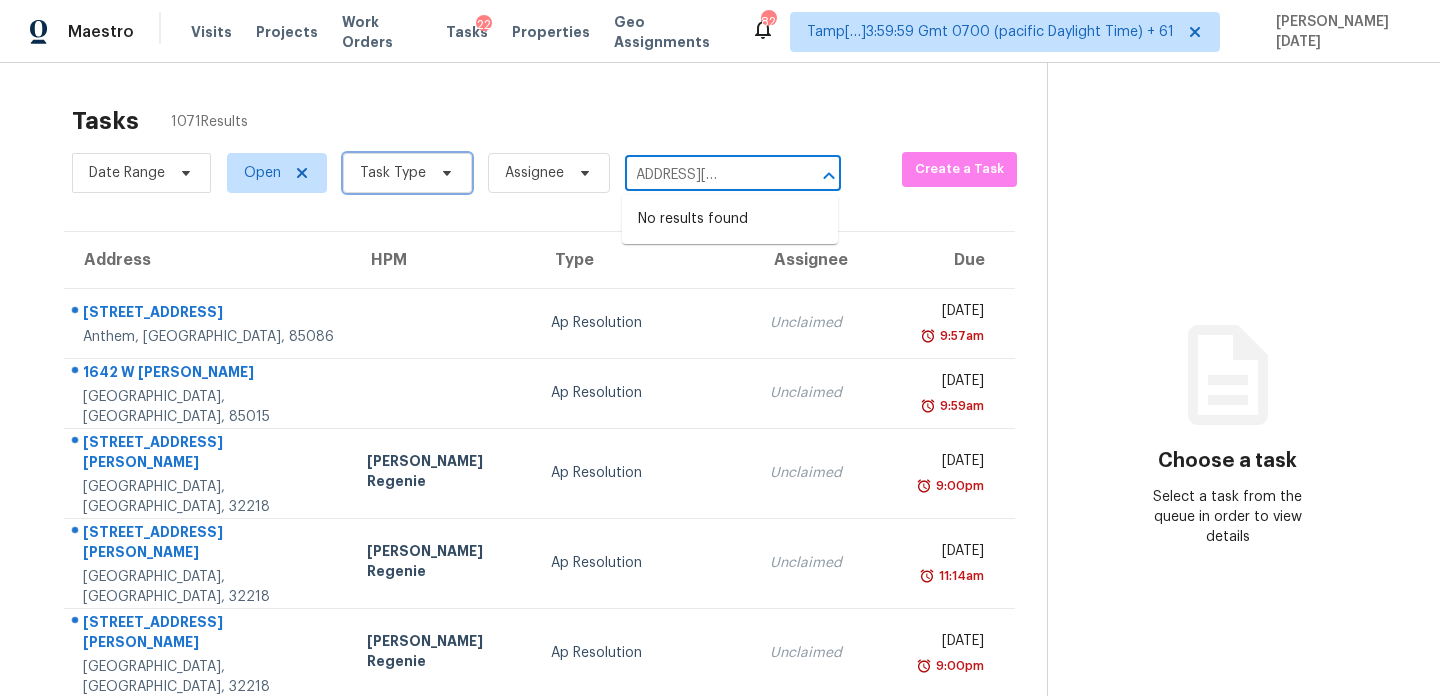 click on "Task Type" at bounding box center [393, 173] 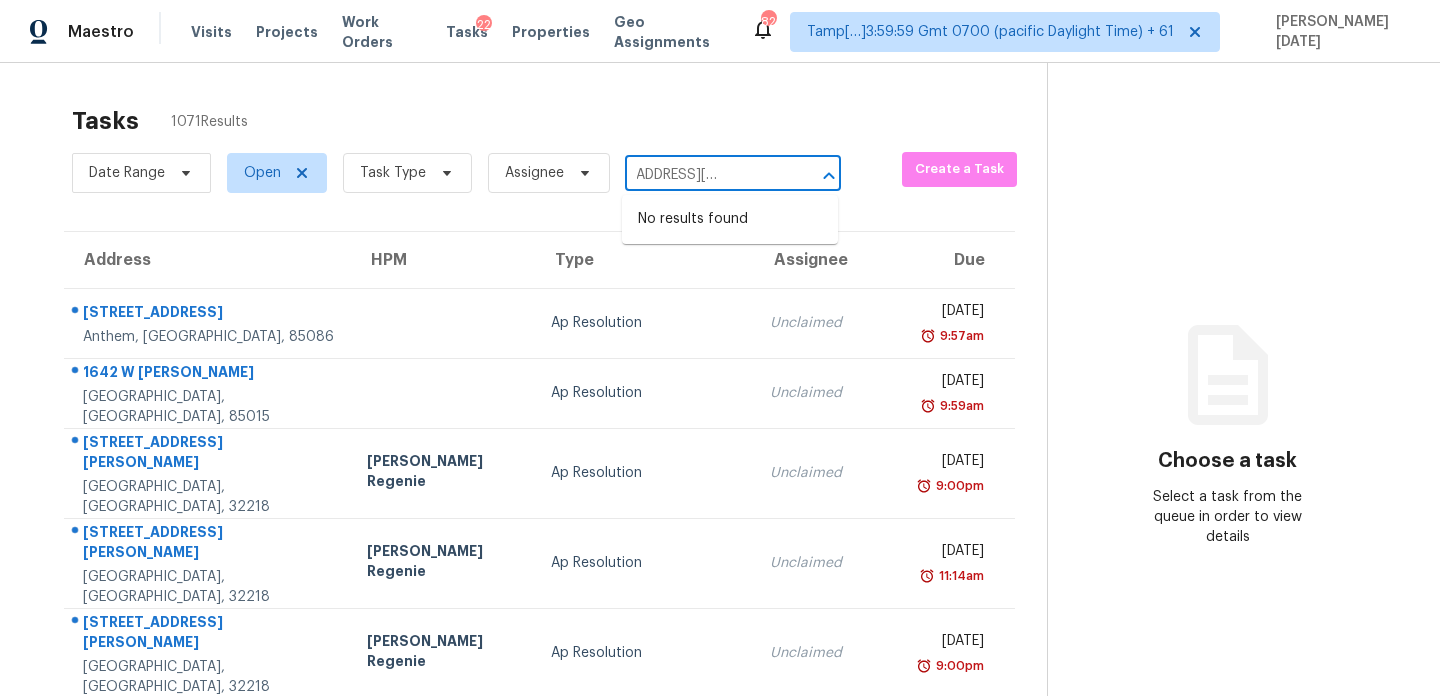 type 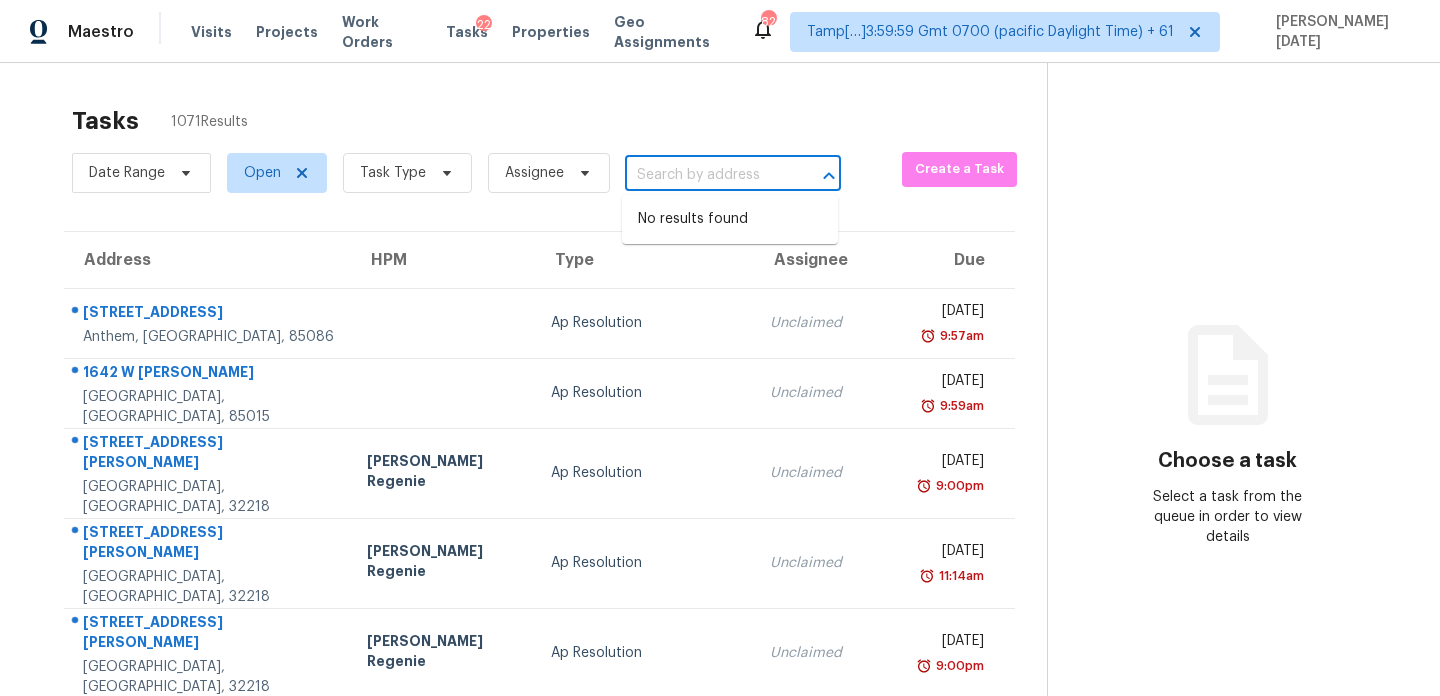 scroll, scrollTop: 0, scrollLeft: 0, axis: both 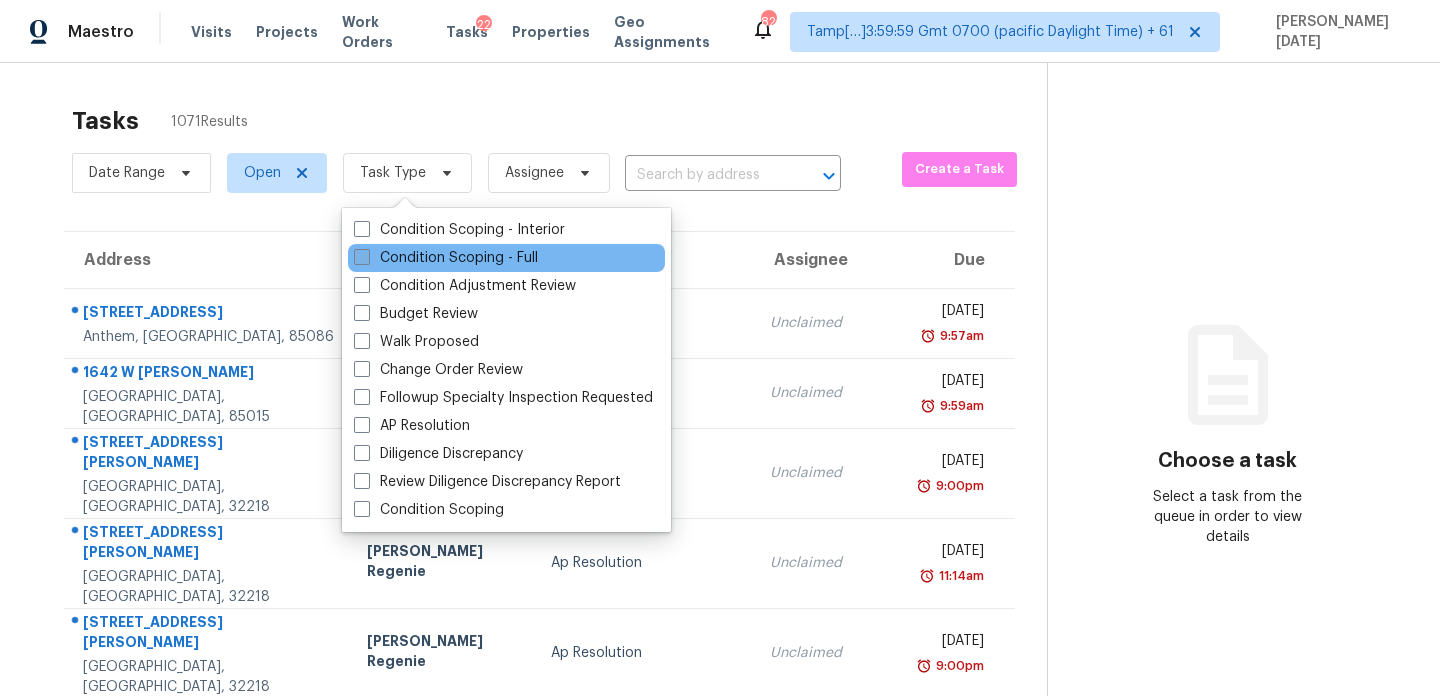 click on "Condition Scoping - Full" at bounding box center [446, 258] 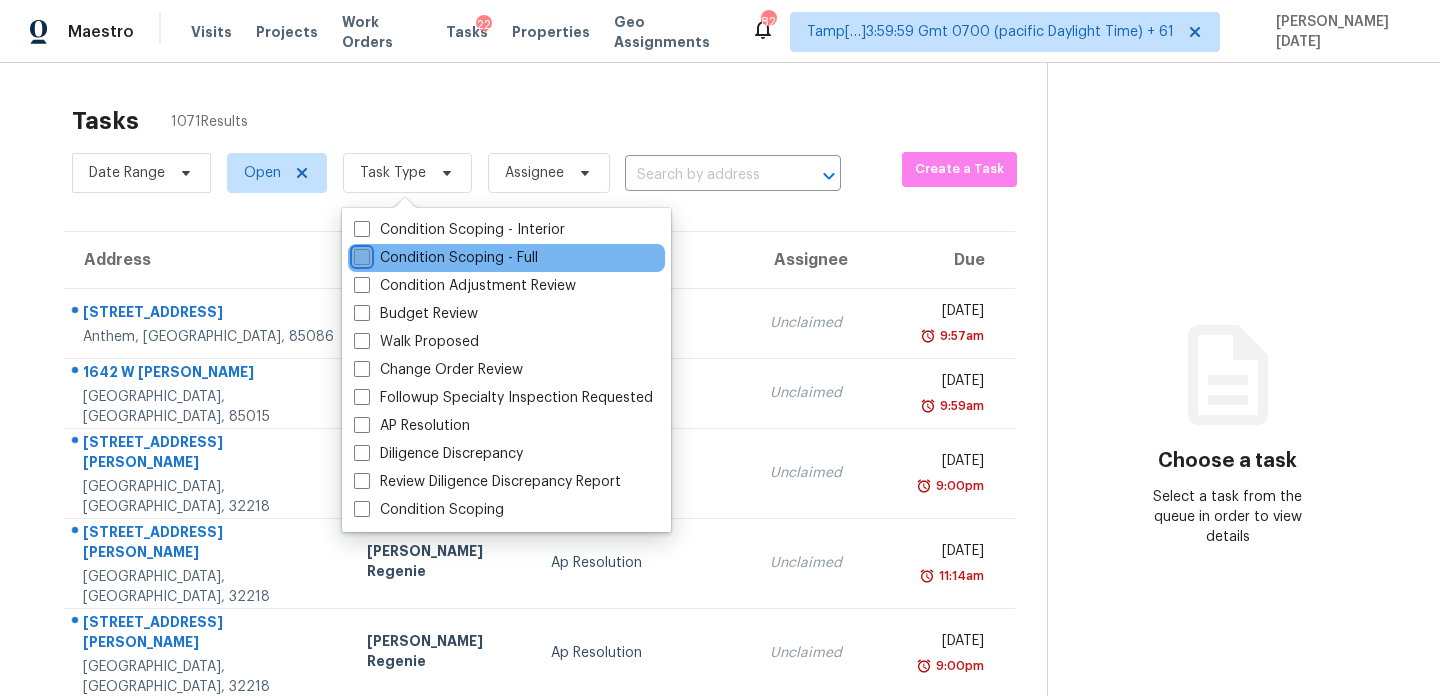 click on "Condition Scoping - Full" at bounding box center [360, 254] 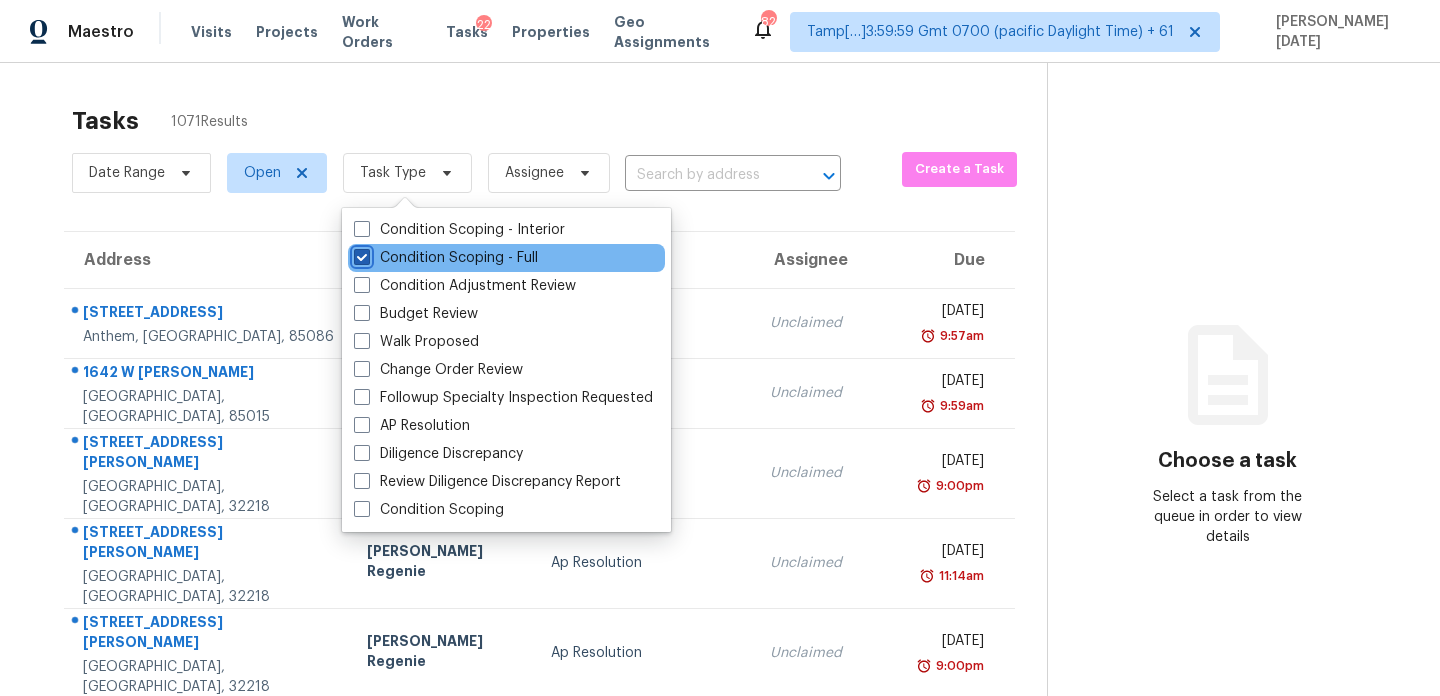 checkbox on "true" 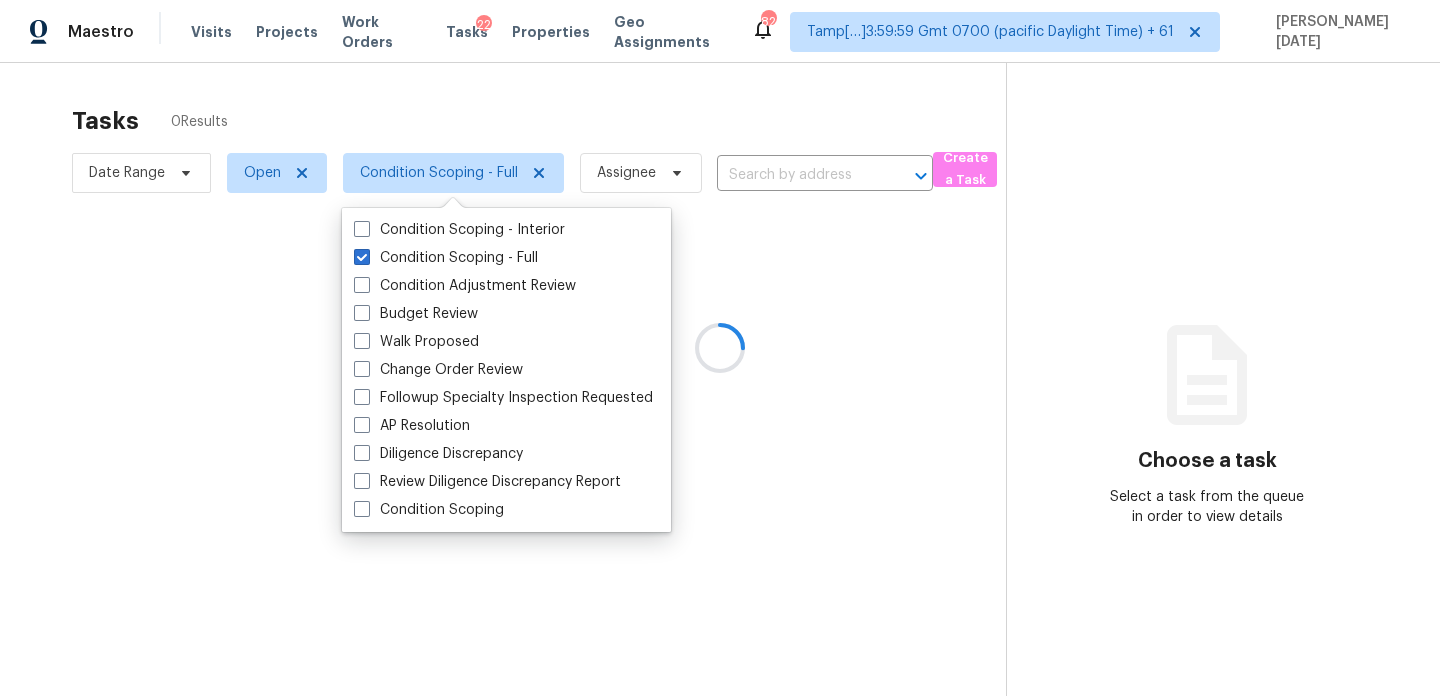 click at bounding box center (720, 348) 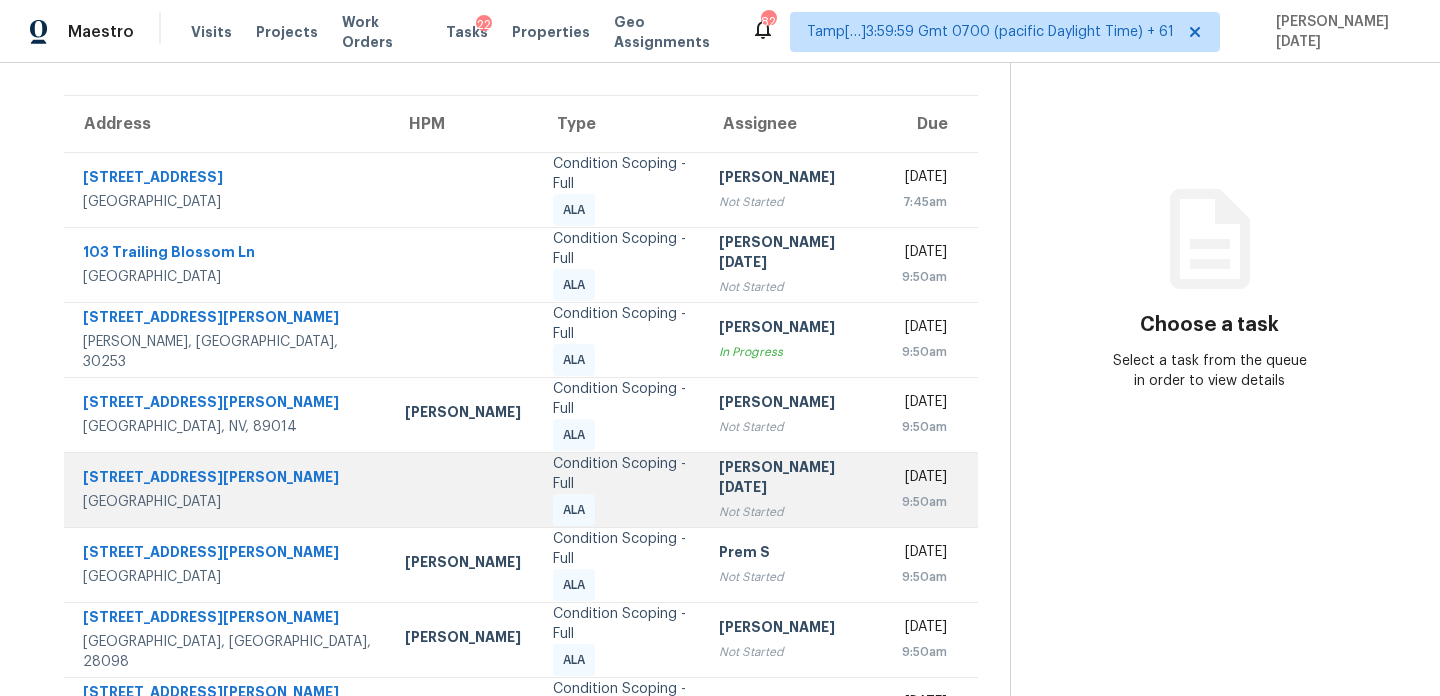 scroll, scrollTop: 0, scrollLeft: 0, axis: both 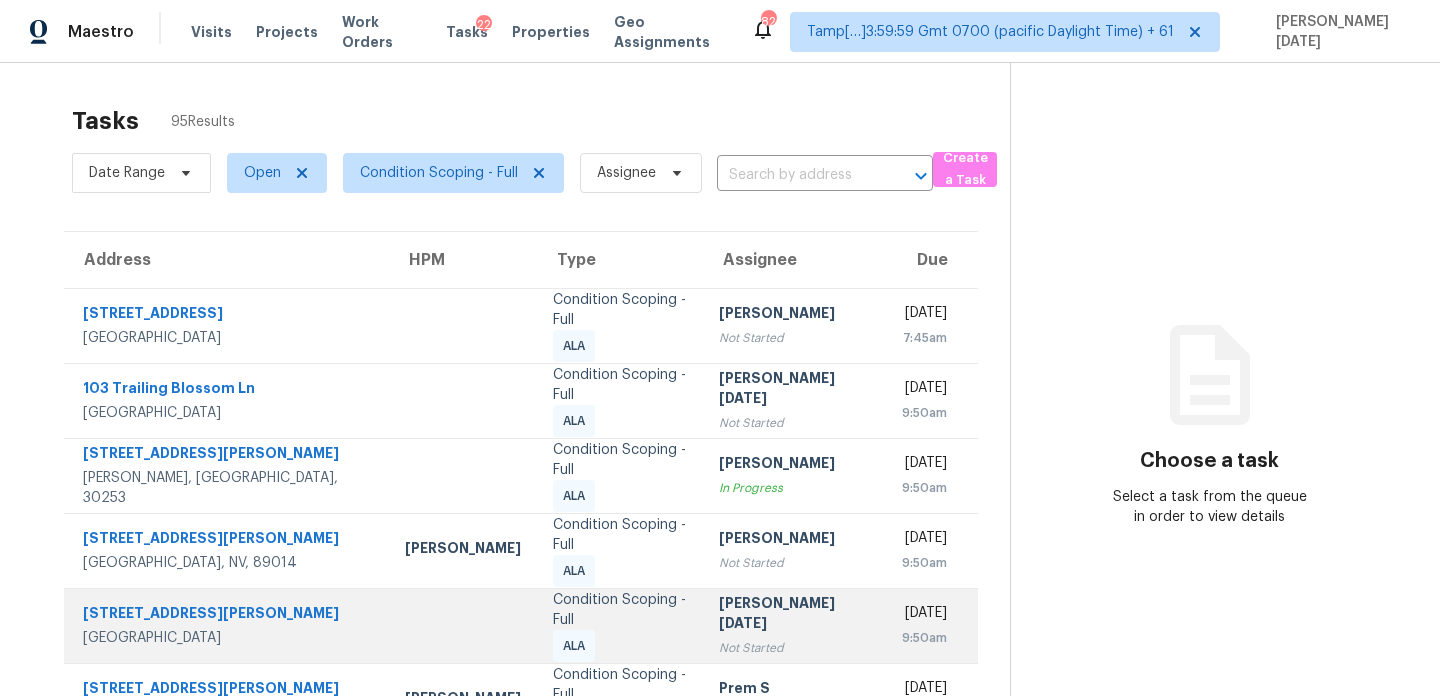 click on "[PERSON_NAME]" at bounding box center (795, 465) 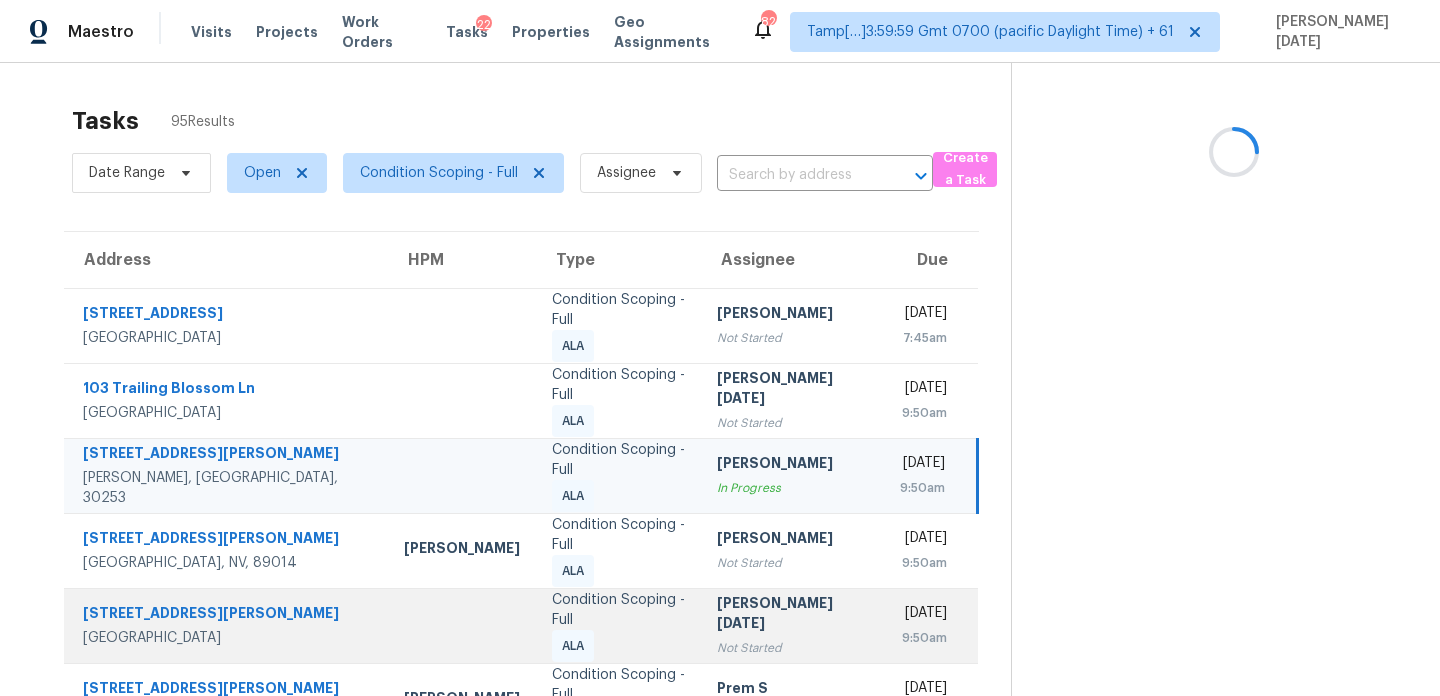 scroll, scrollTop: 395, scrollLeft: 0, axis: vertical 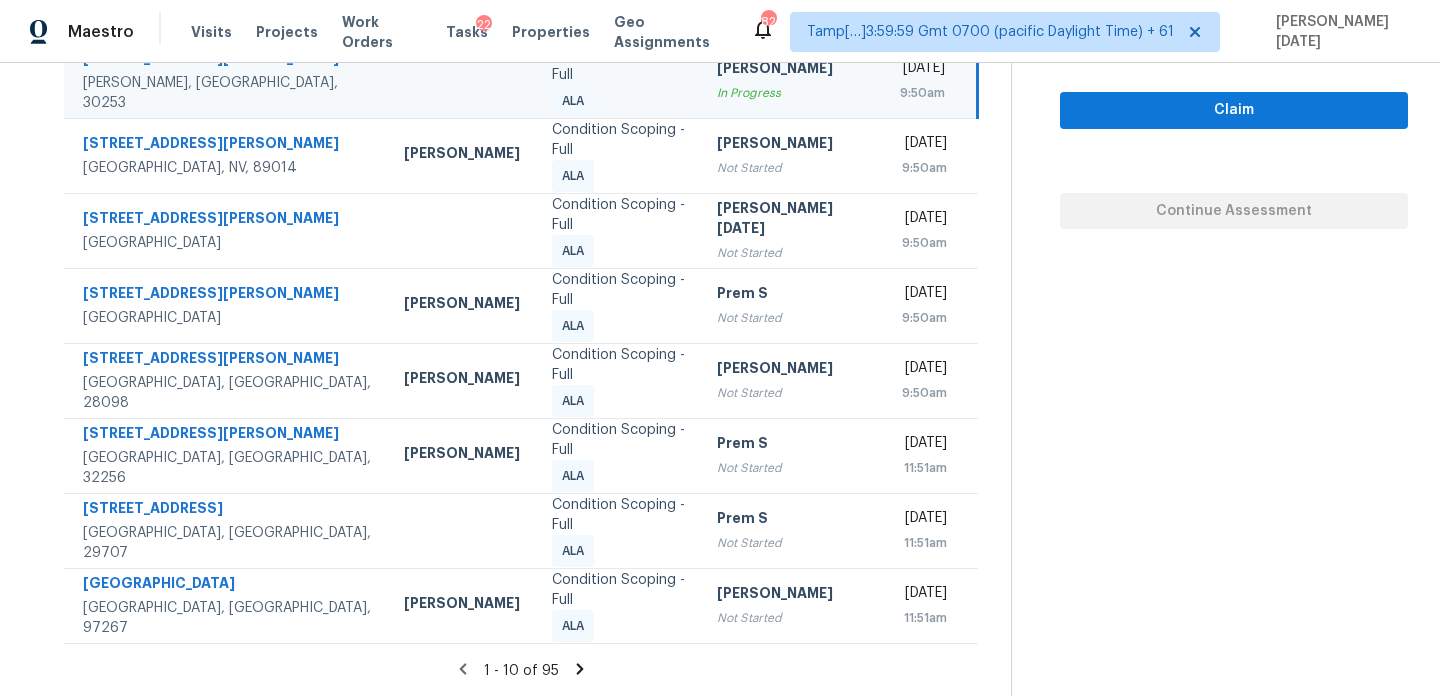 click 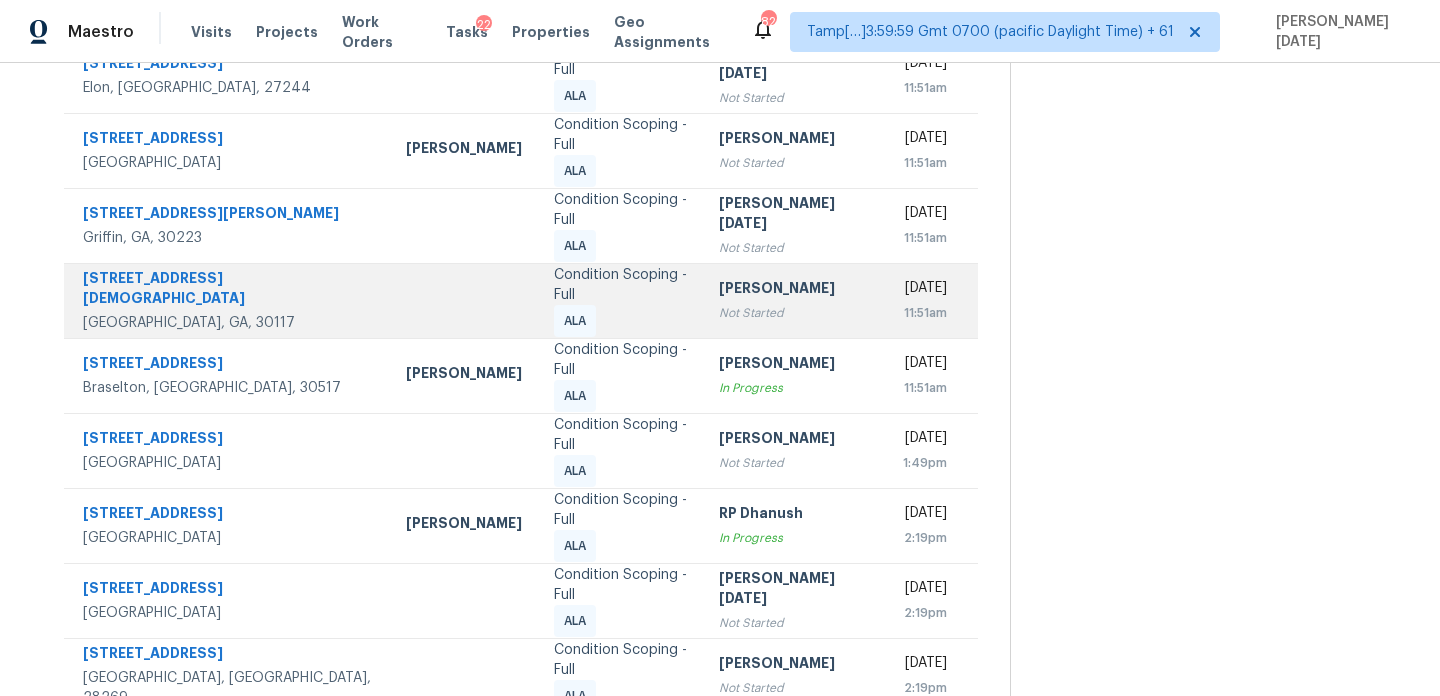 scroll, scrollTop: 200, scrollLeft: 0, axis: vertical 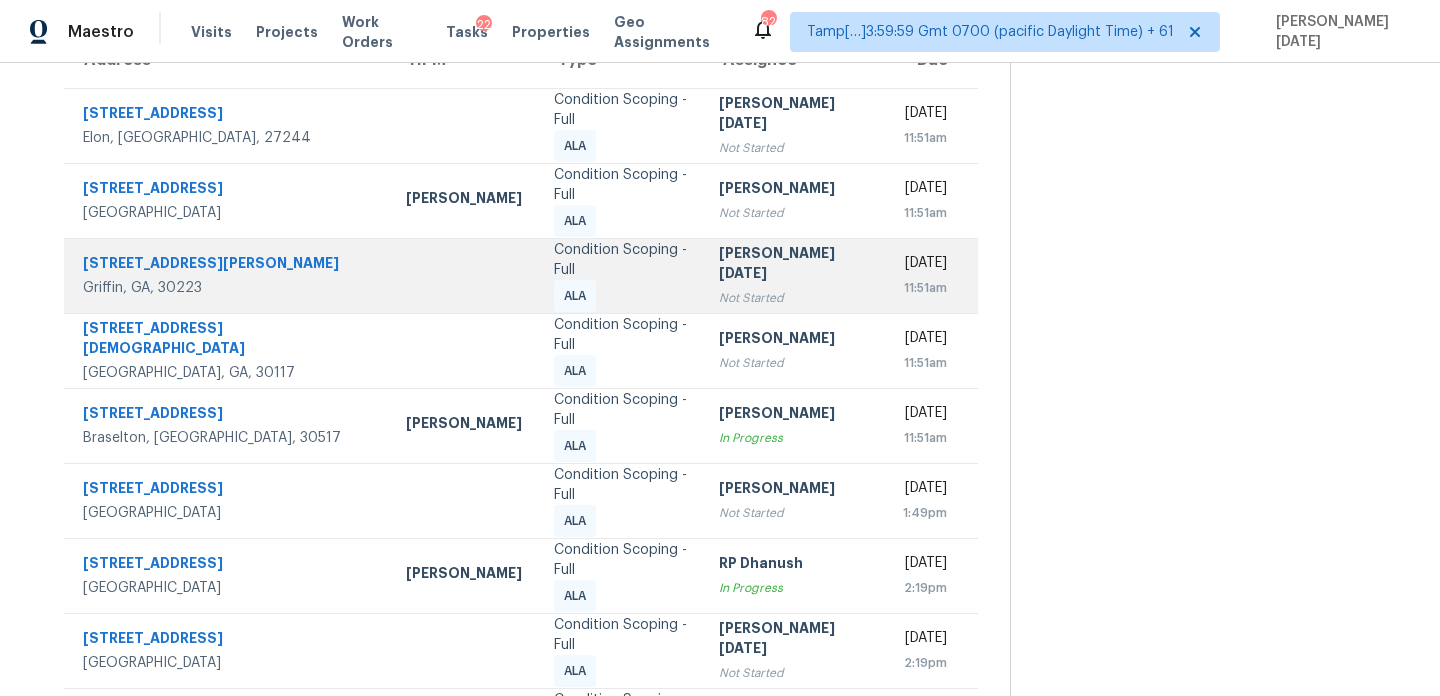 click on "[PERSON_NAME][DATE] Not Started" at bounding box center (794, 275) 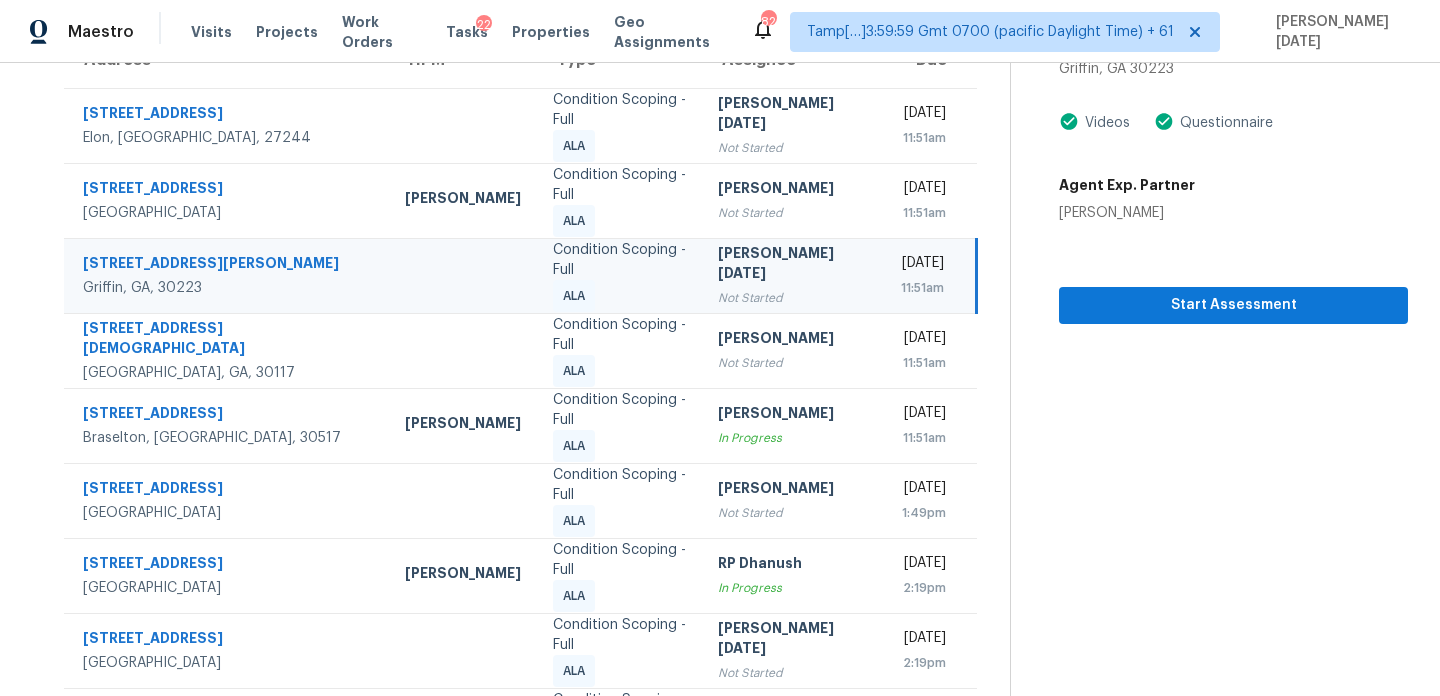 click on "[DATE]" at bounding box center [922, 265] 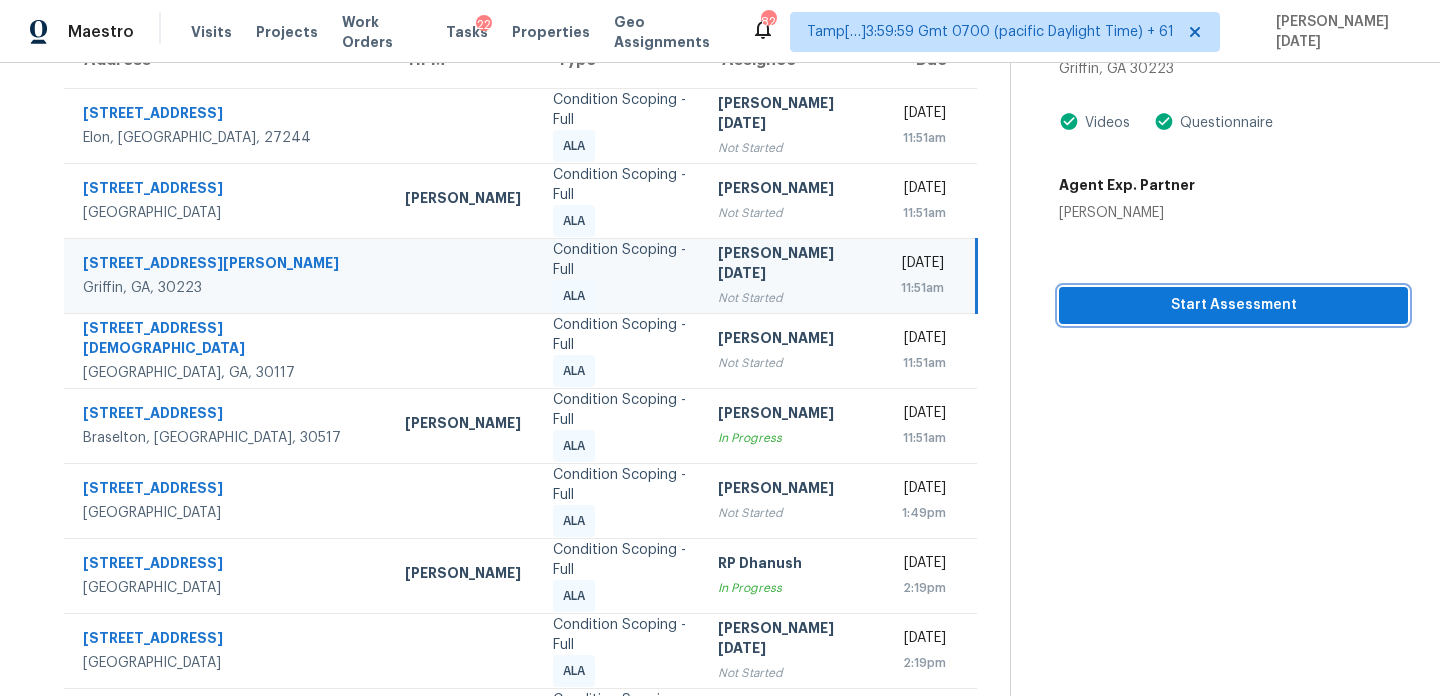 click on "Start Assessment" at bounding box center [1233, 305] 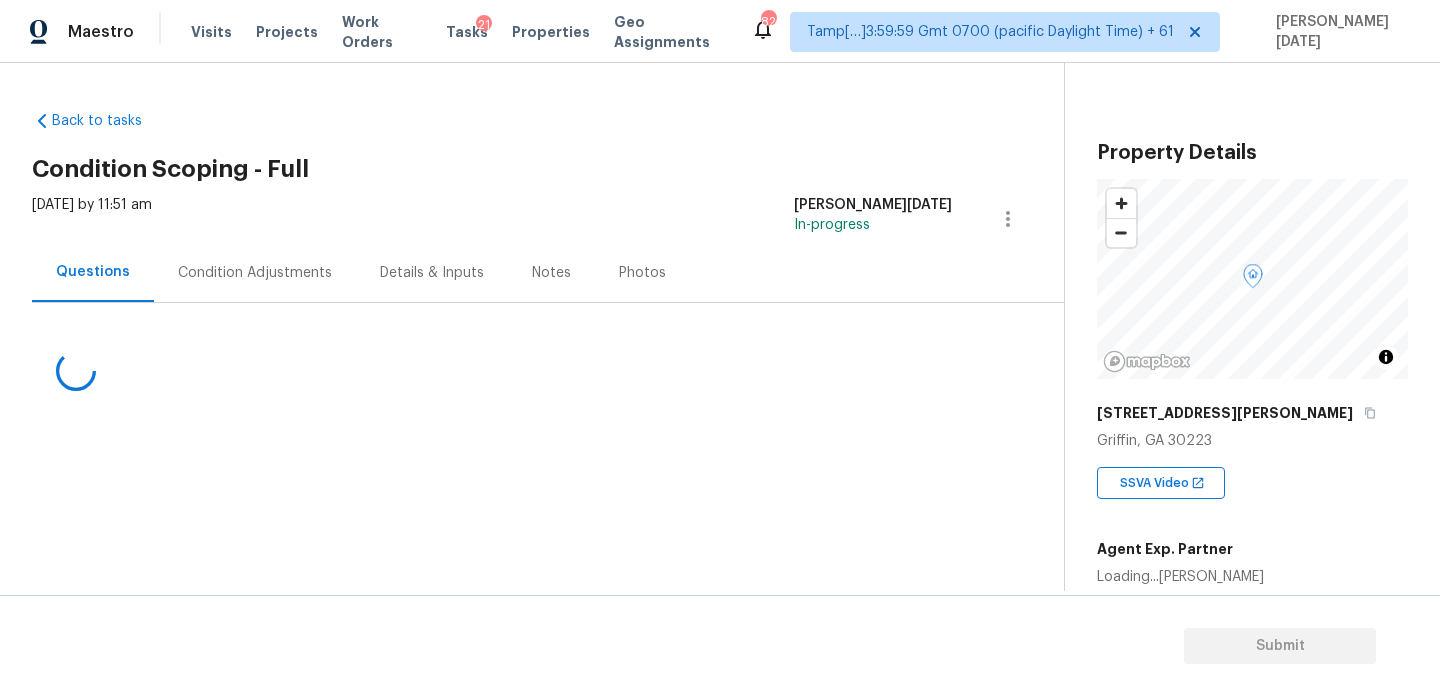 click on "Condition Adjustments" at bounding box center (255, 272) 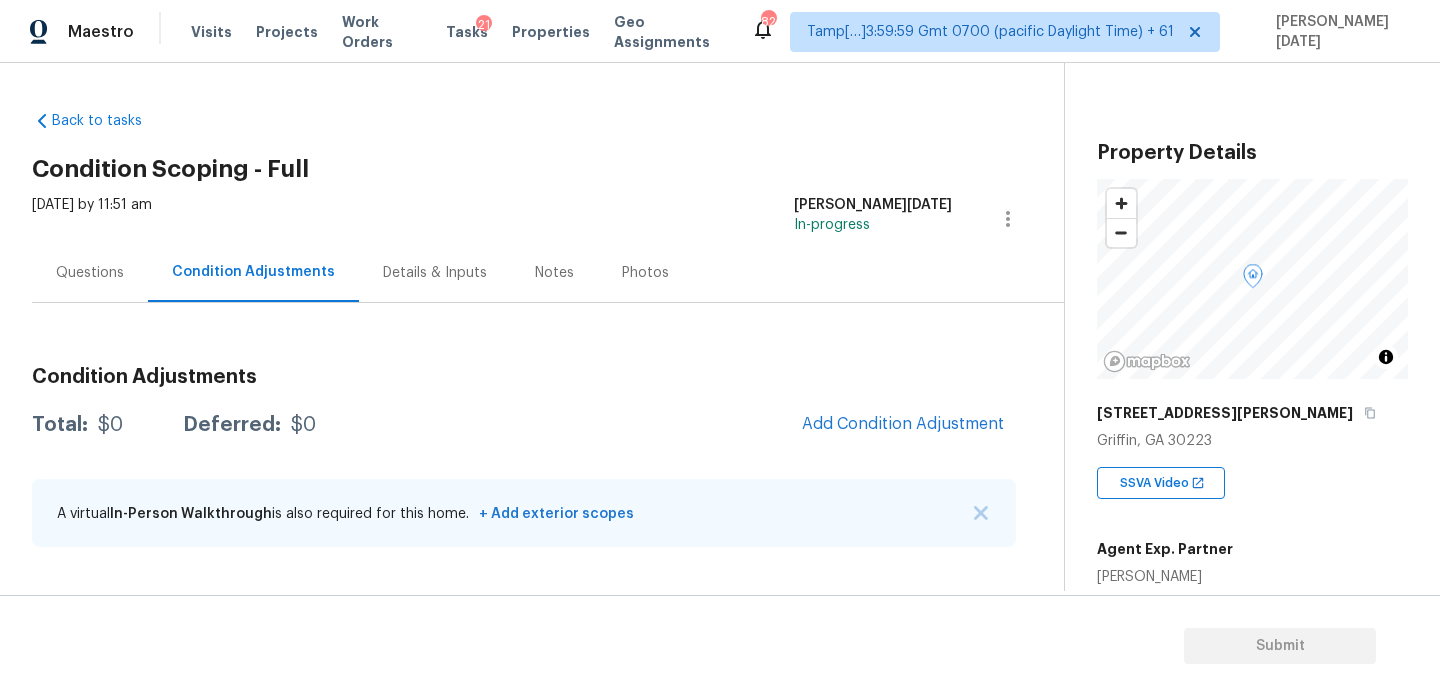 scroll, scrollTop: 508, scrollLeft: 0, axis: vertical 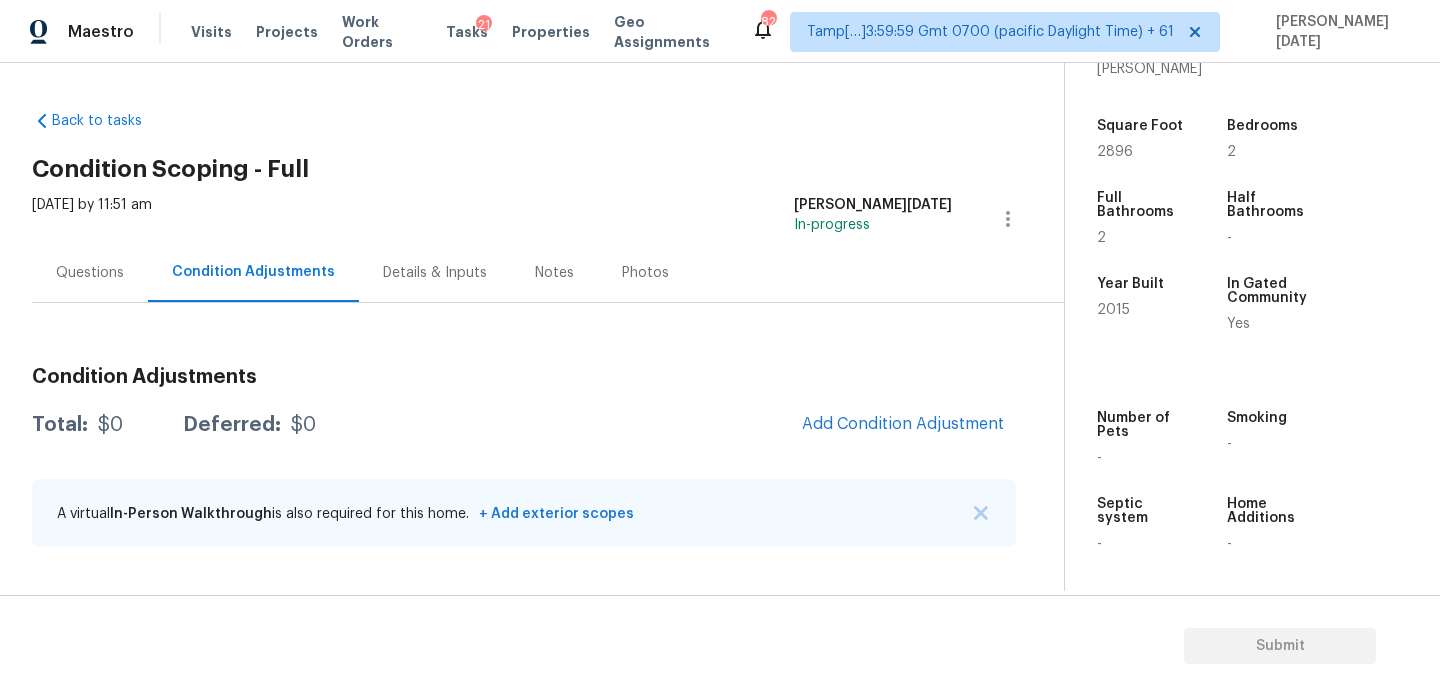 click on "Questions" at bounding box center (90, 272) 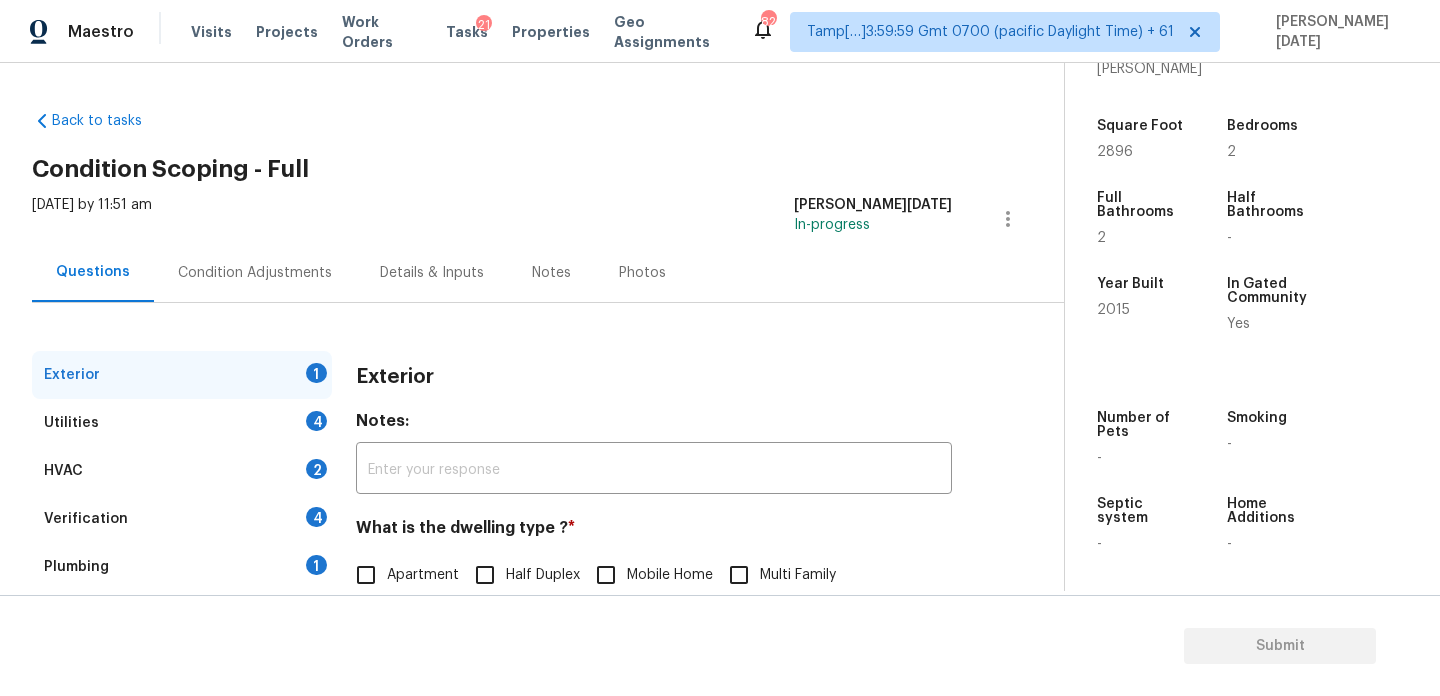 scroll, scrollTop: 267, scrollLeft: 0, axis: vertical 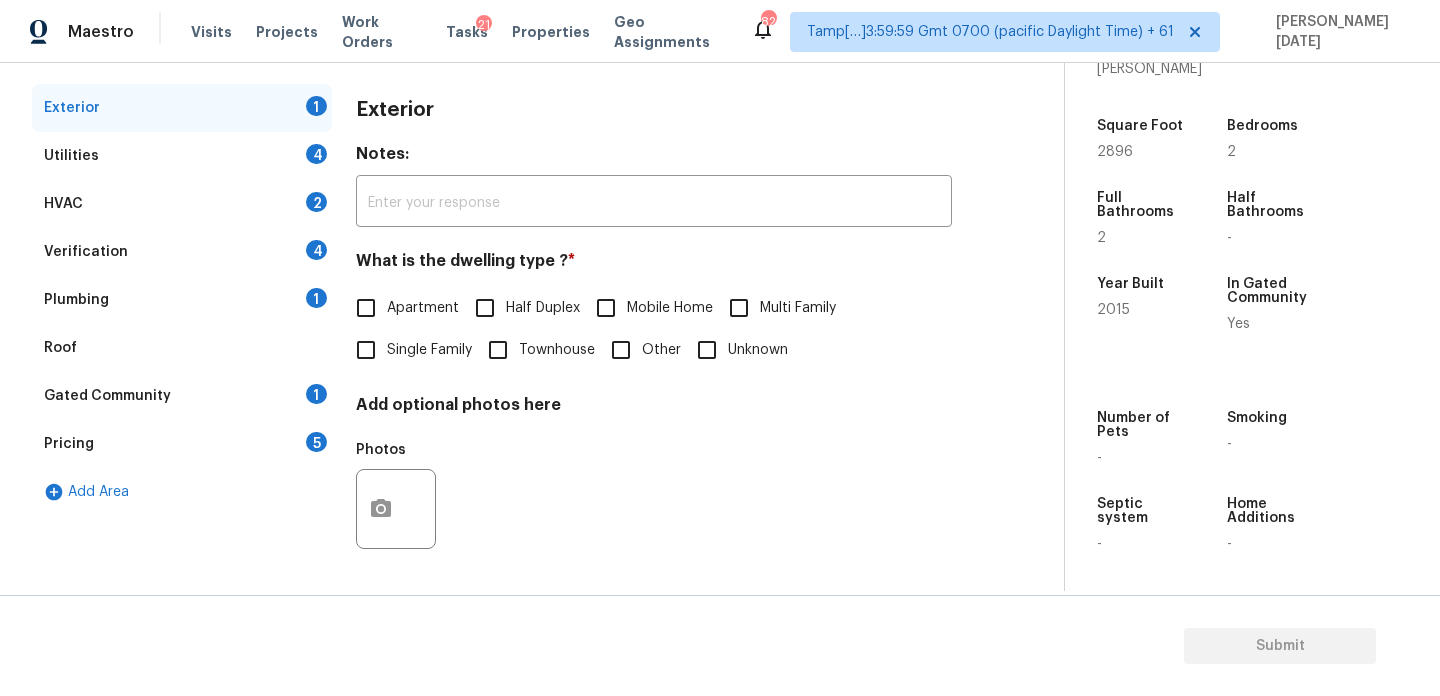 click on "Gated Community 1" at bounding box center (182, 396) 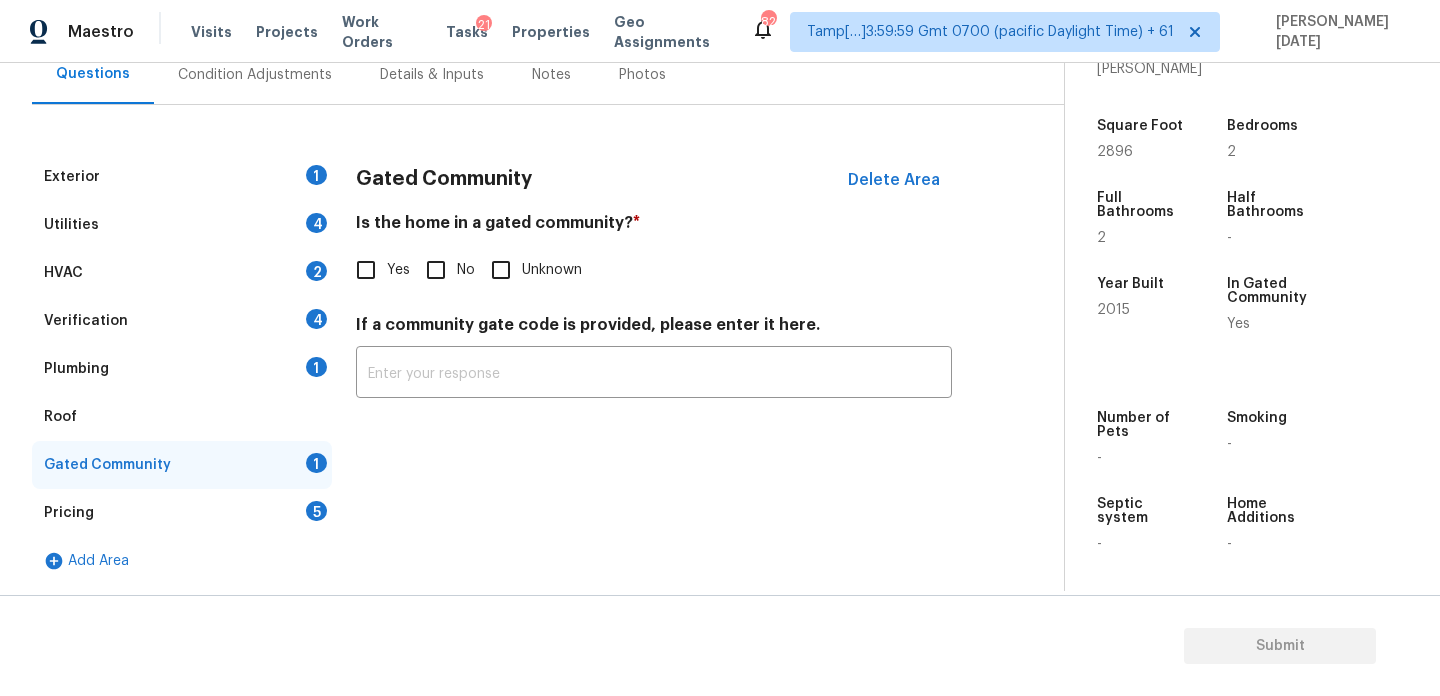 scroll, scrollTop: 198, scrollLeft: 0, axis: vertical 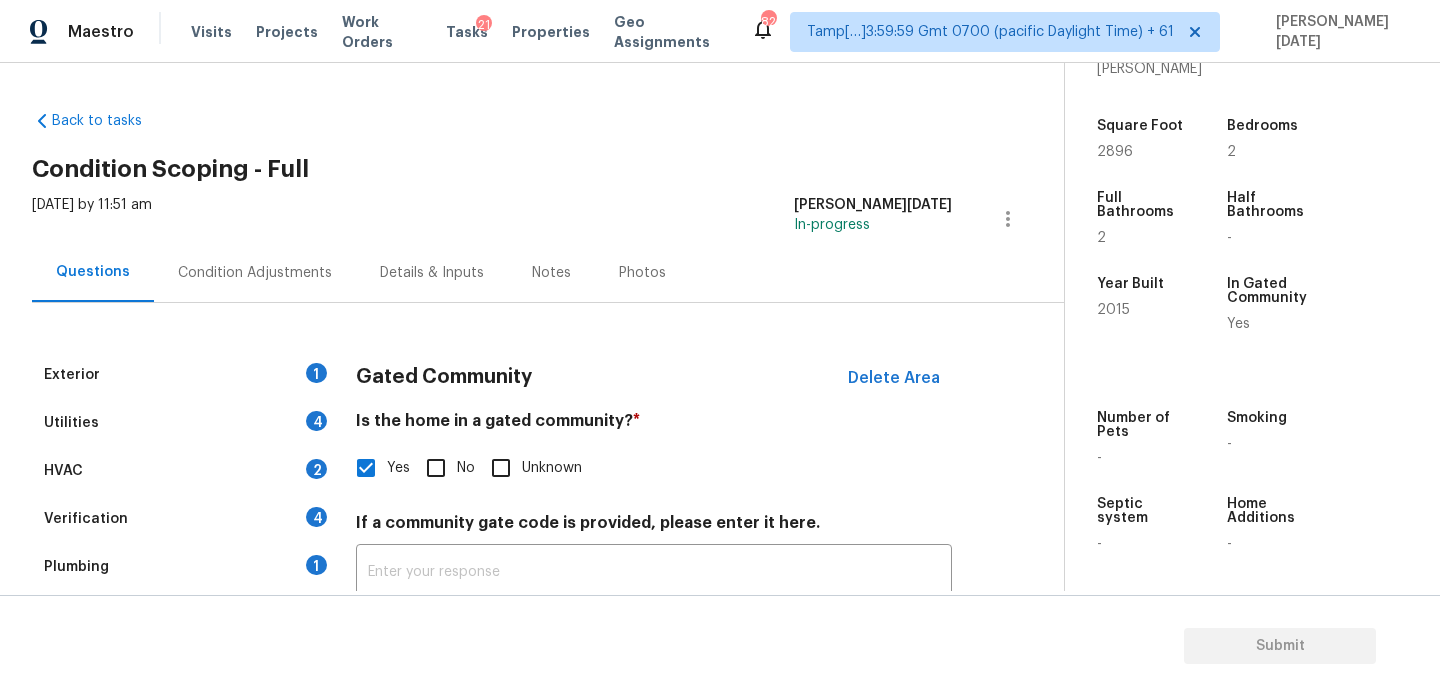 click on "Condition Adjustments" at bounding box center (255, 273) 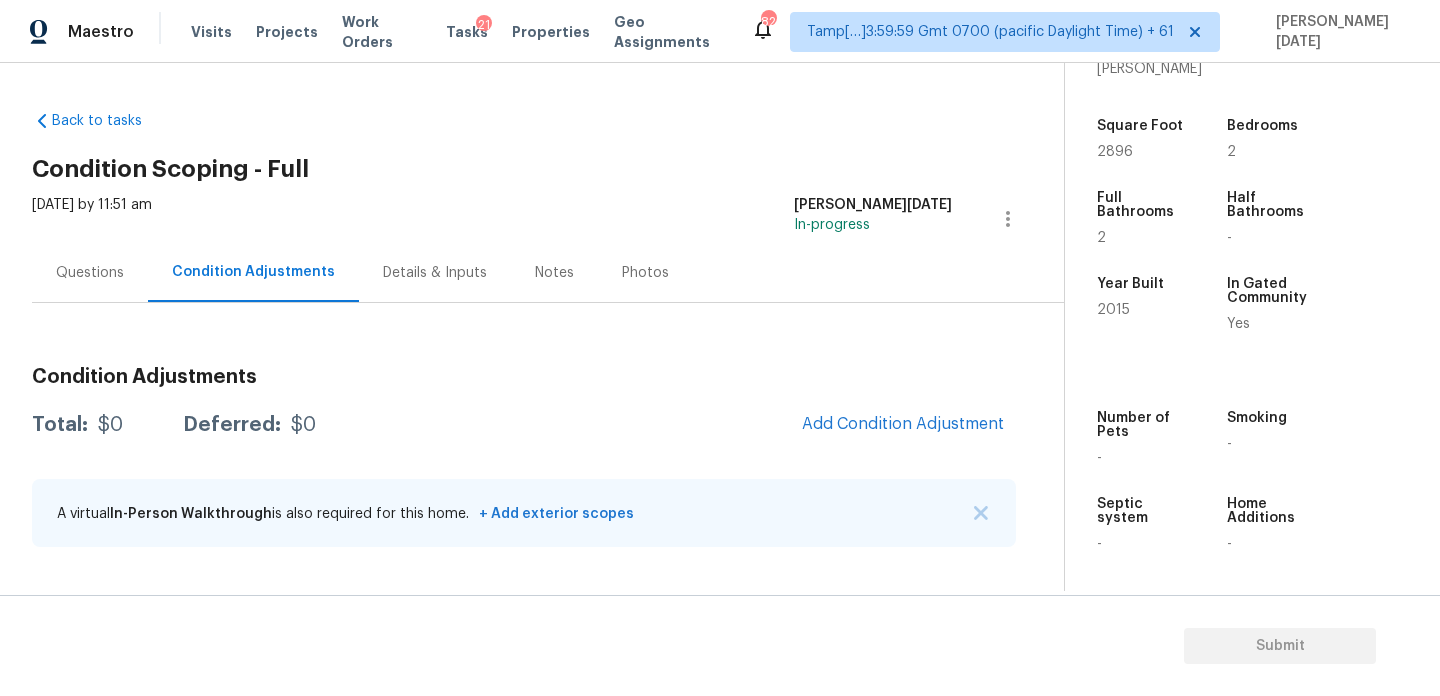 click on "Questions" at bounding box center (90, 272) 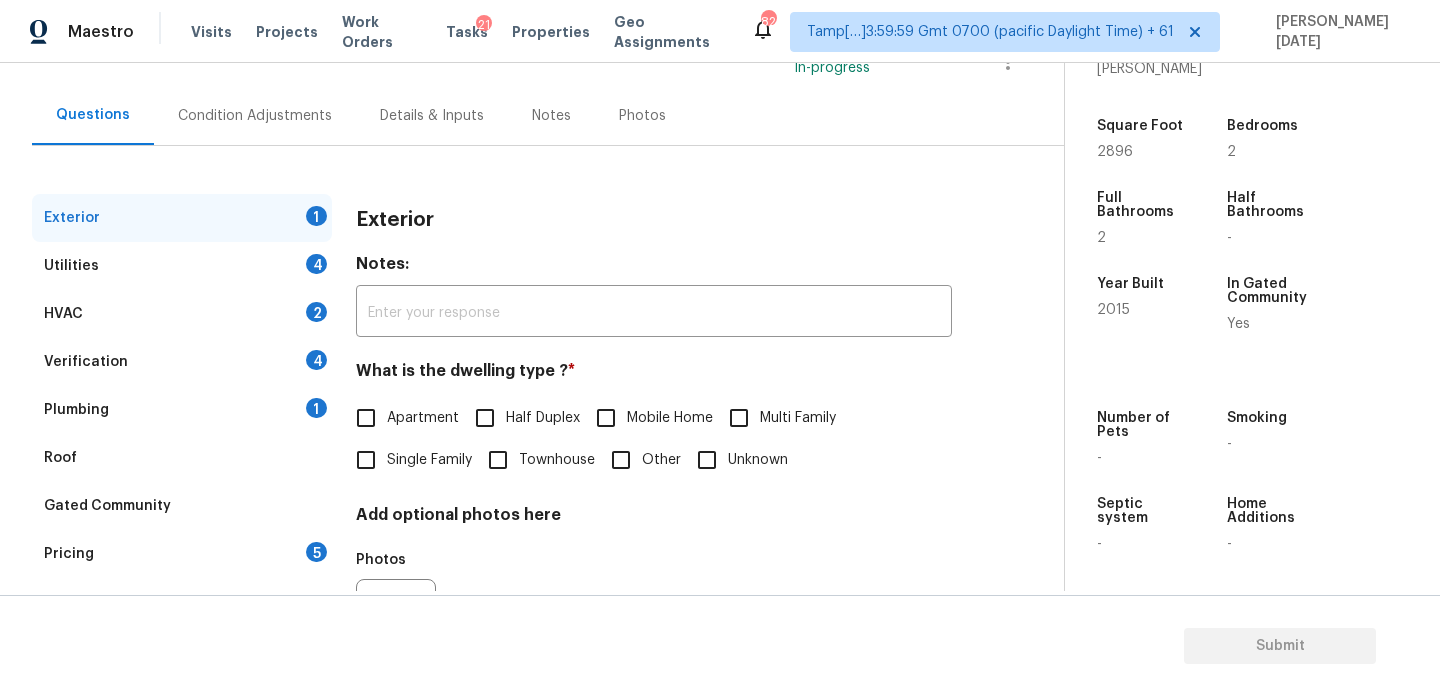click on "Utilities 4" at bounding box center (182, 266) 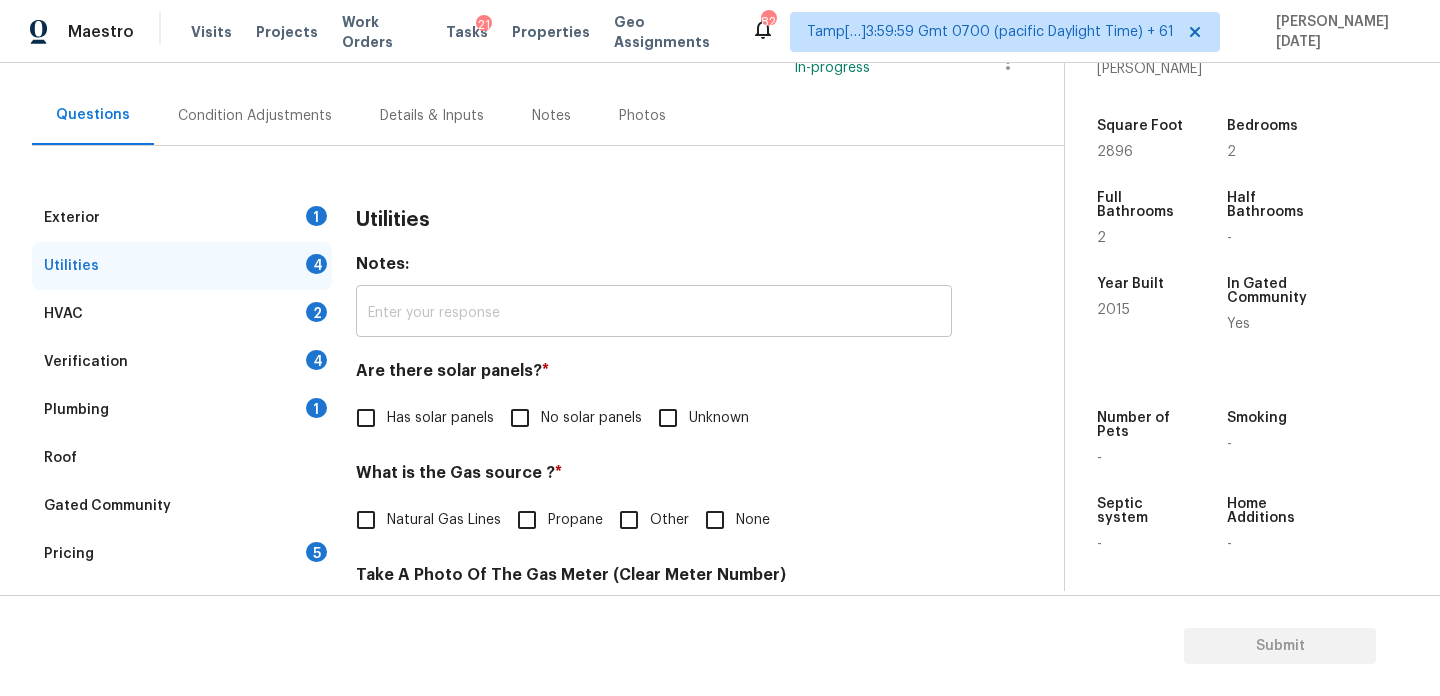 scroll, scrollTop: 476, scrollLeft: 0, axis: vertical 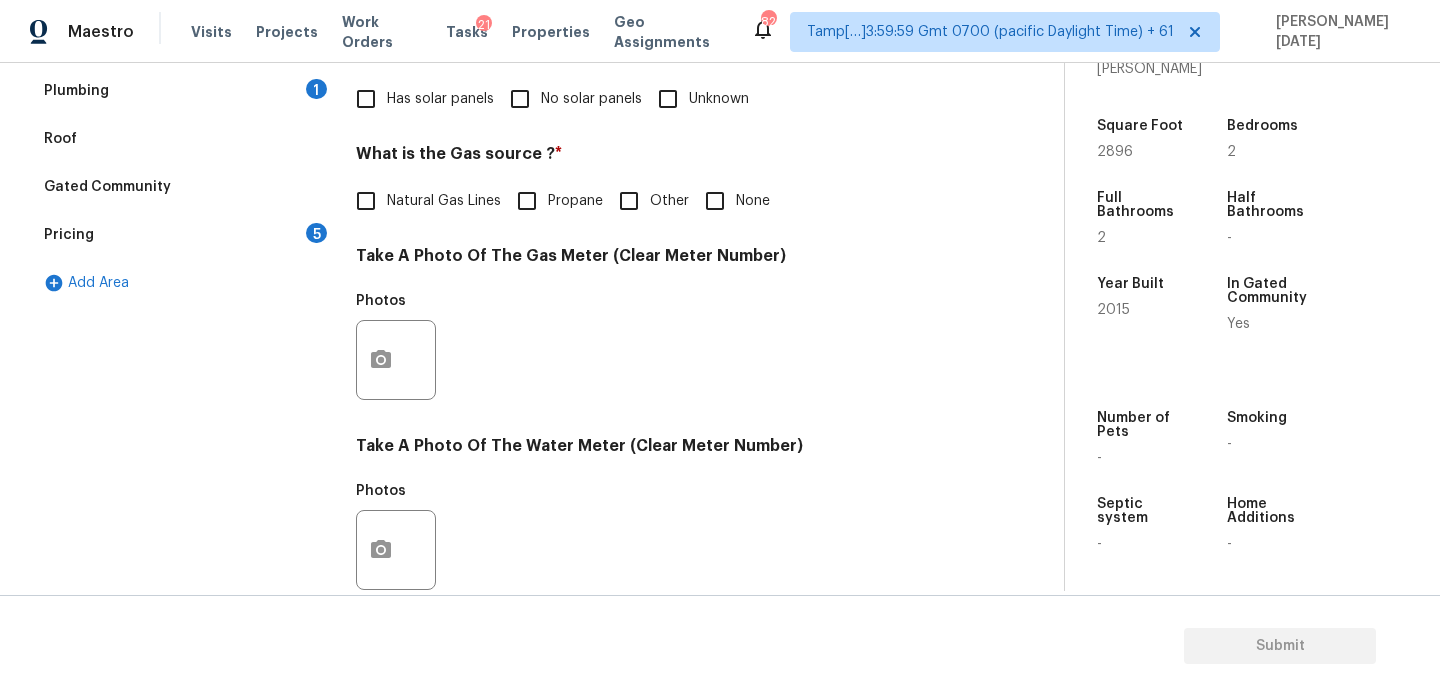 click on "Are there solar panels?  *" at bounding box center (654, 56) 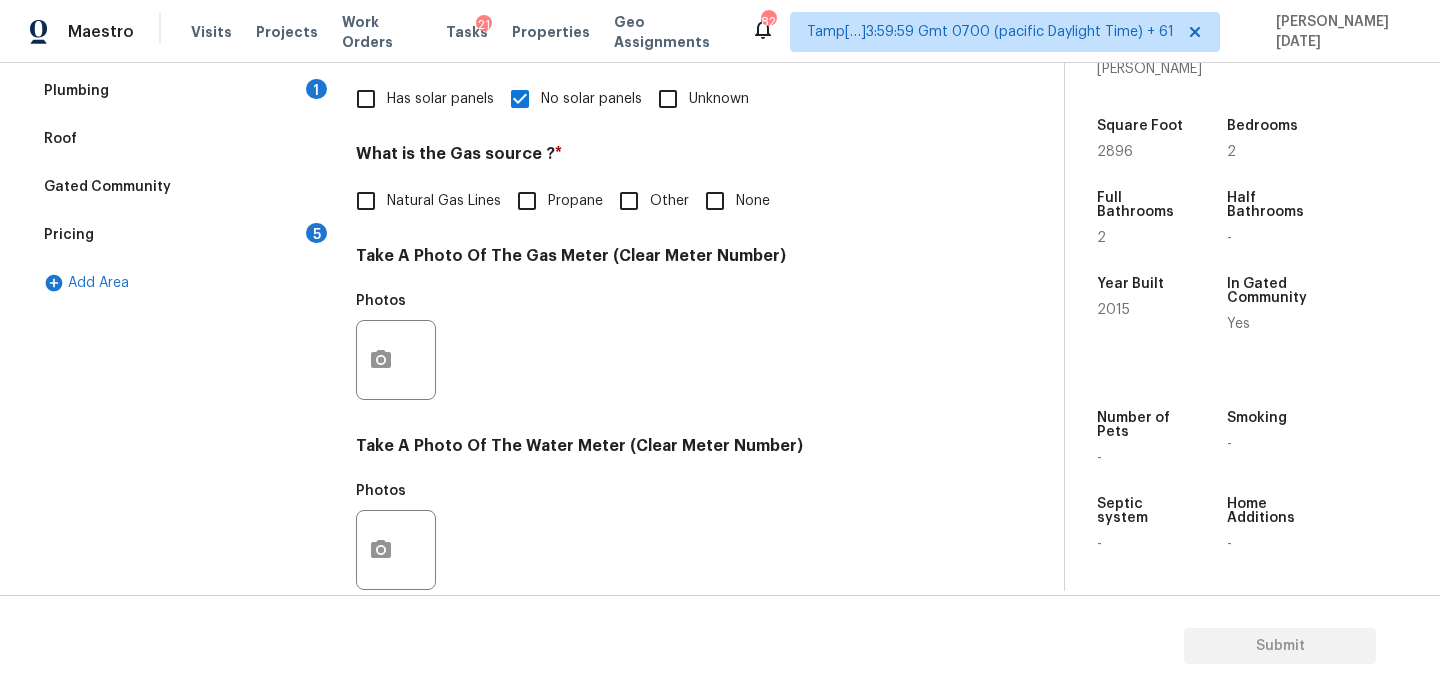 click on "Natural Gas Lines" at bounding box center [366, 201] 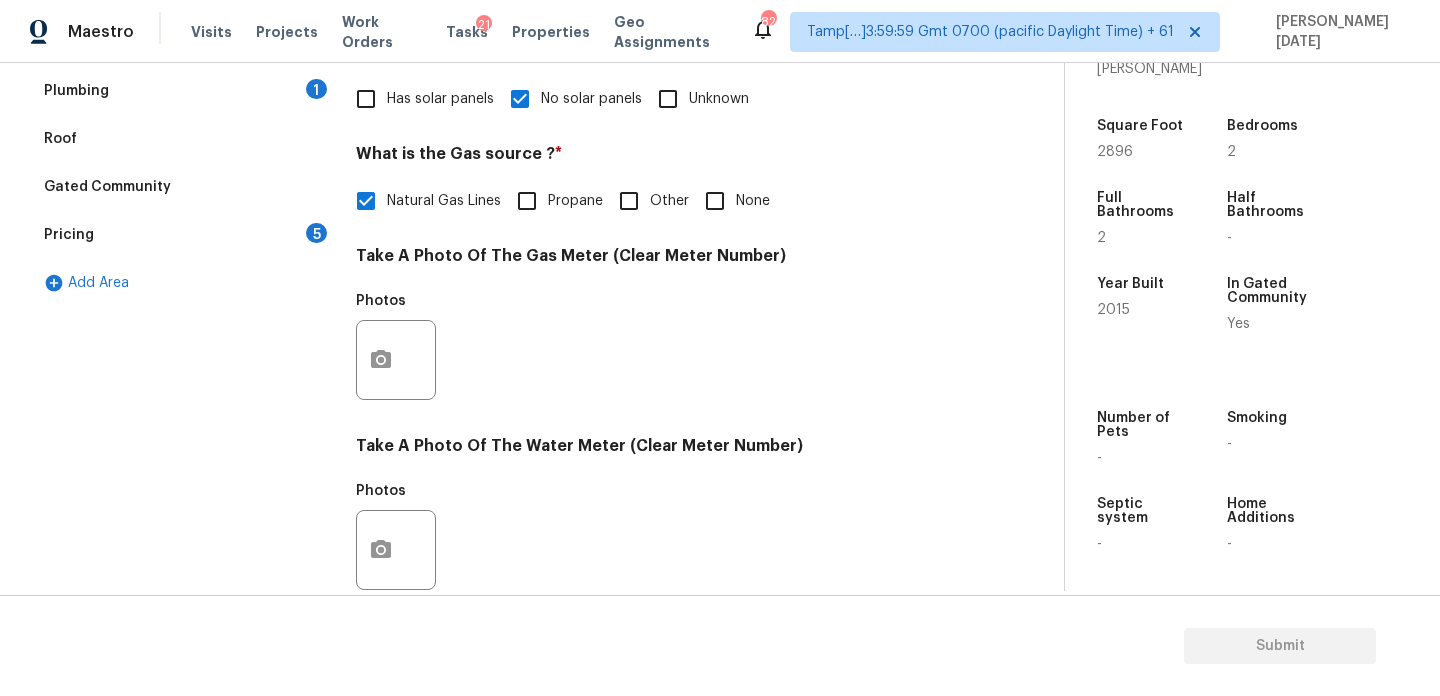 scroll, scrollTop: 270, scrollLeft: 0, axis: vertical 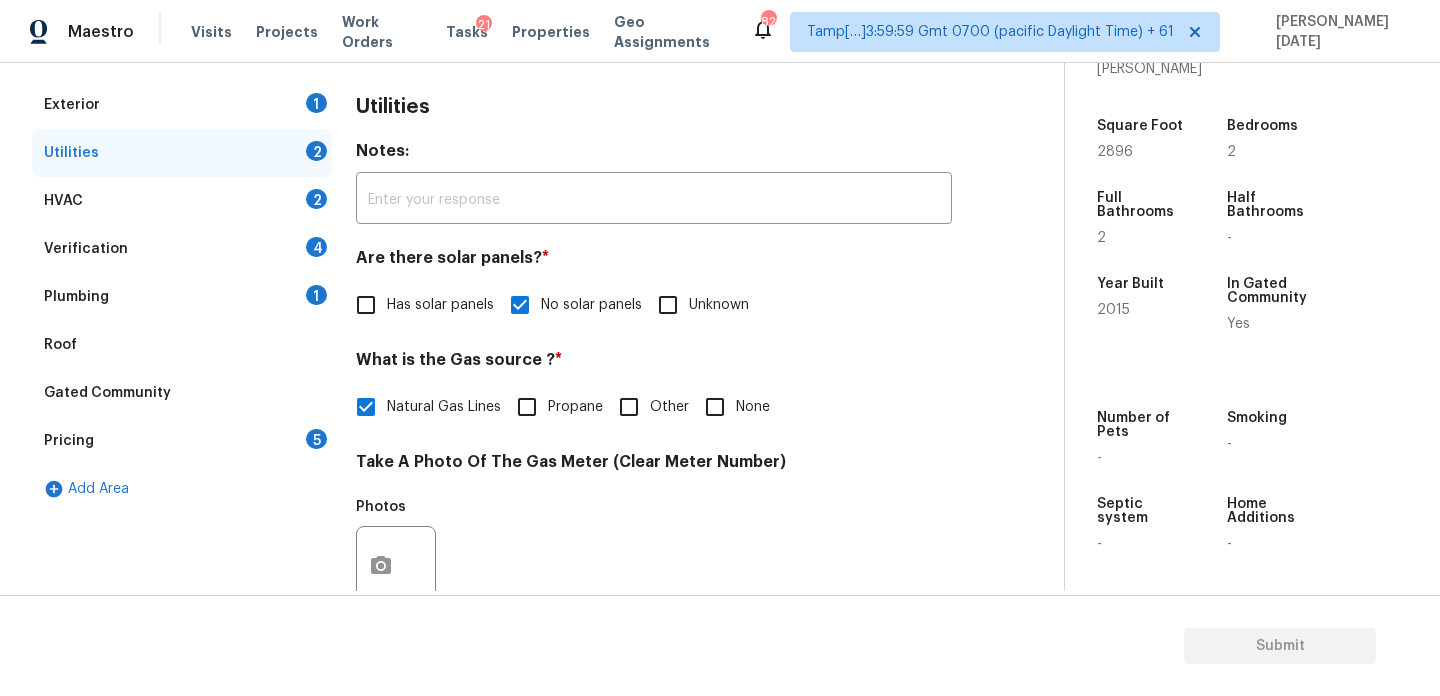 click on "HVAC 2" at bounding box center (182, 201) 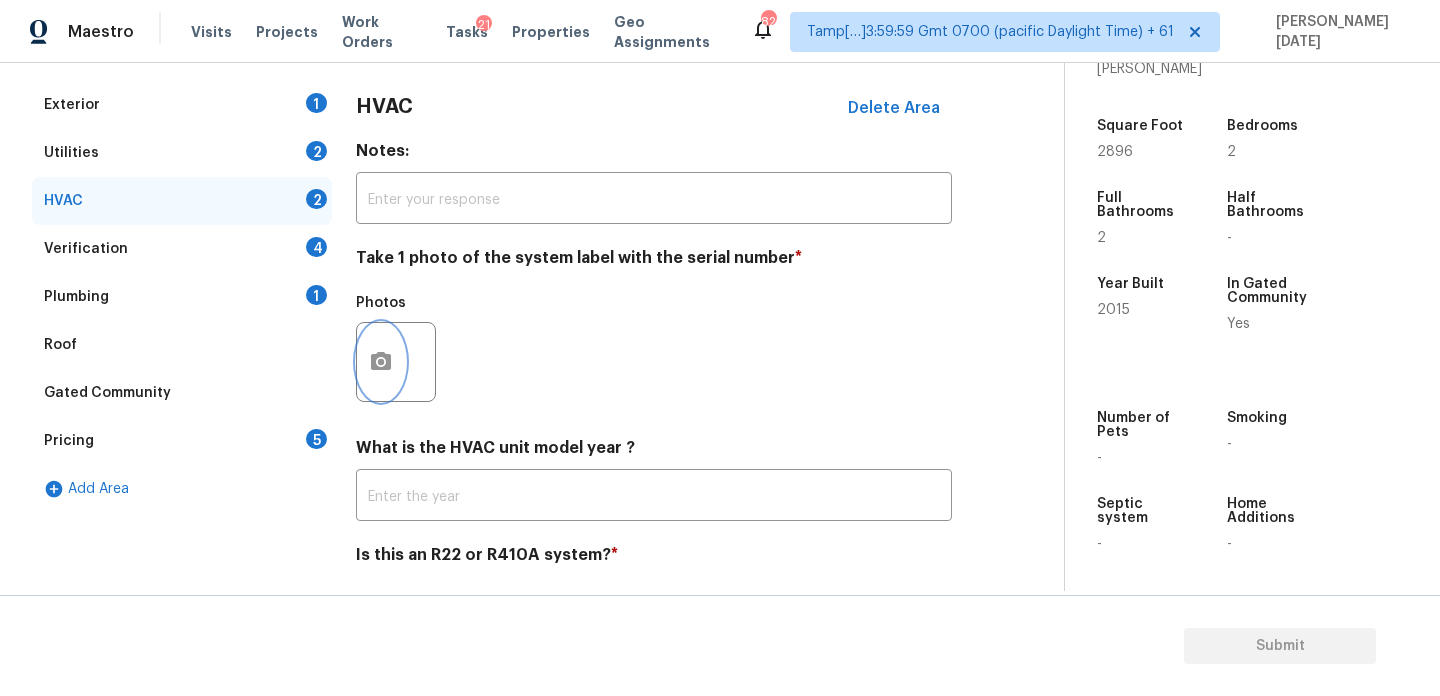 click 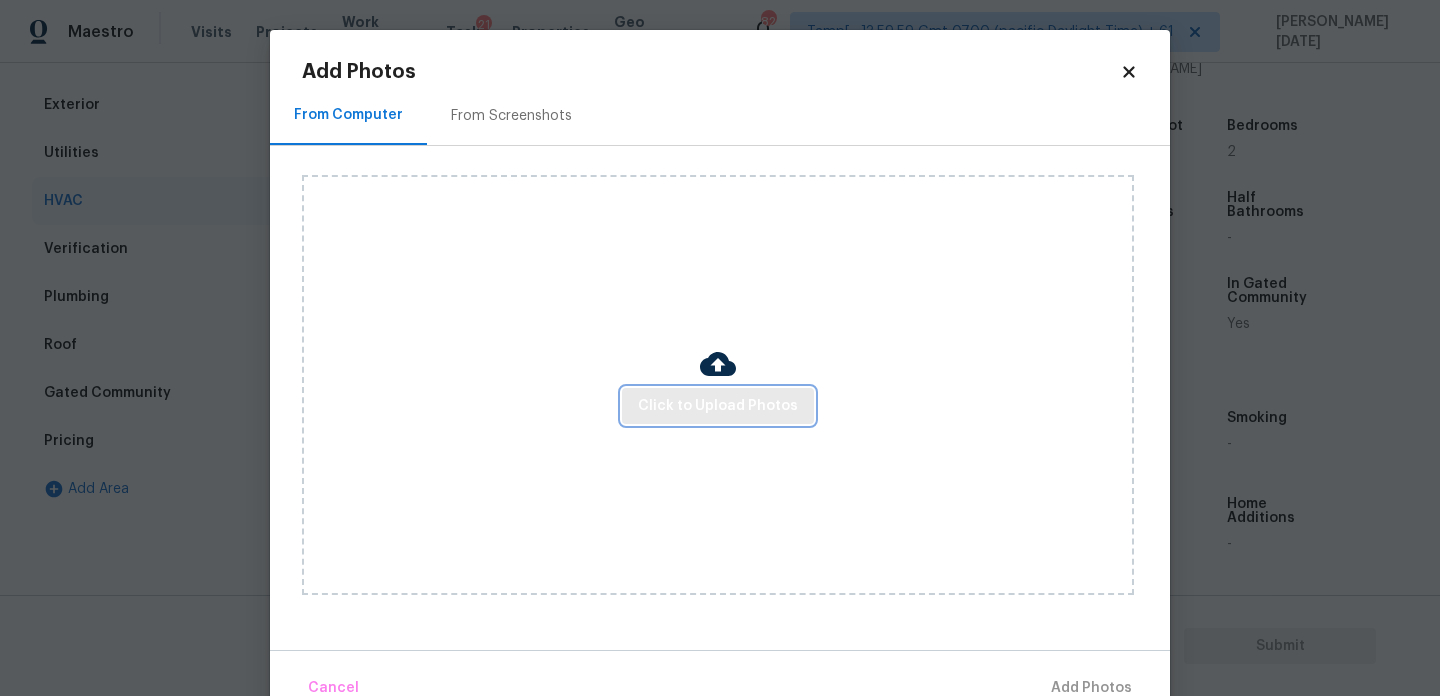 click on "Click to Upload Photos" at bounding box center [718, 406] 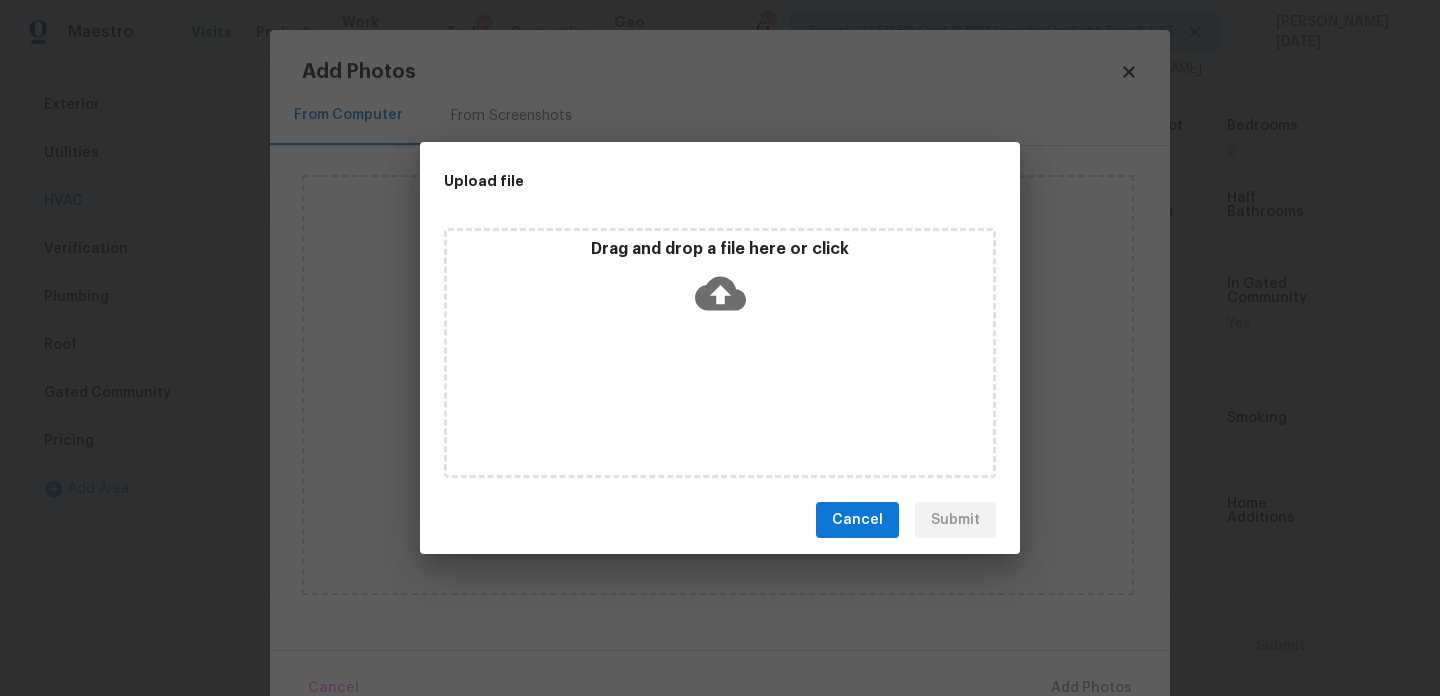 click on "Drag and drop a file here or click" at bounding box center [720, 353] 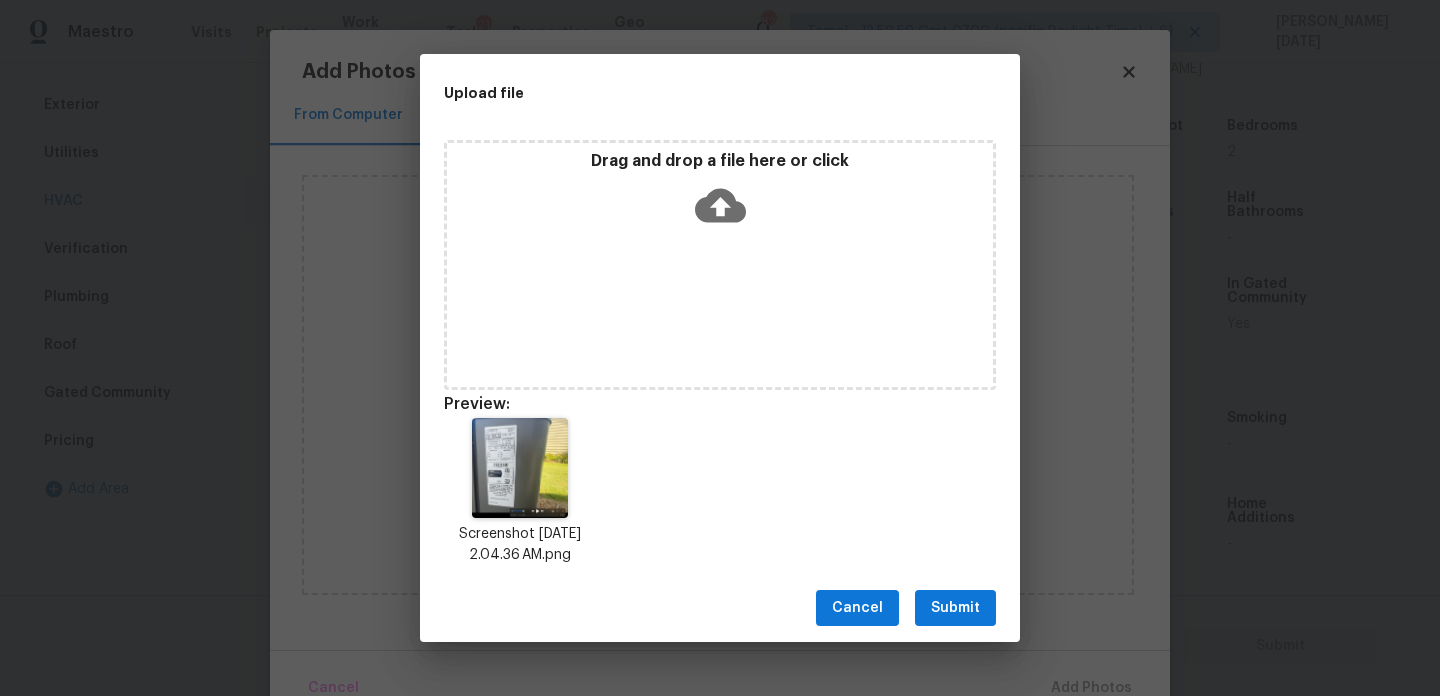 click on "Submit" at bounding box center (955, 608) 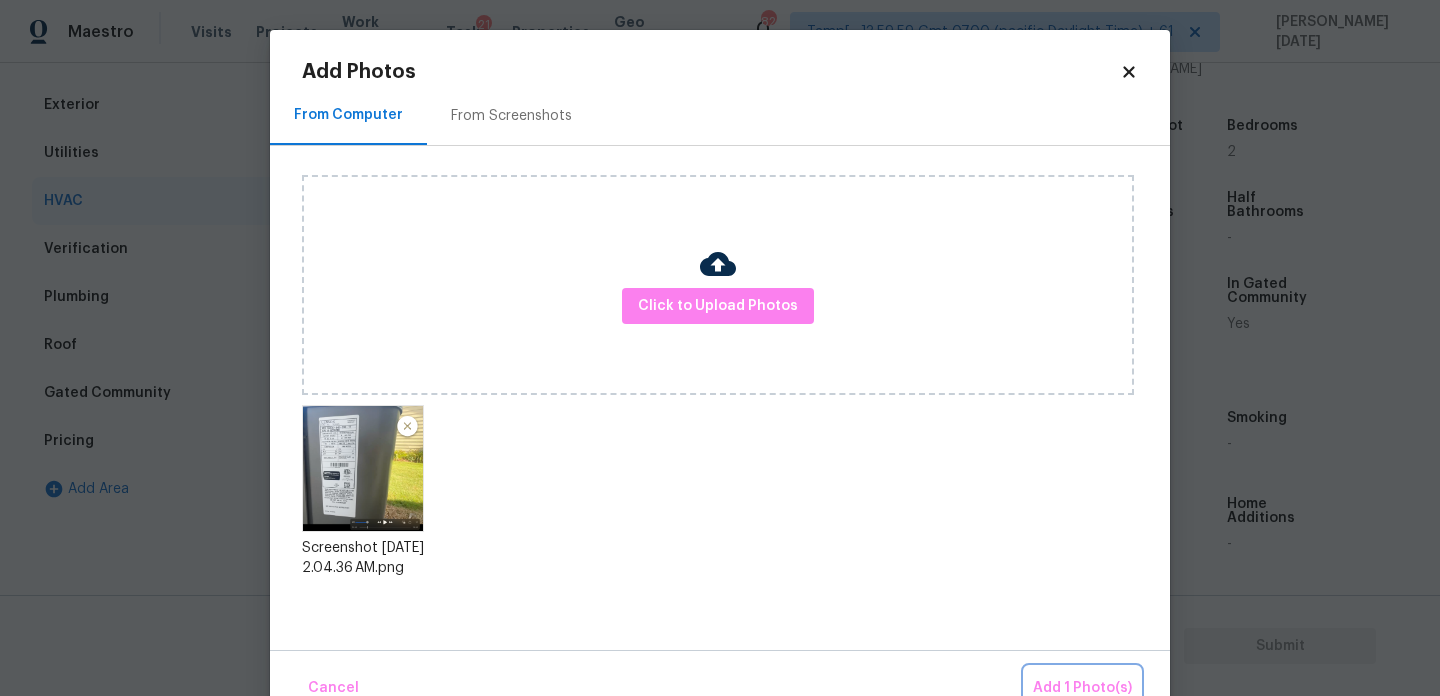 click on "Add 1 Photo(s)" at bounding box center (1082, 688) 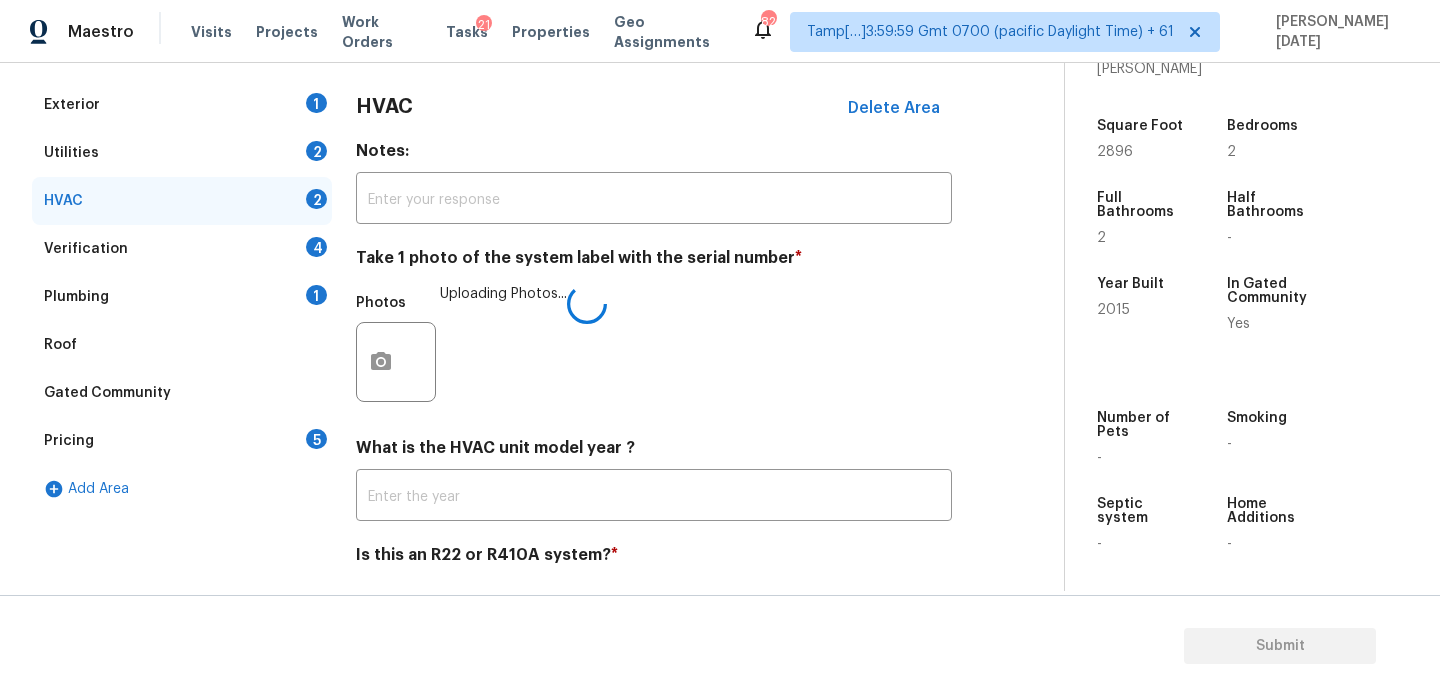 type 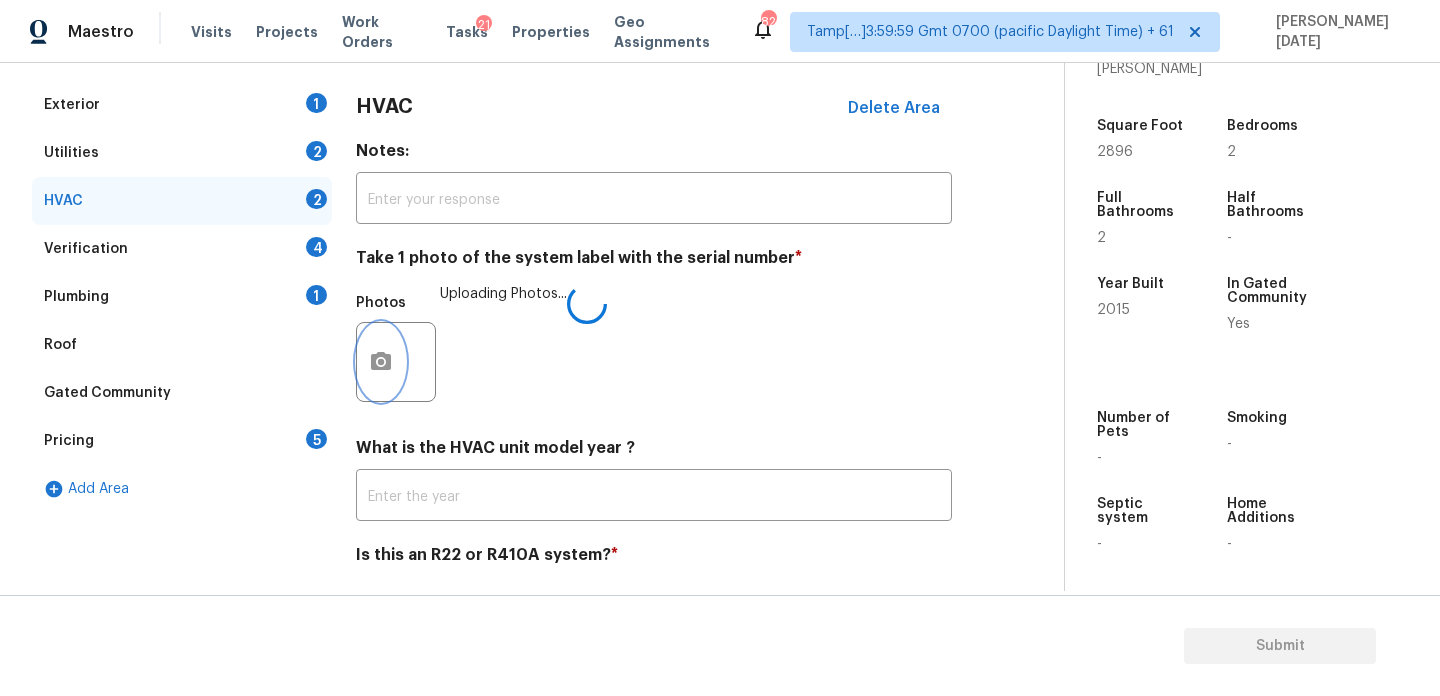 type 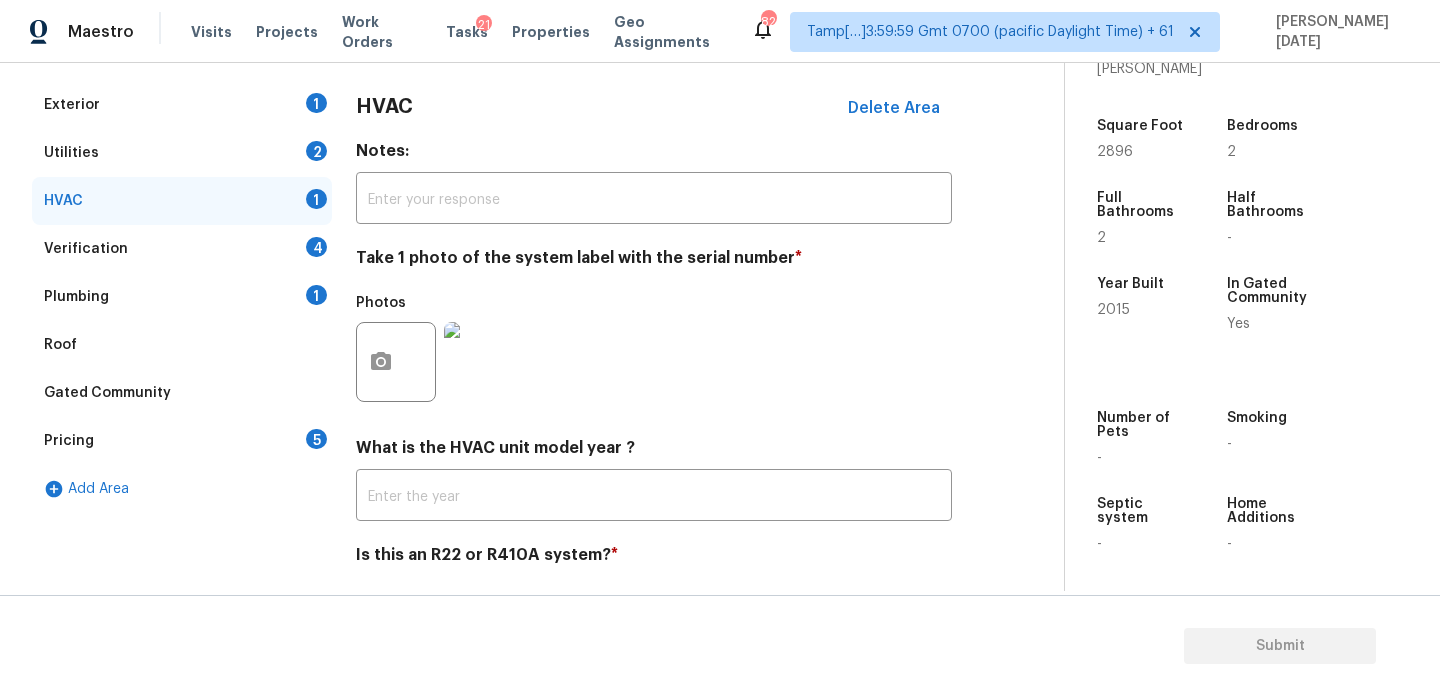 scroll, scrollTop: 147, scrollLeft: 0, axis: vertical 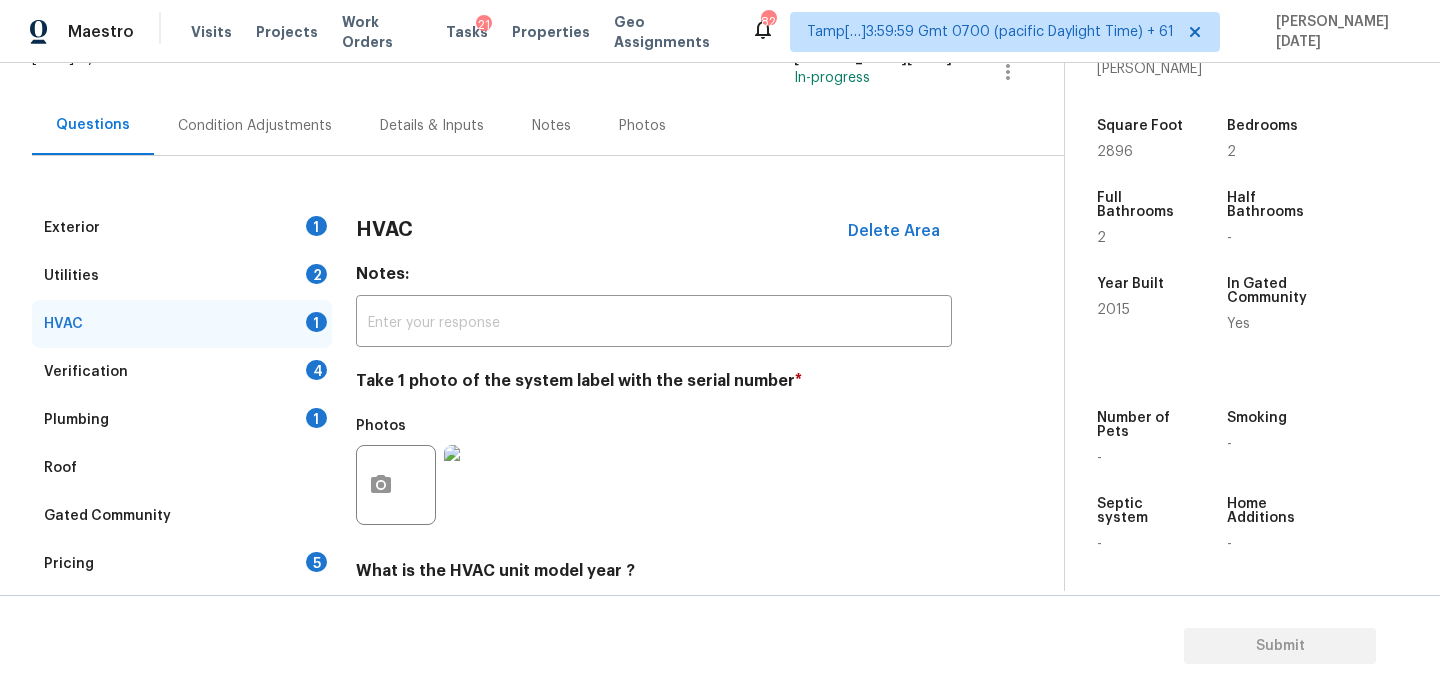 click on "Square Foot 2896" at bounding box center [1159, 139] 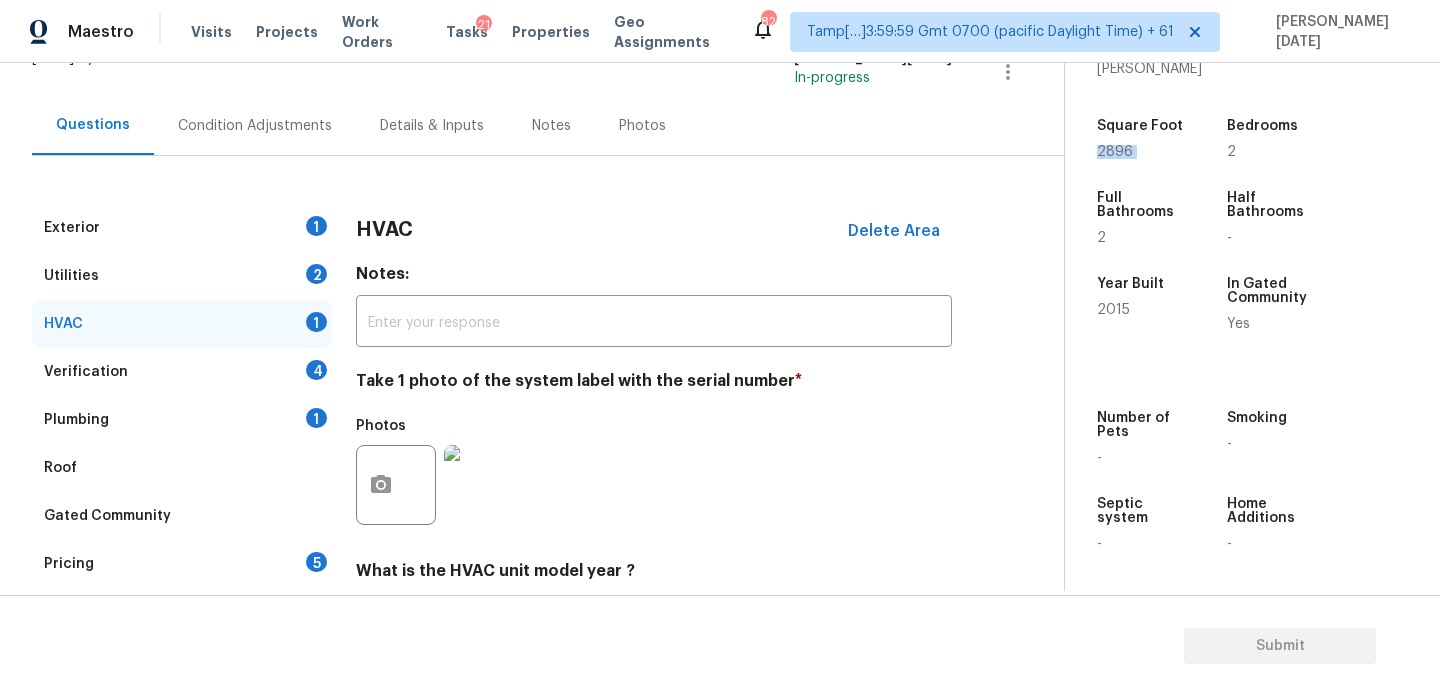 copy on "2896" 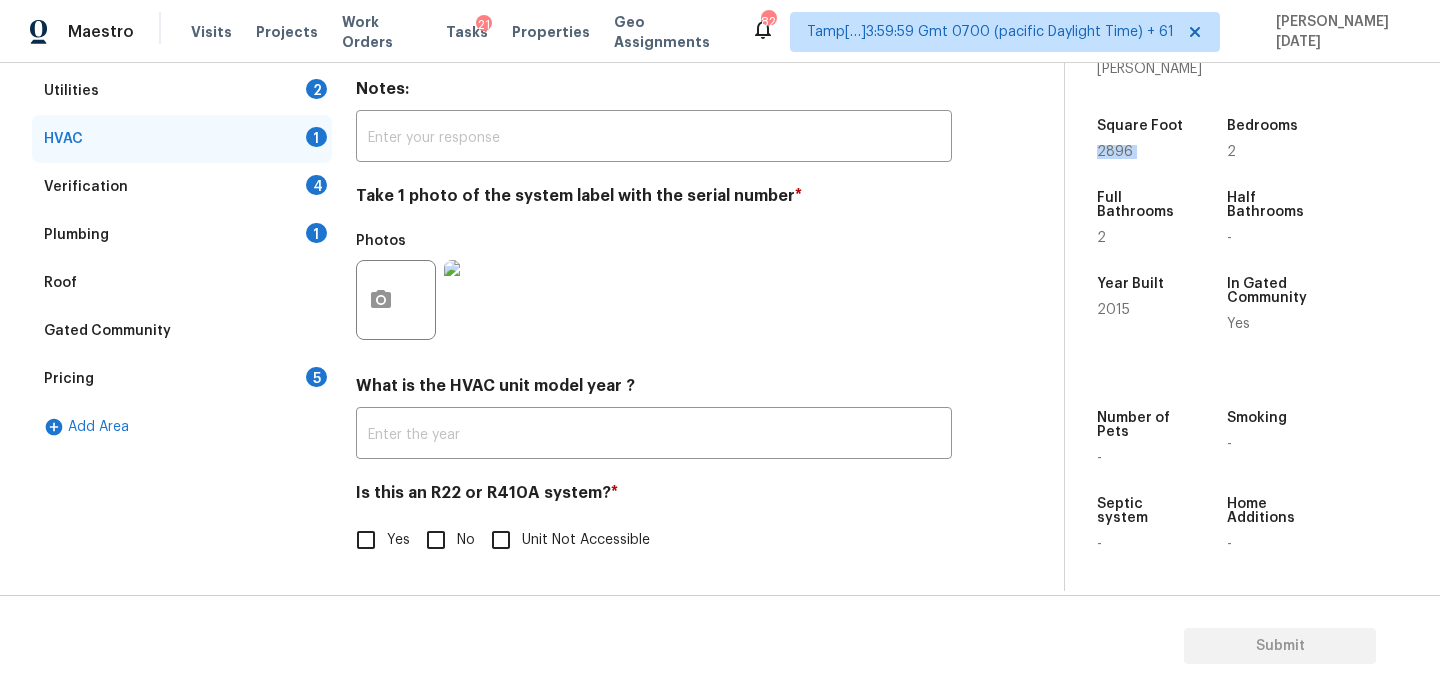 click on "No" at bounding box center [436, 540] 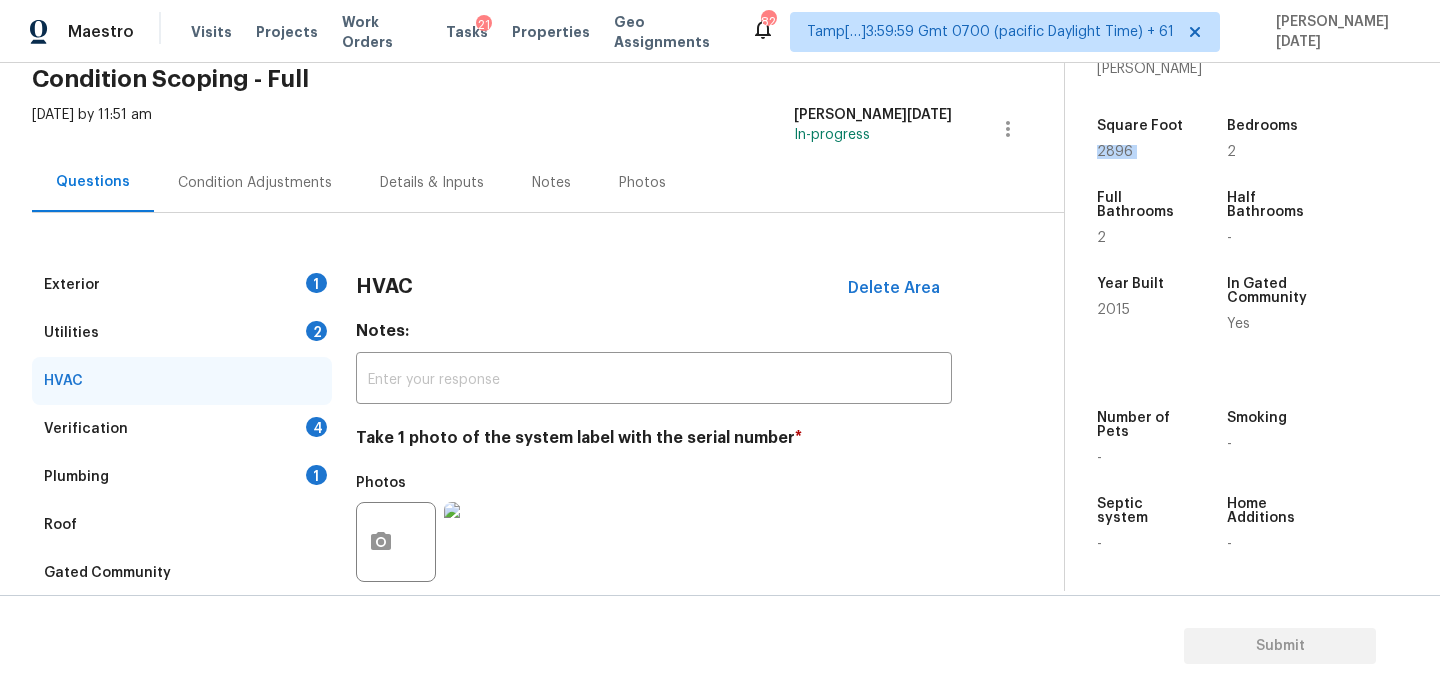 scroll, scrollTop: 55, scrollLeft: 0, axis: vertical 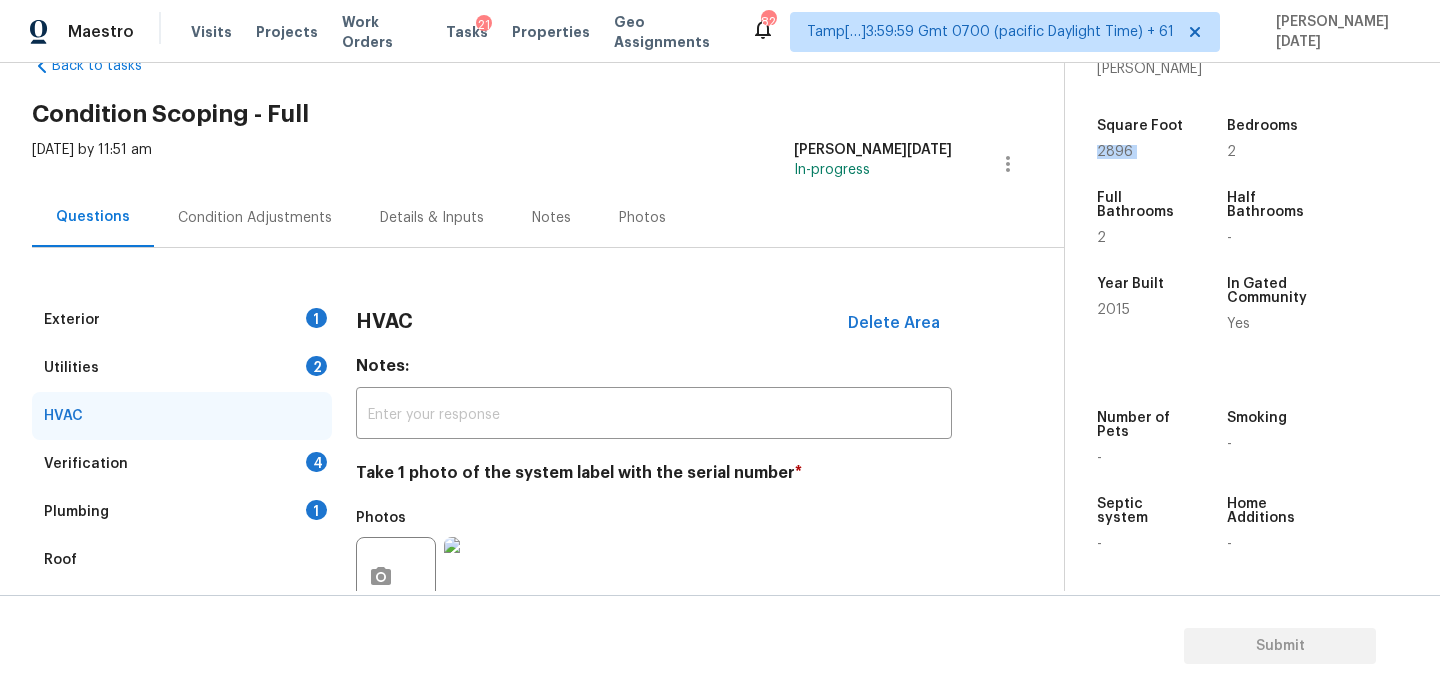 click on "Condition Adjustments" at bounding box center [255, 218] 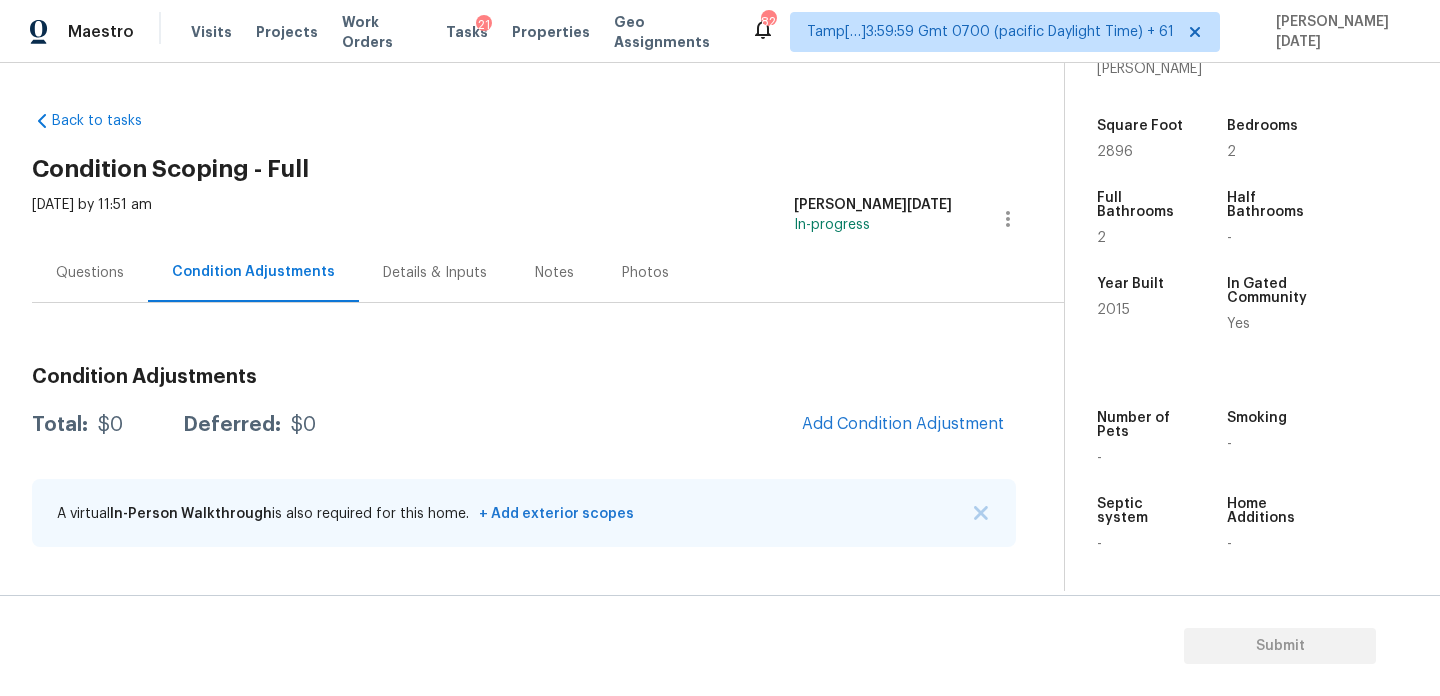 scroll, scrollTop: 0, scrollLeft: 0, axis: both 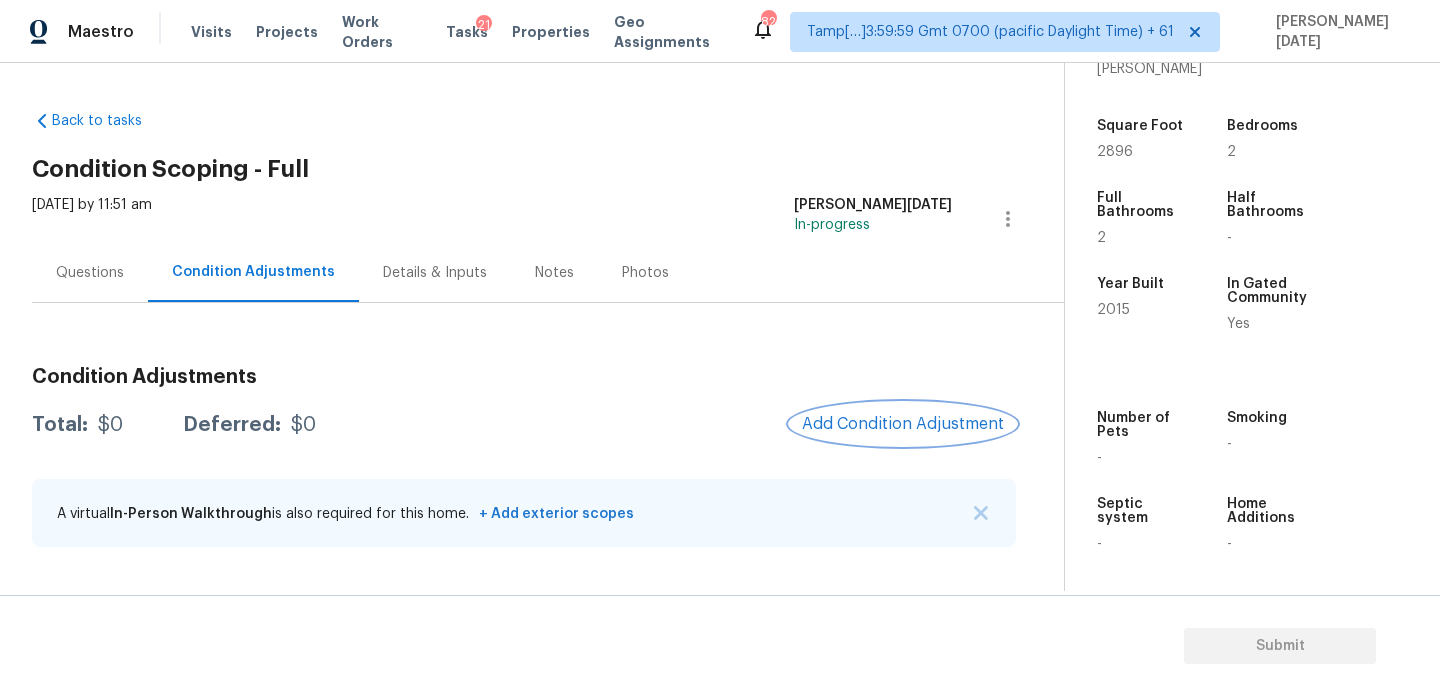 click on "Add Condition Adjustment" at bounding box center [903, 424] 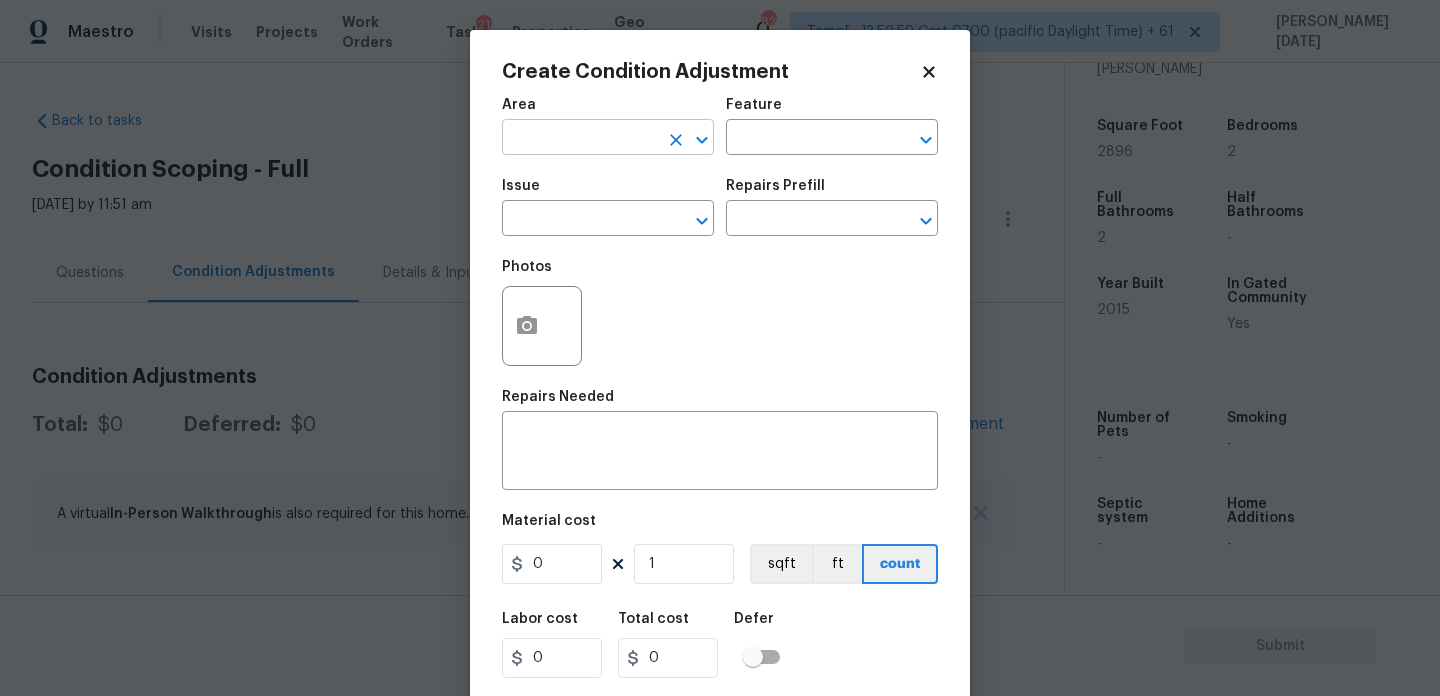 click at bounding box center (580, 139) 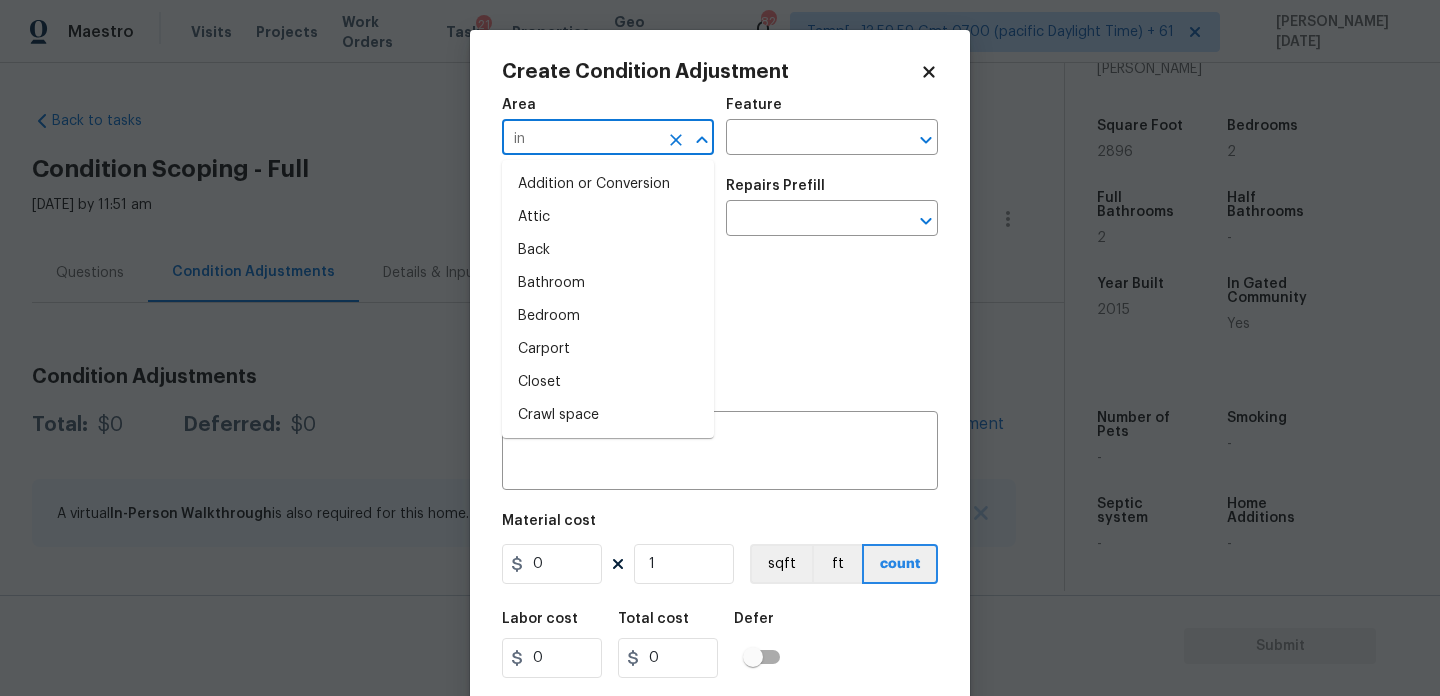type on "int" 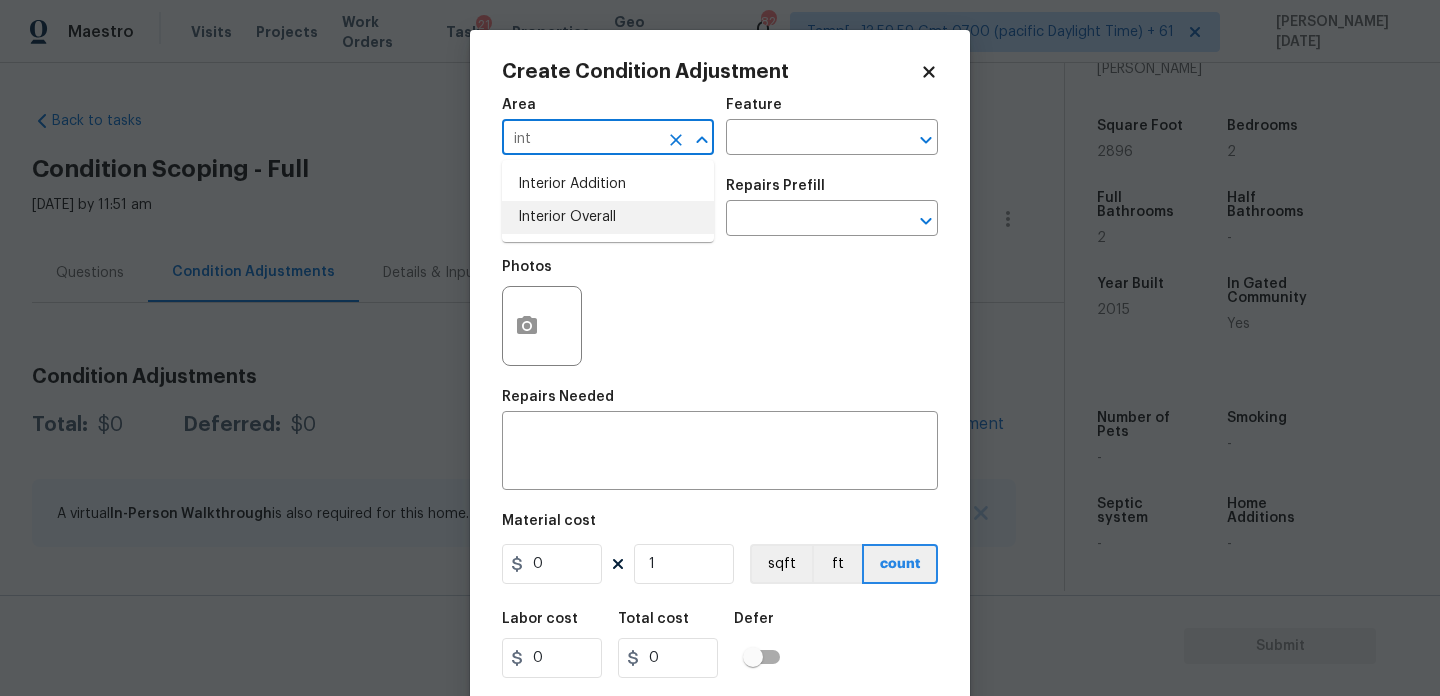 click on "Interior Overall" at bounding box center [608, 217] 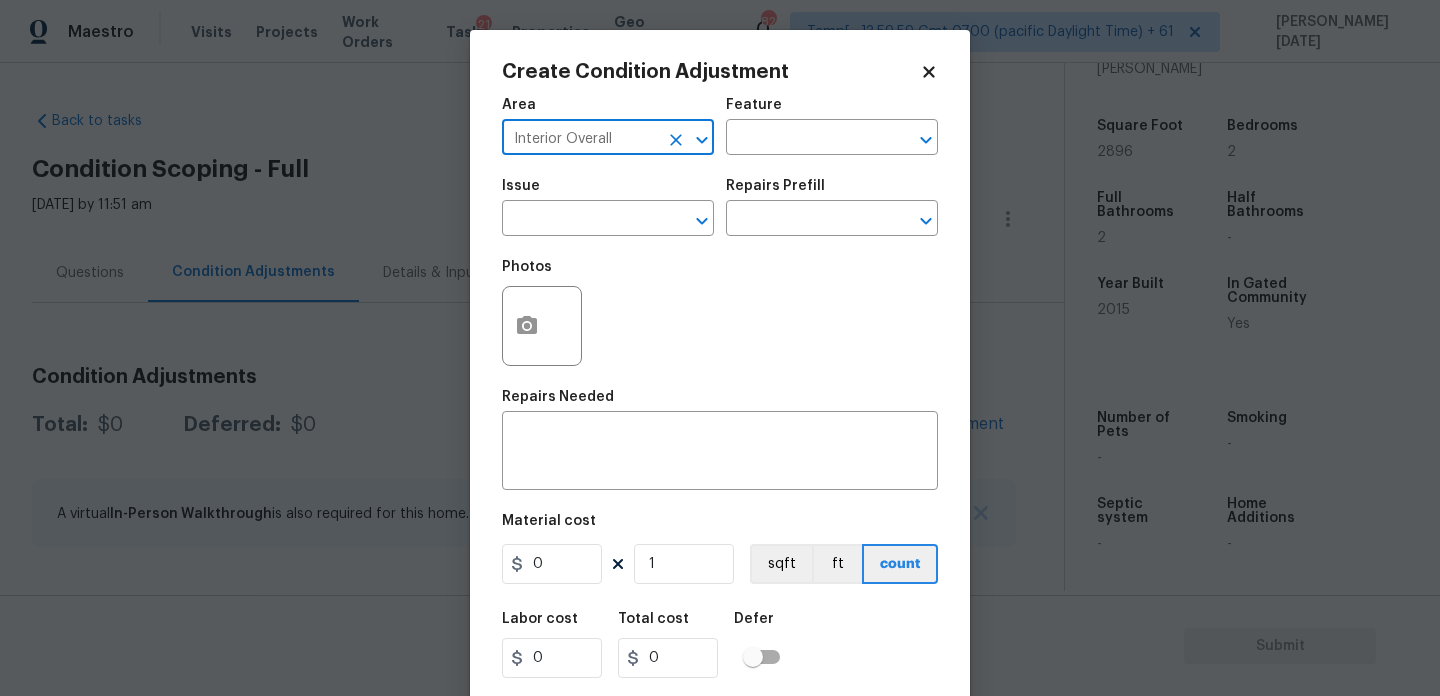 type on "Interior Overall" 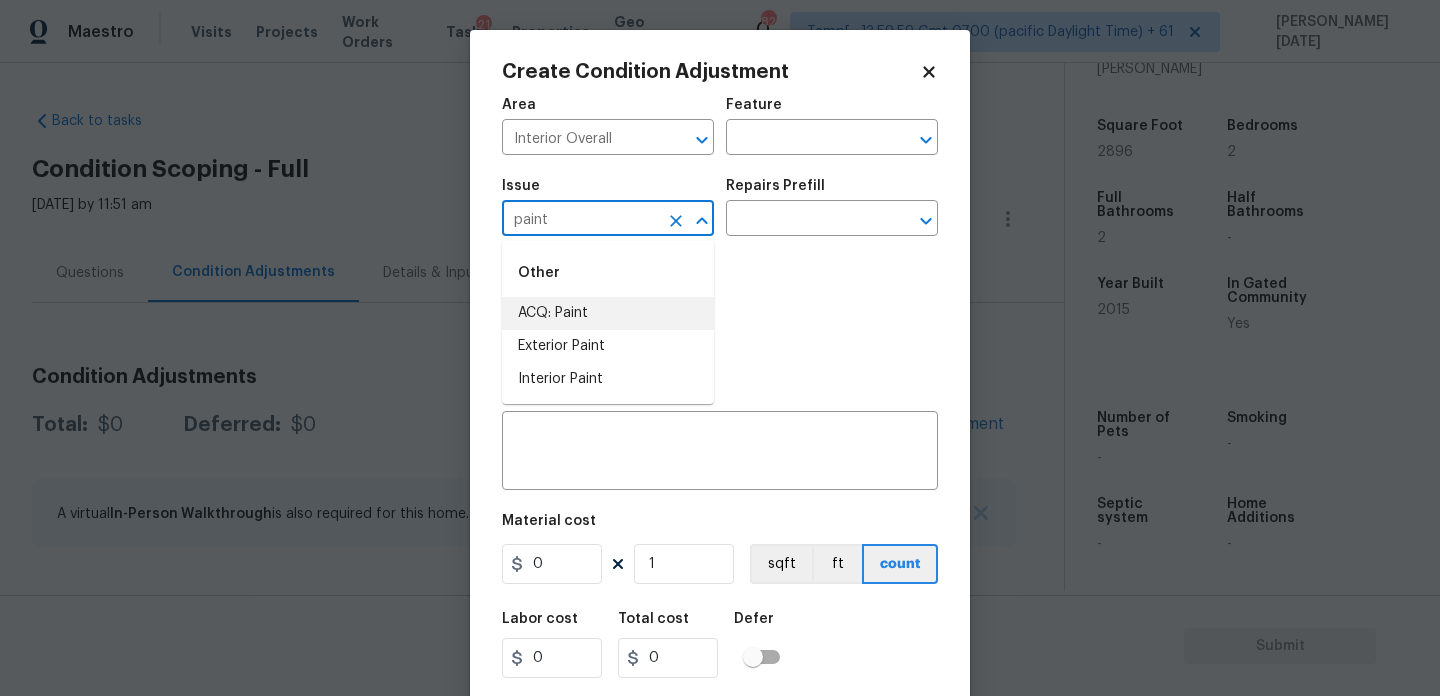 click on "ACQ: Paint" at bounding box center (608, 313) 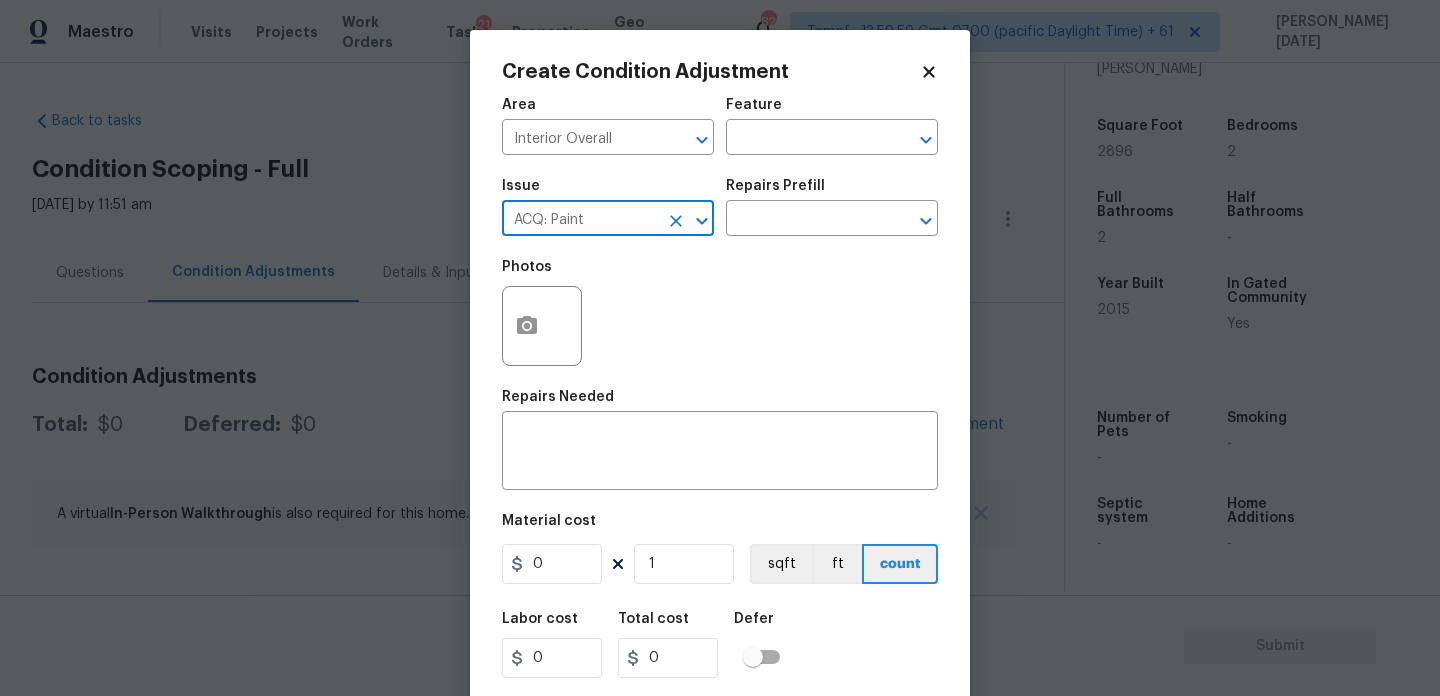 type on "ACQ: Paint" 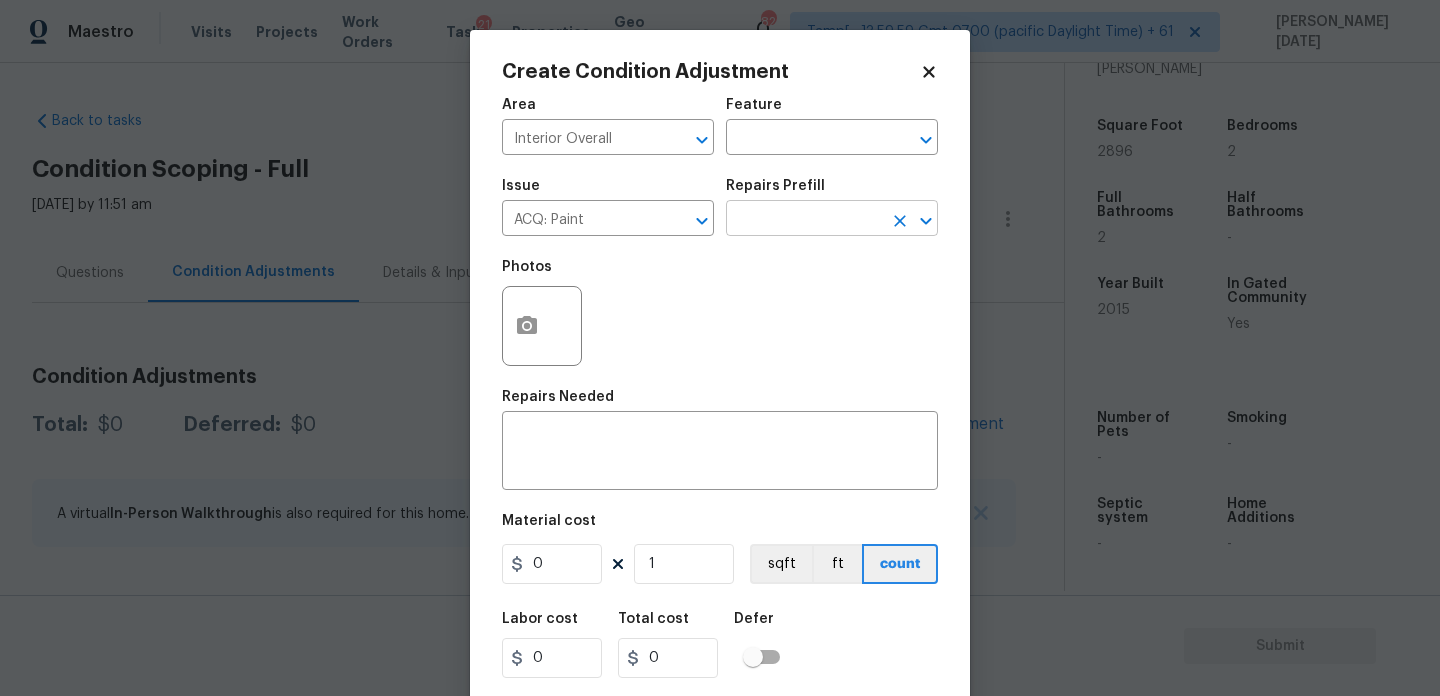 click at bounding box center (804, 220) 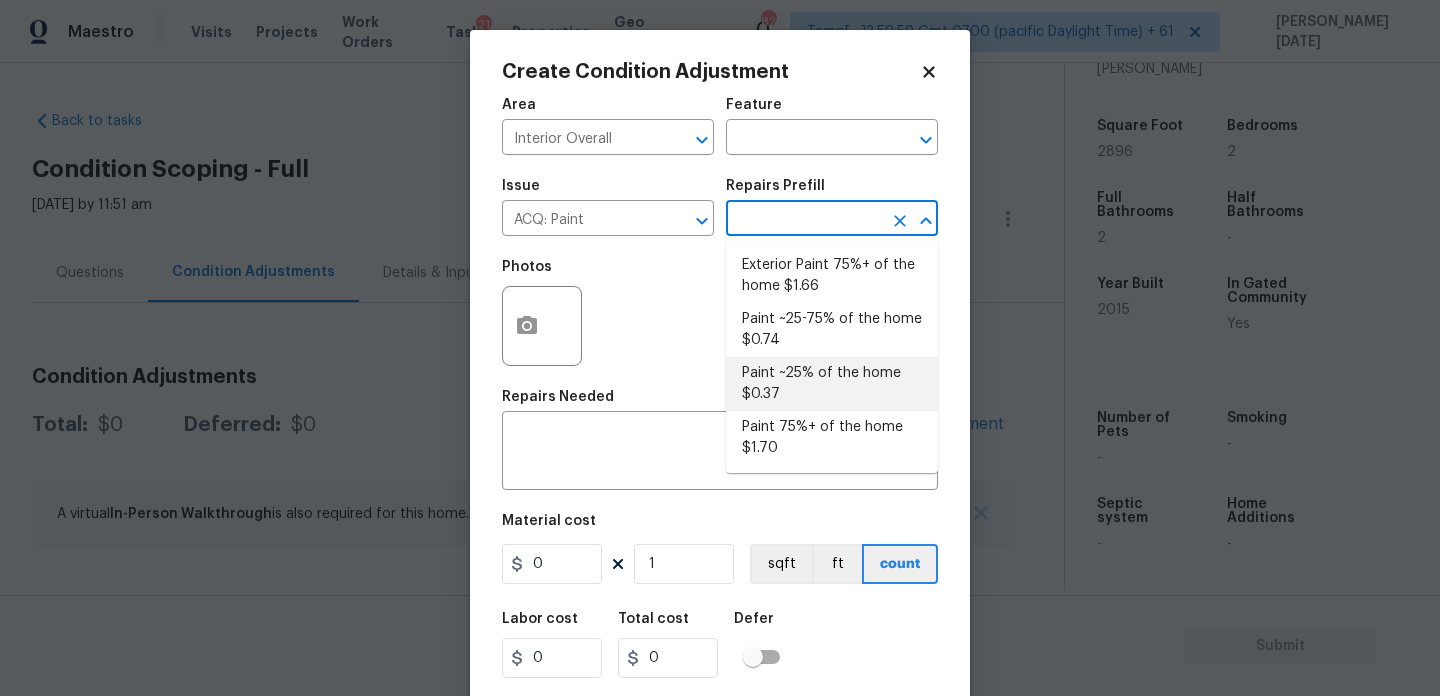 click on "Paint ~25% of the home $0.37" at bounding box center [832, 384] 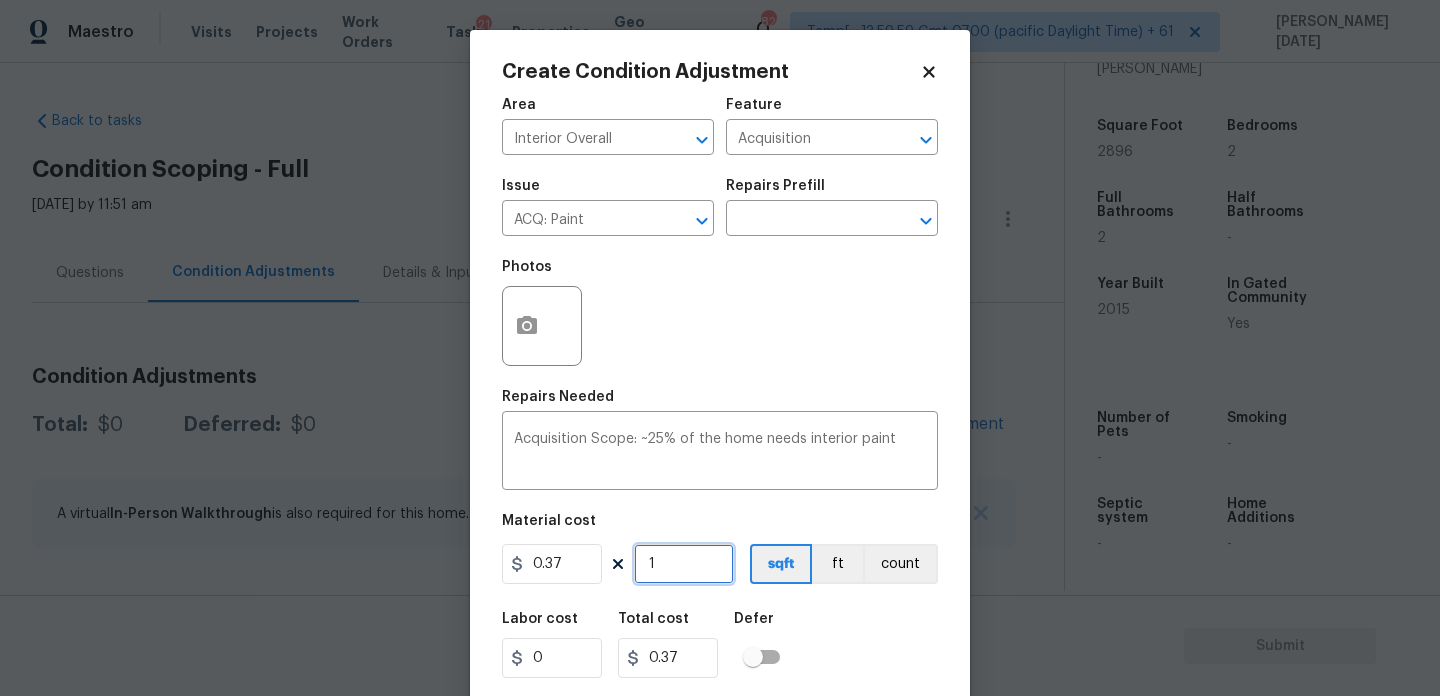 click on "1" at bounding box center (684, 564) 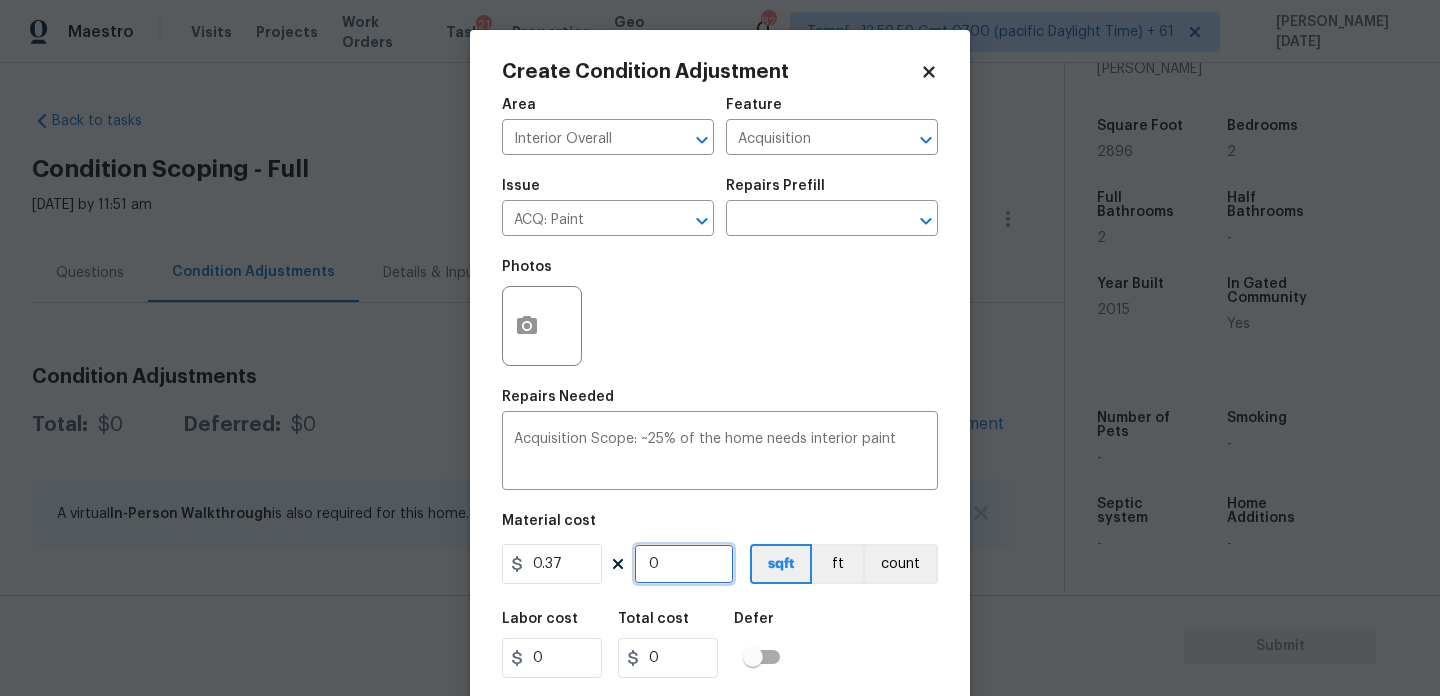 paste on "2896" 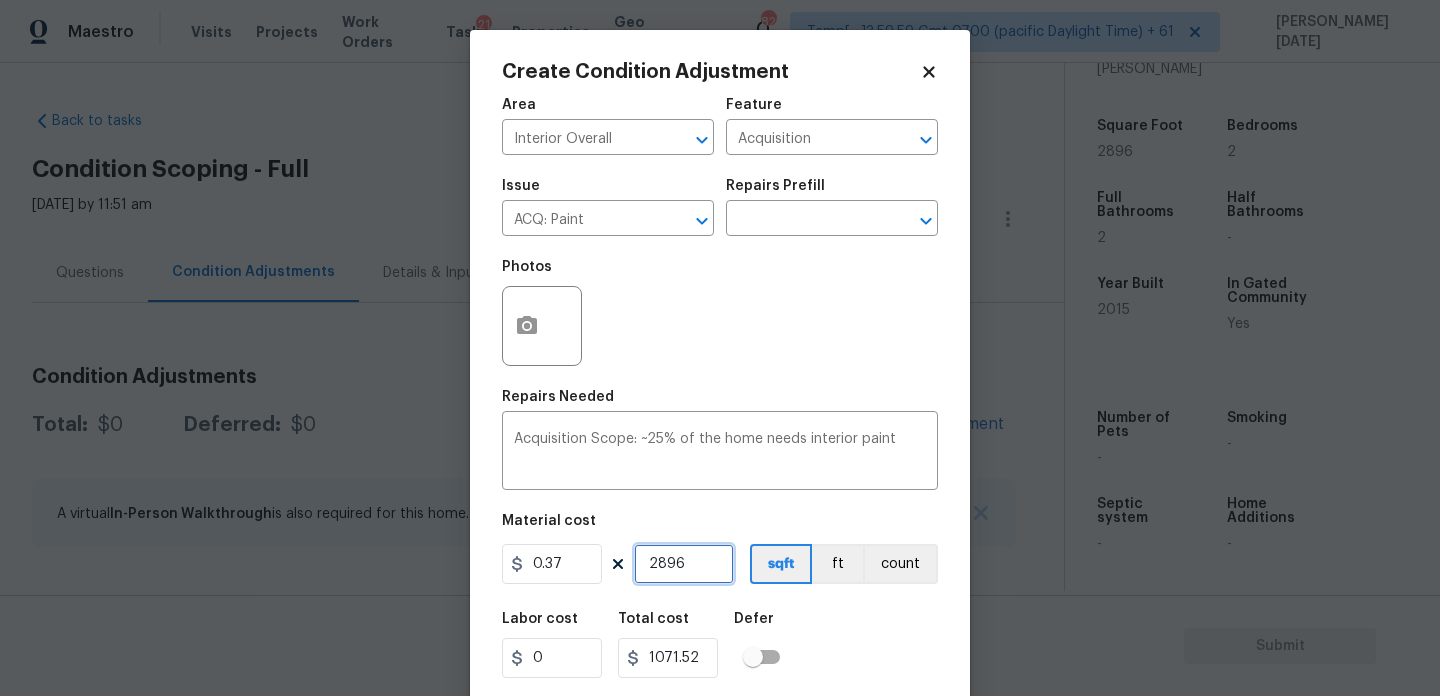 scroll, scrollTop: 51, scrollLeft: 0, axis: vertical 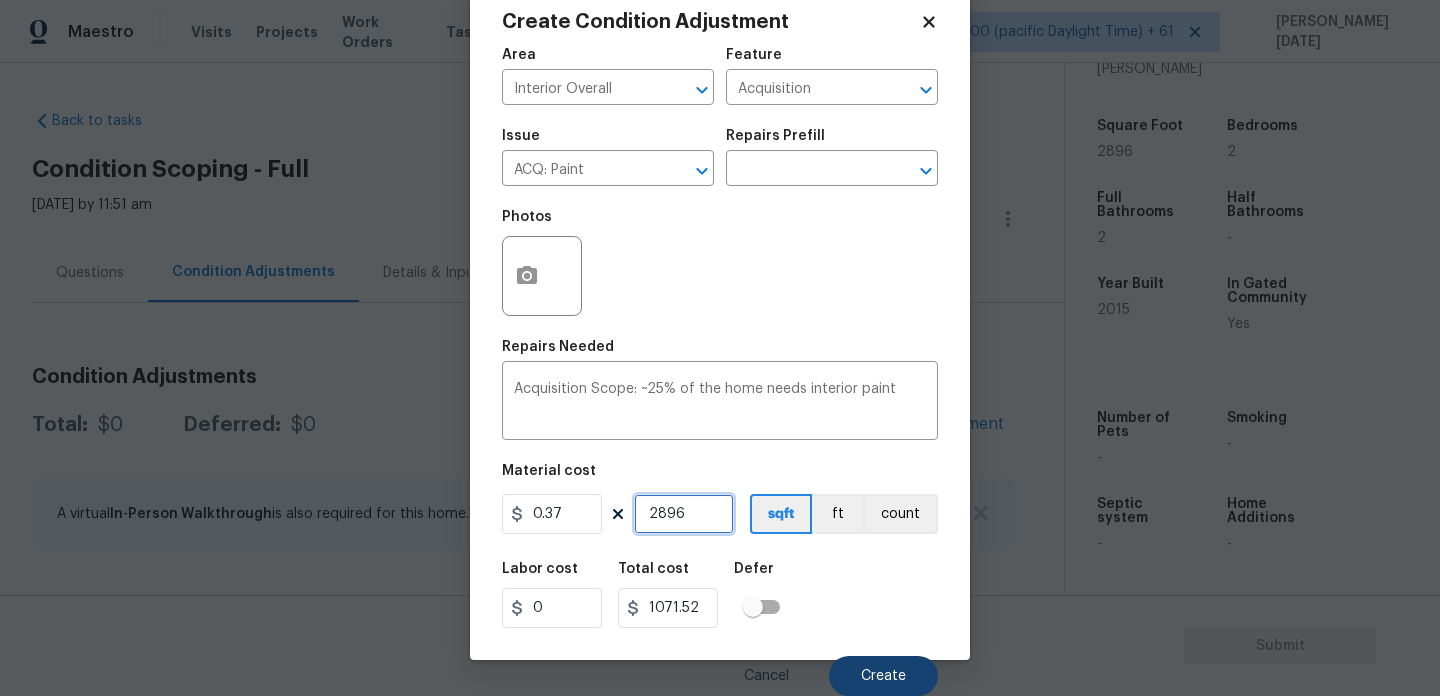 type on "2896" 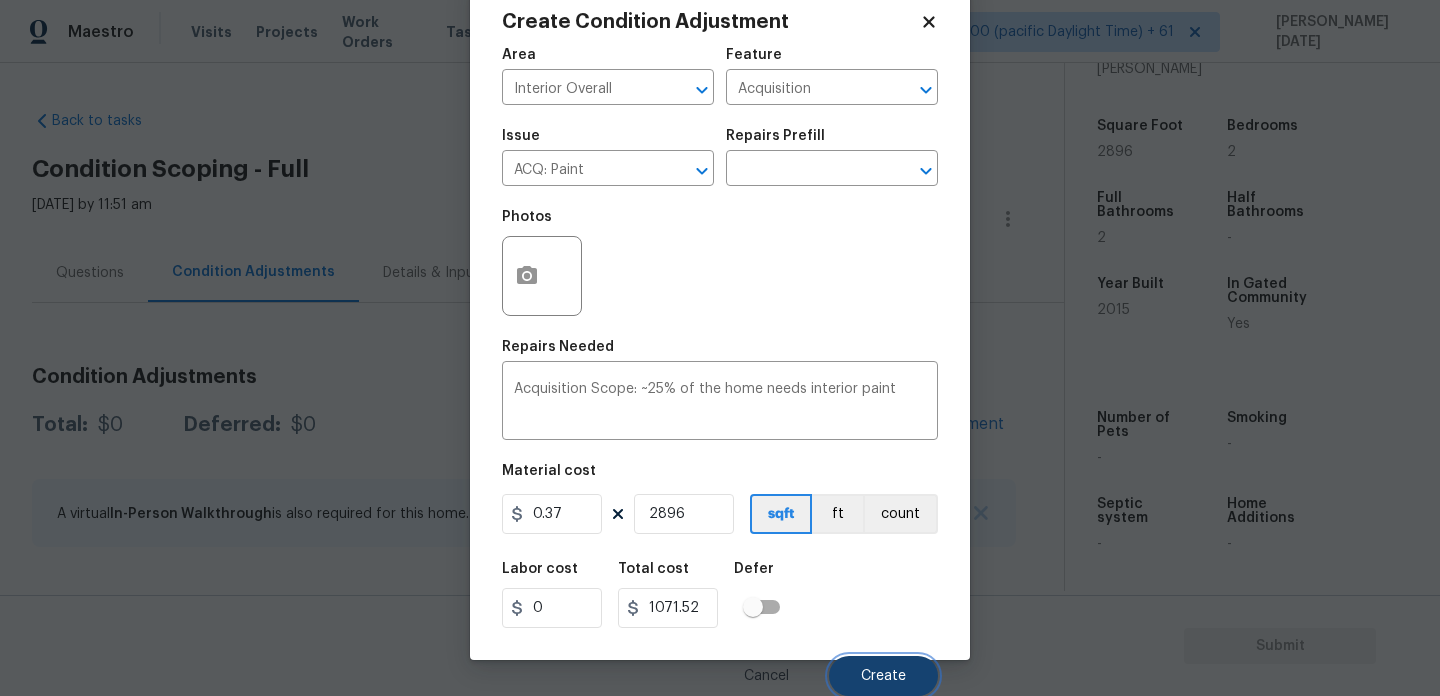 click on "Create" at bounding box center [883, 676] 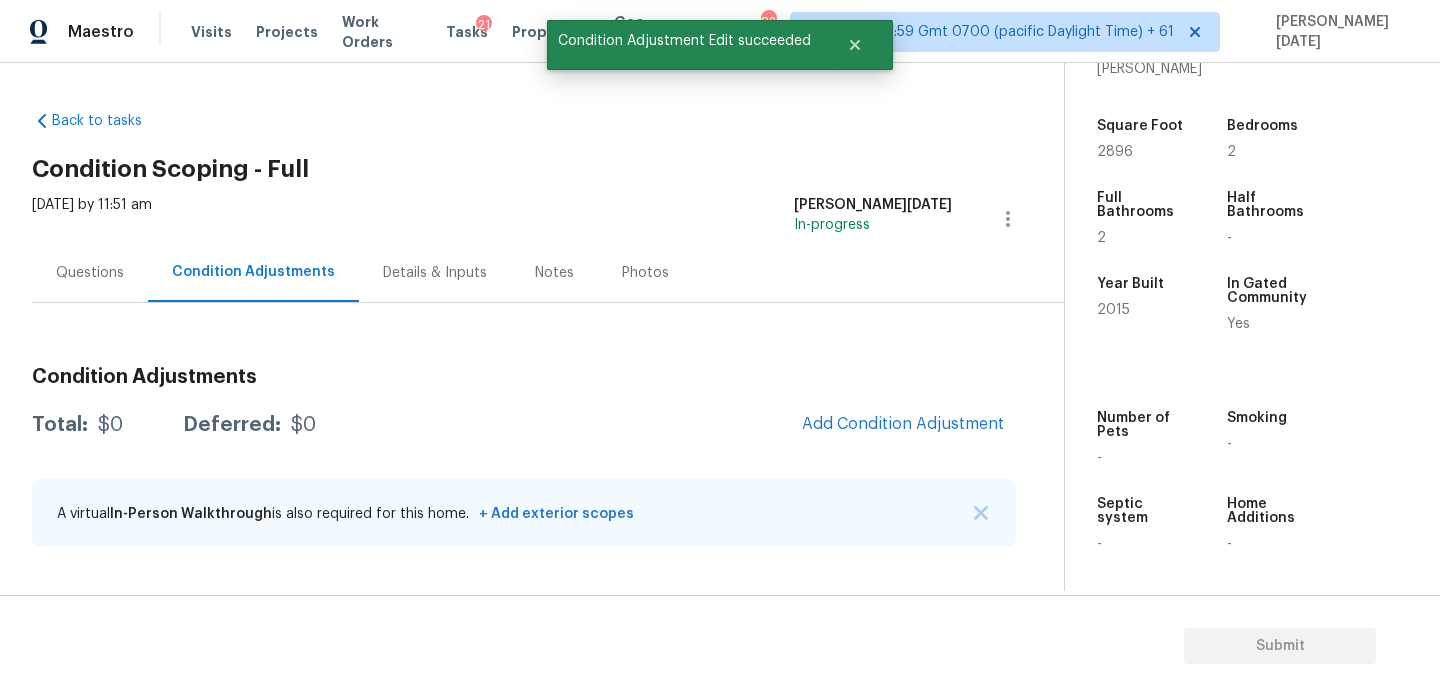 scroll, scrollTop: 44, scrollLeft: 0, axis: vertical 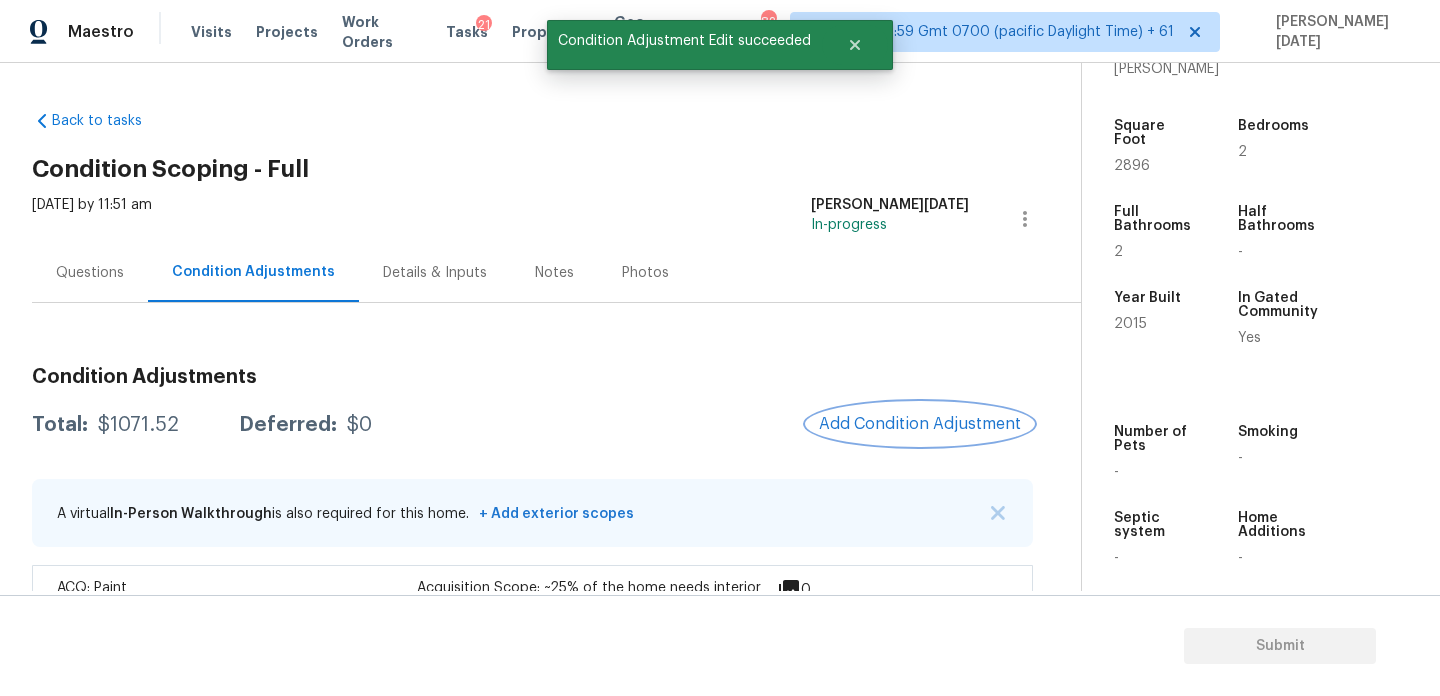 click on "Add Condition Adjustment" at bounding box center [920, 424] 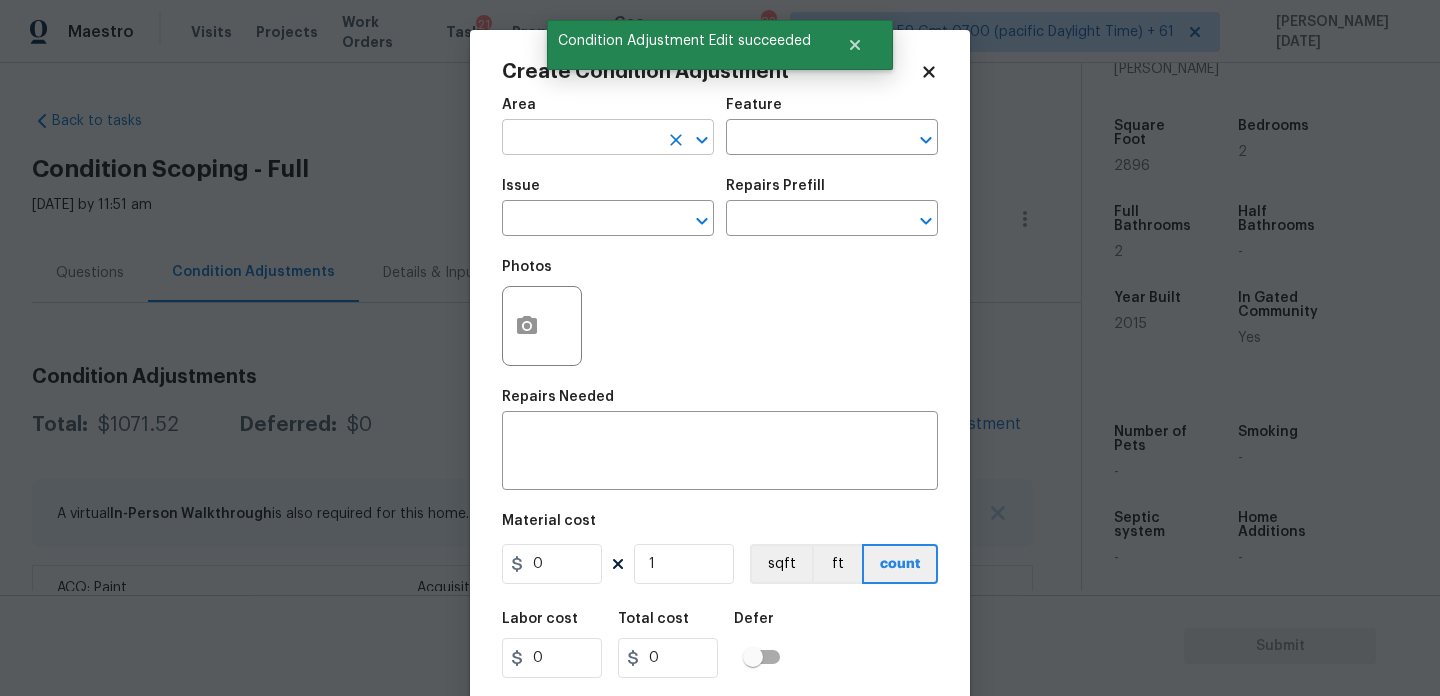click at bounding box center (580, 139) 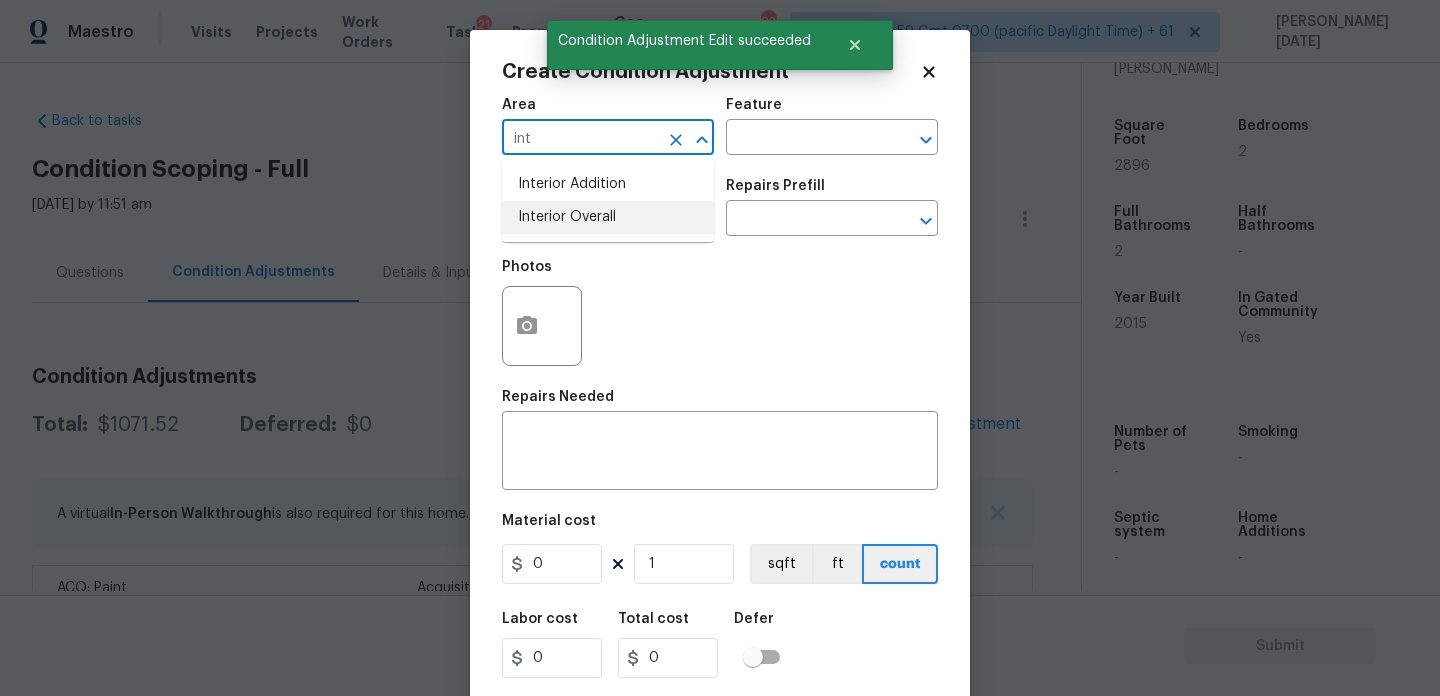 click on "Interior Overall" at bounding box center [608, 217] 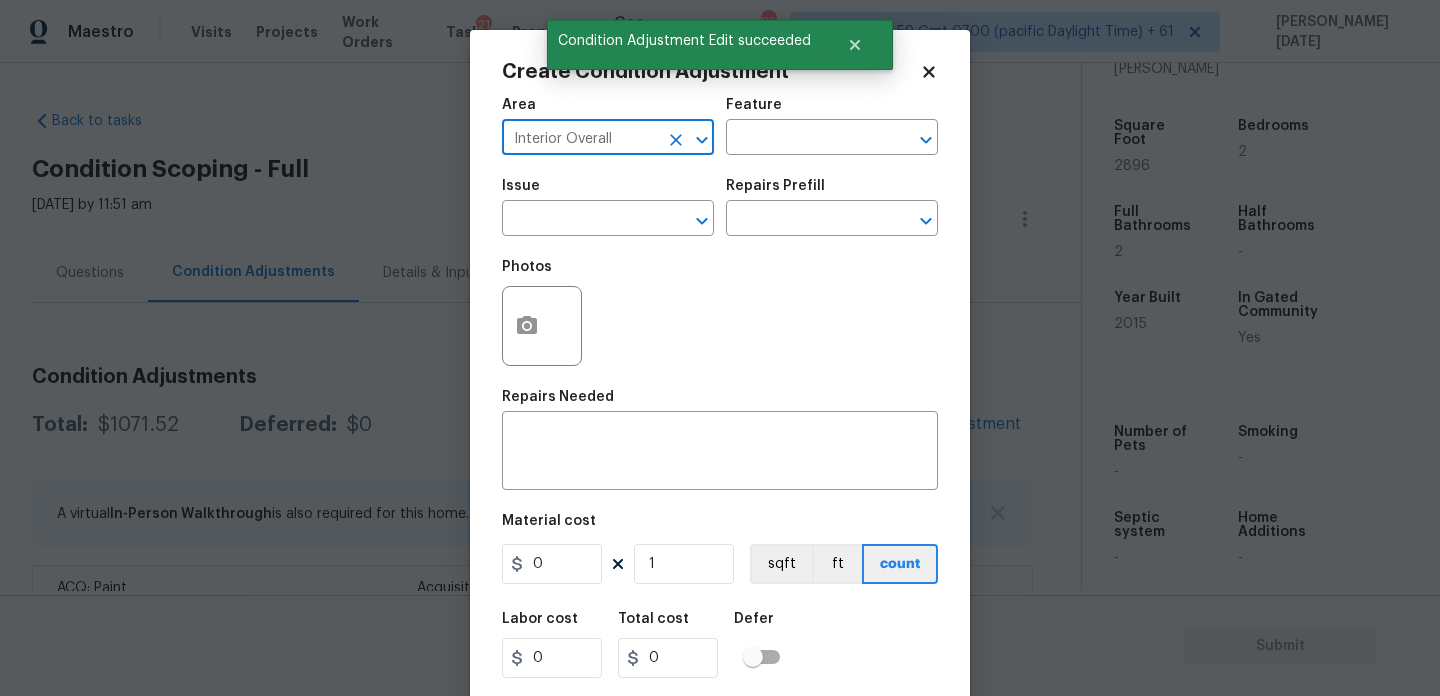 type on "Interior Overall" 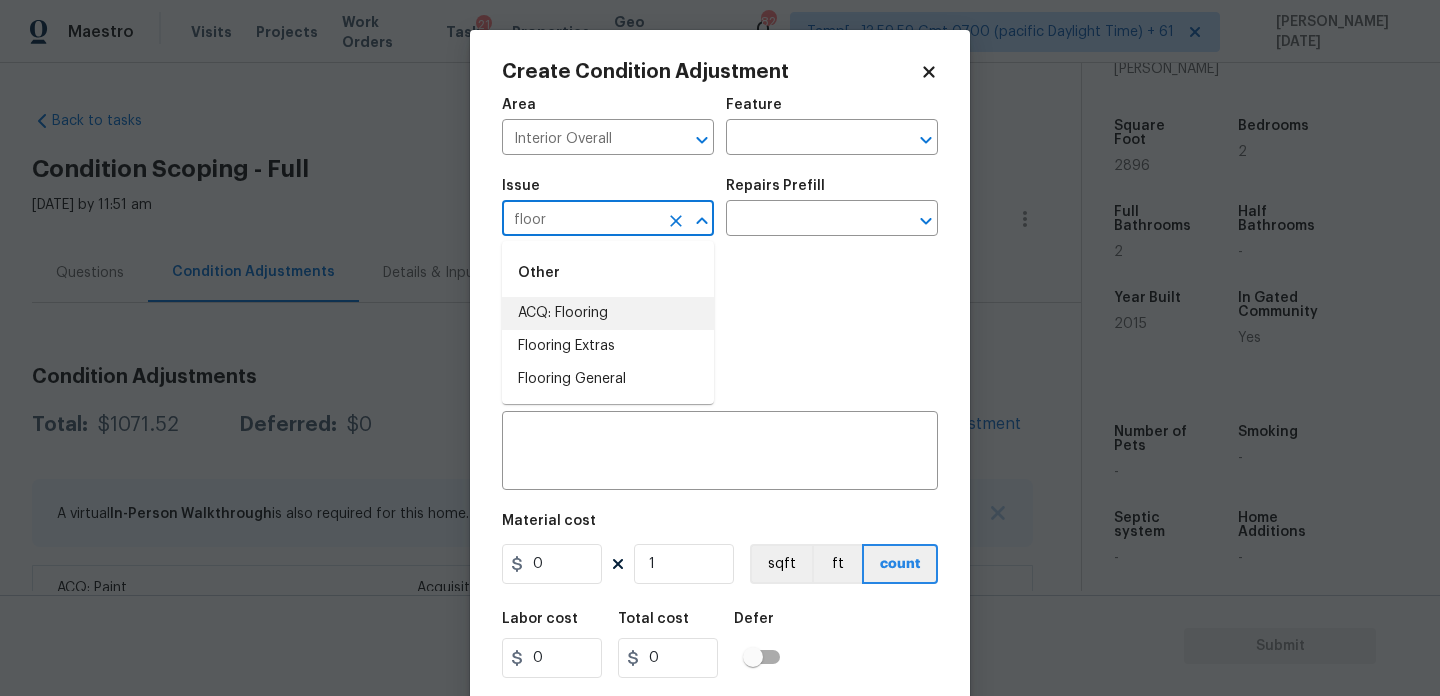 click on "ACQ: Flooring" at bounding box center (608, 313) 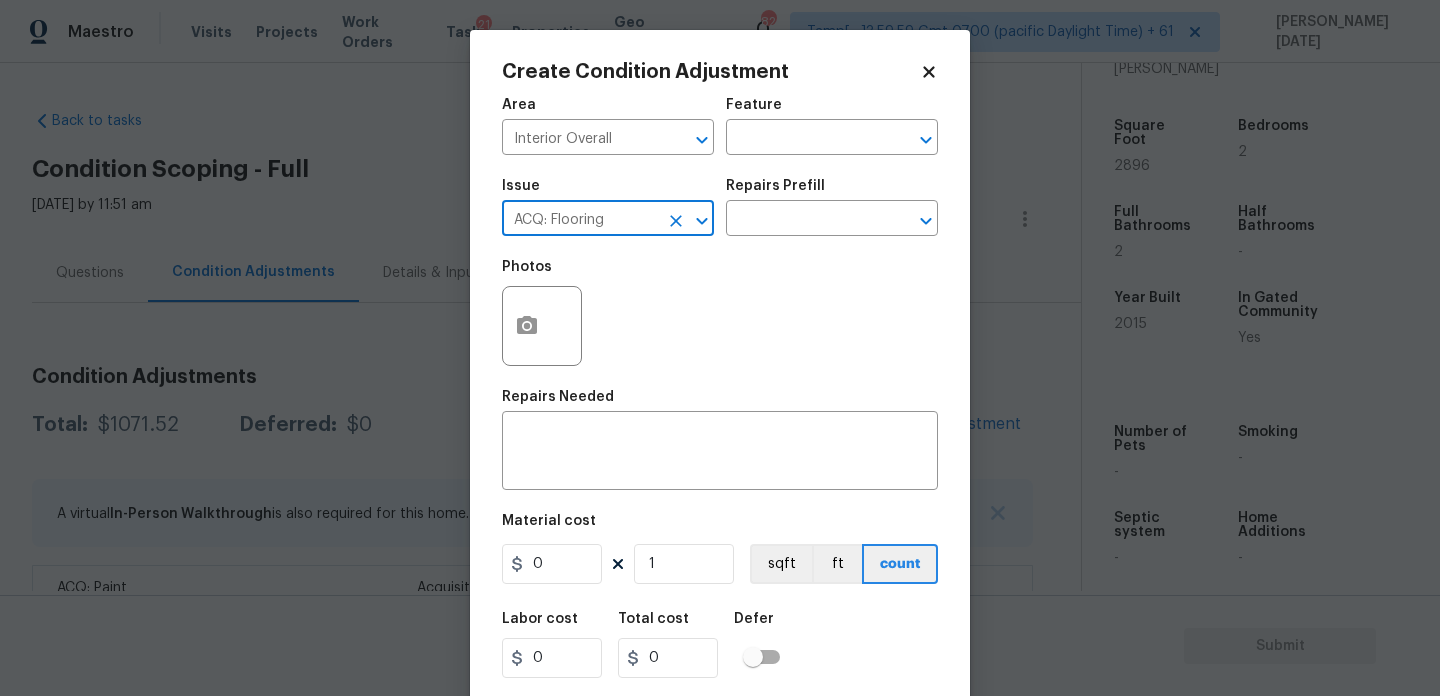 type on "ACQ: Flooring" 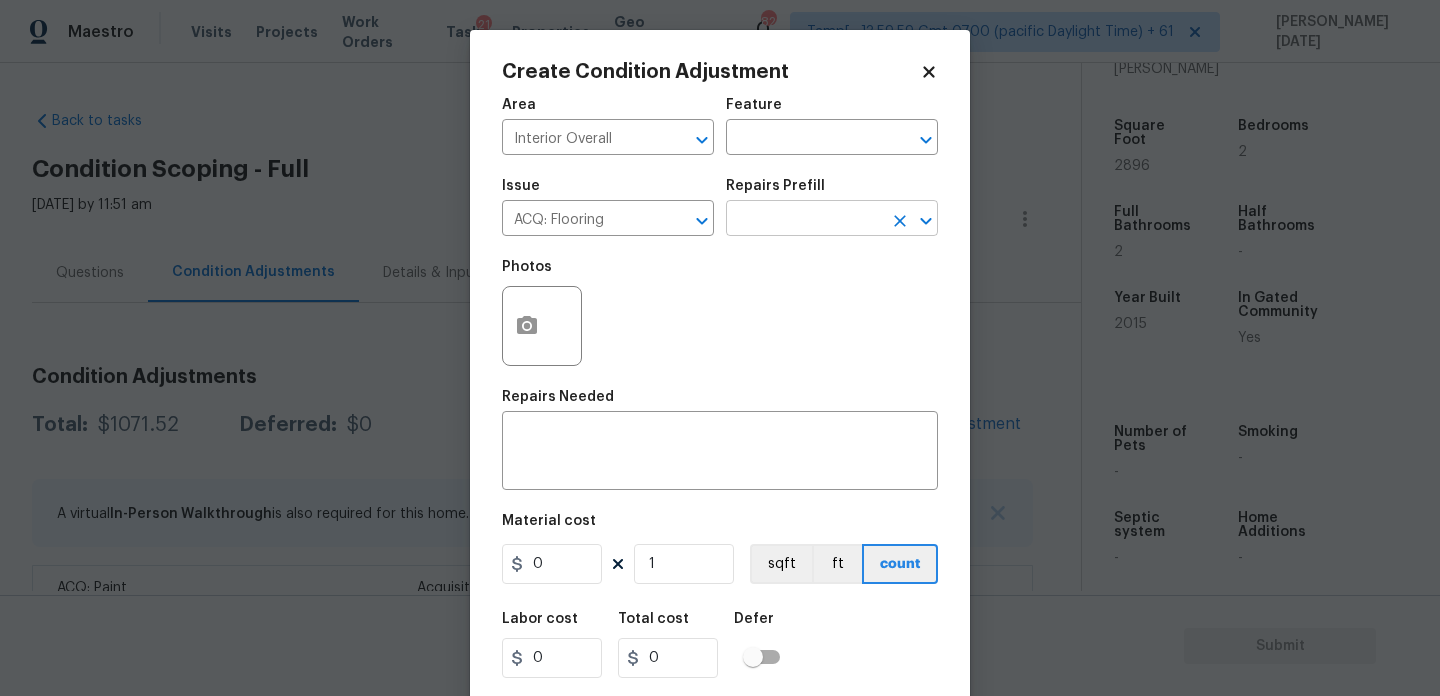 click at bounding box center [804, 220] 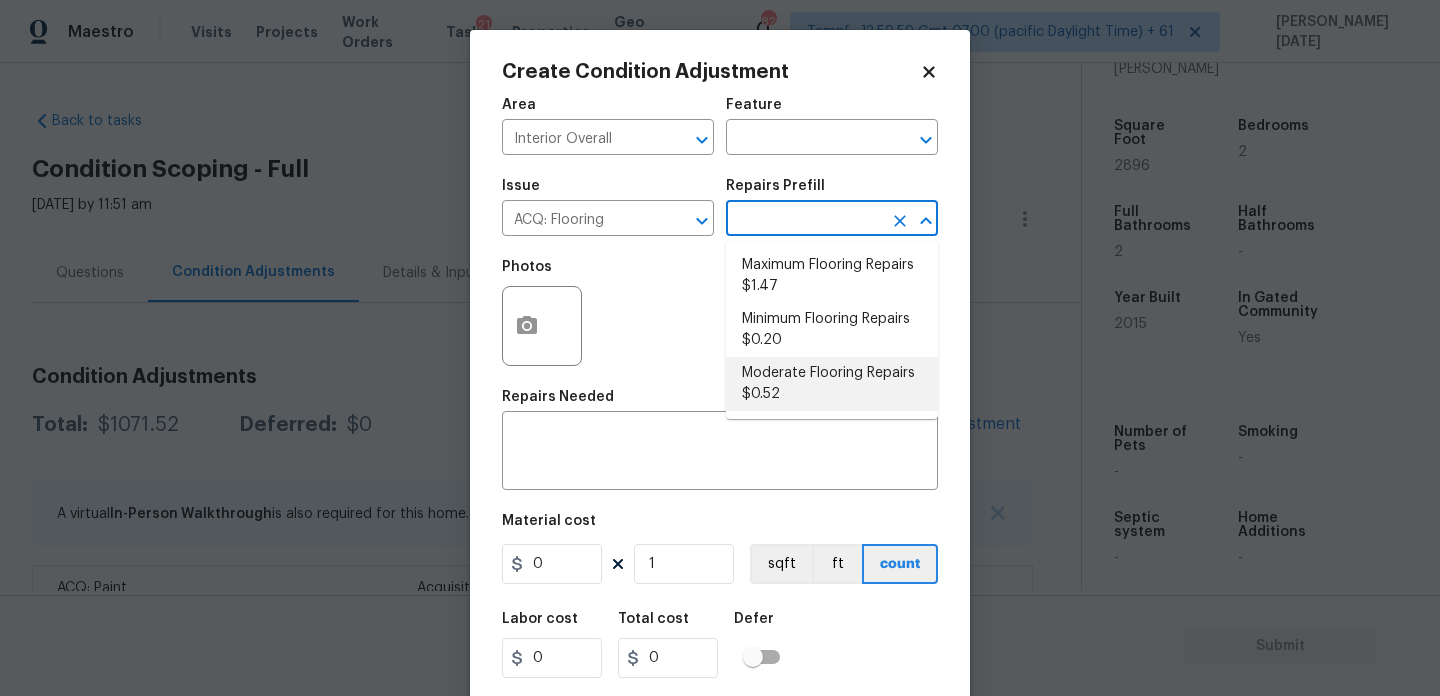 click on "Moderate Flooring Repairs $0.52" at bounding box center [832, 384] 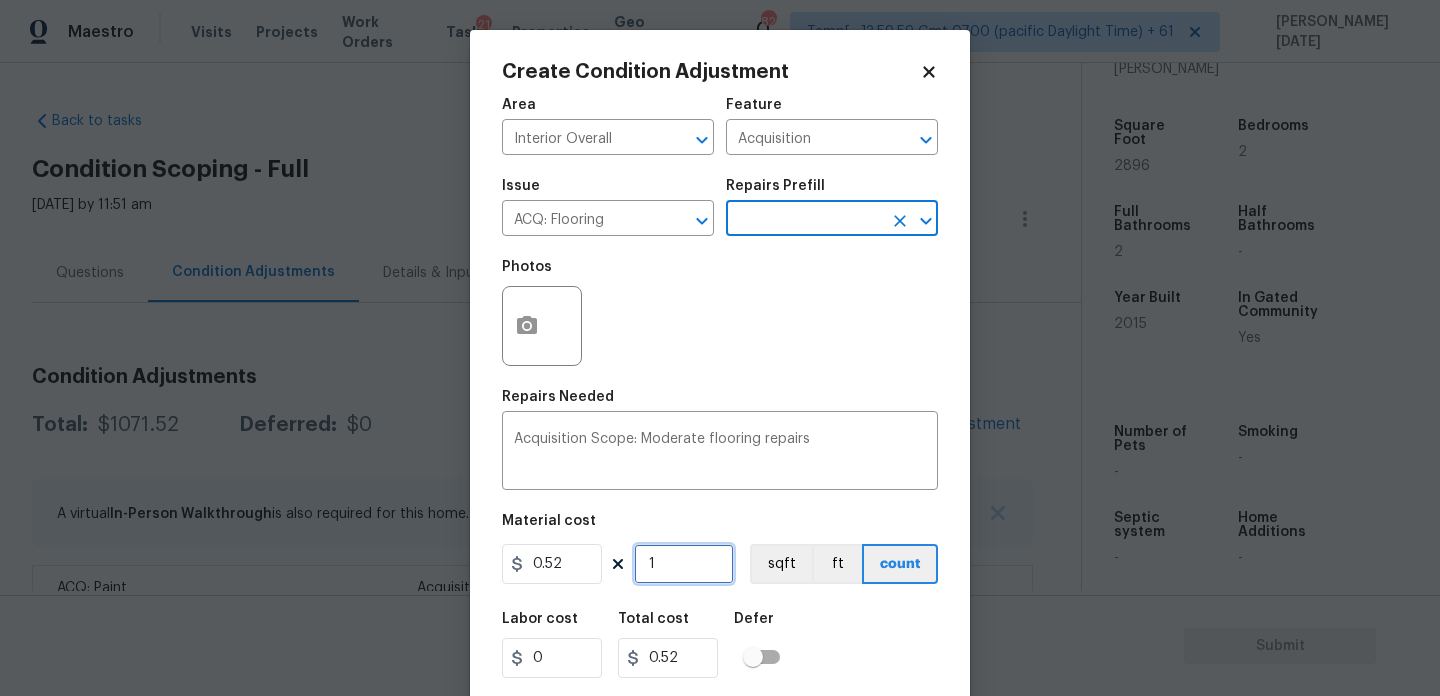 click on "1" at bounding box center [684, 564] 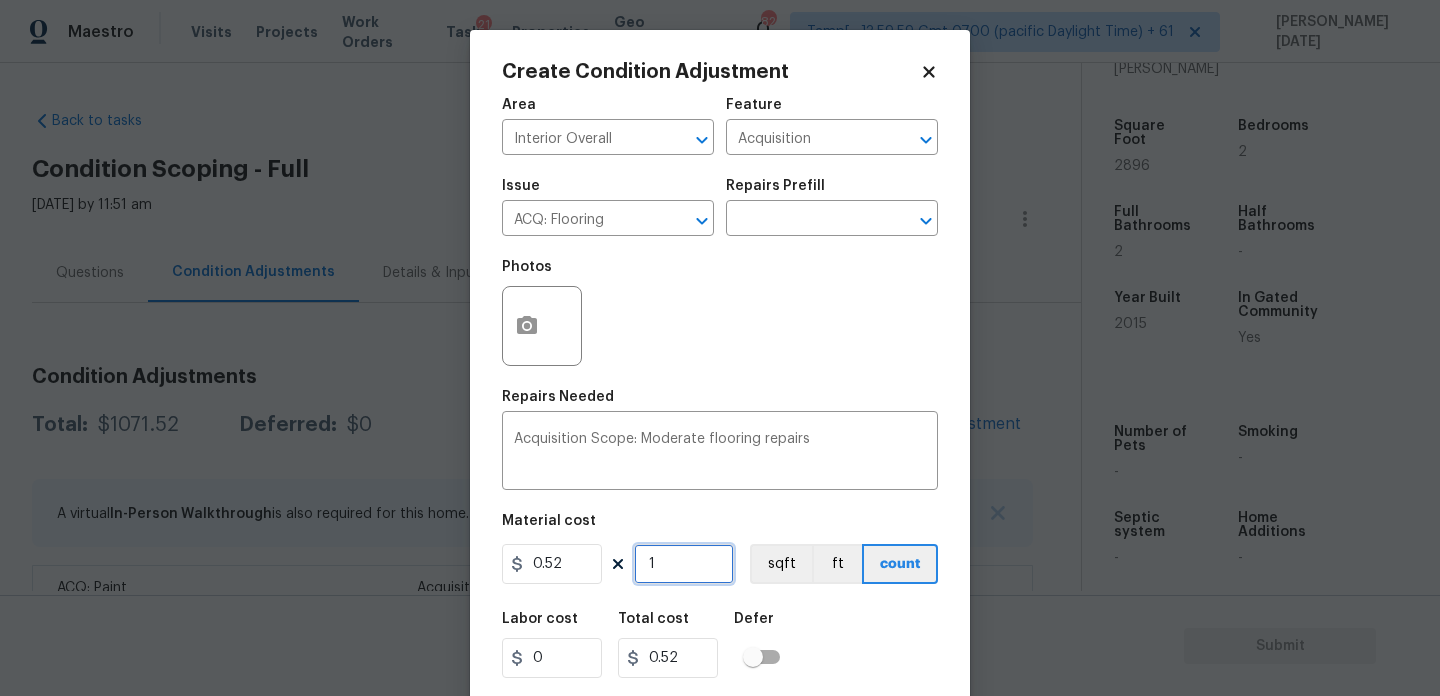 type on "0" 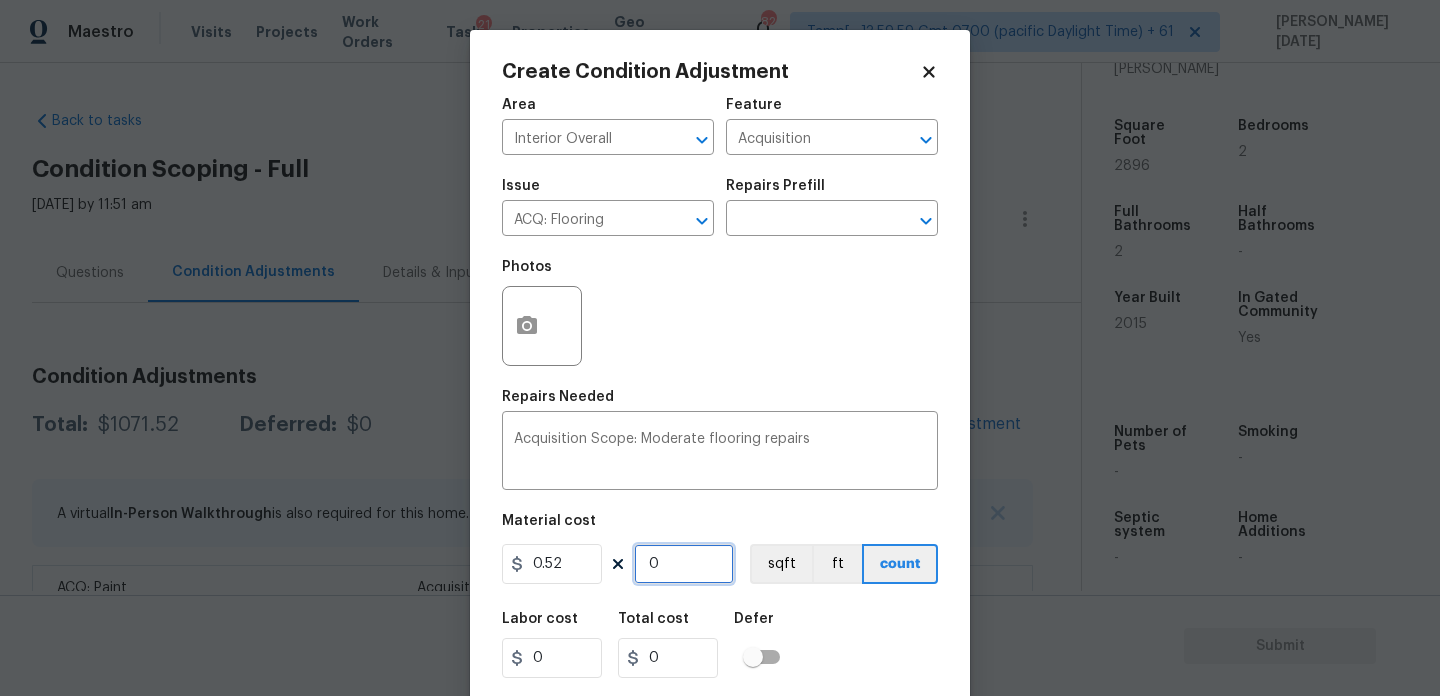 paste on "2896" 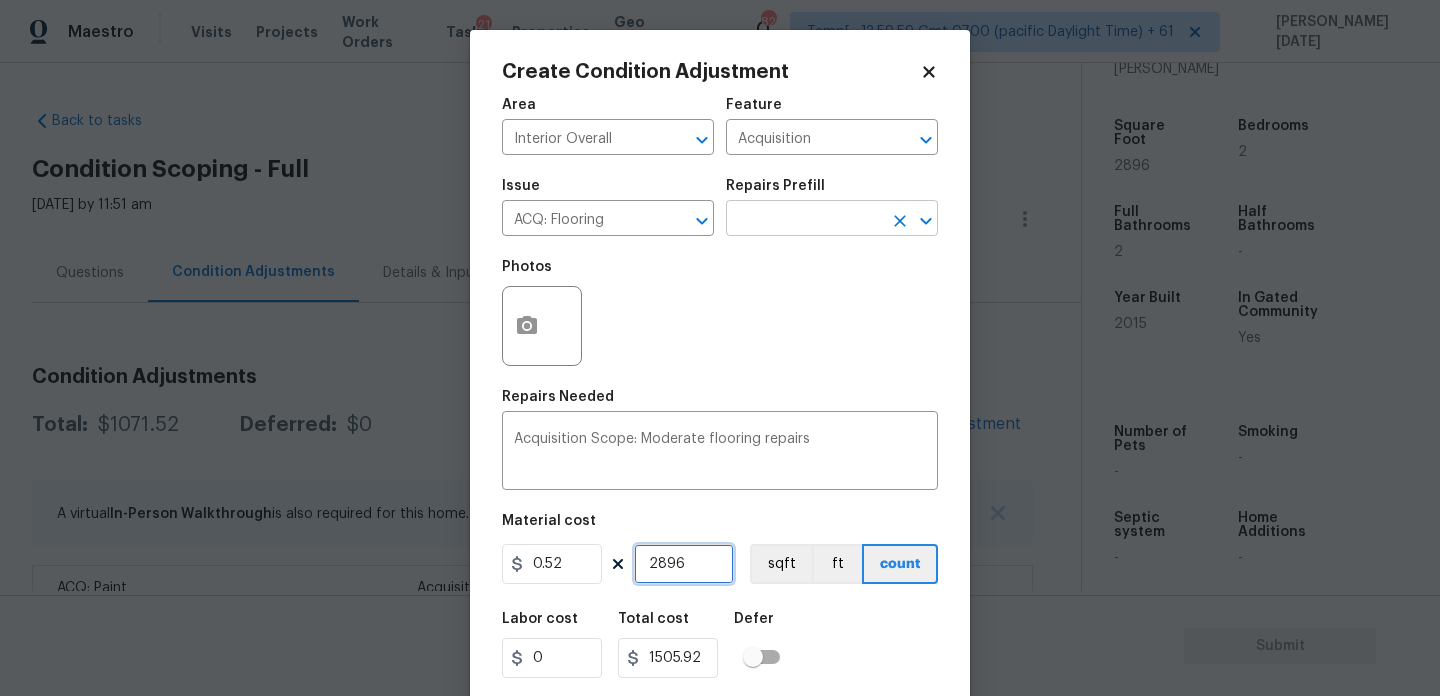 type on "2896" 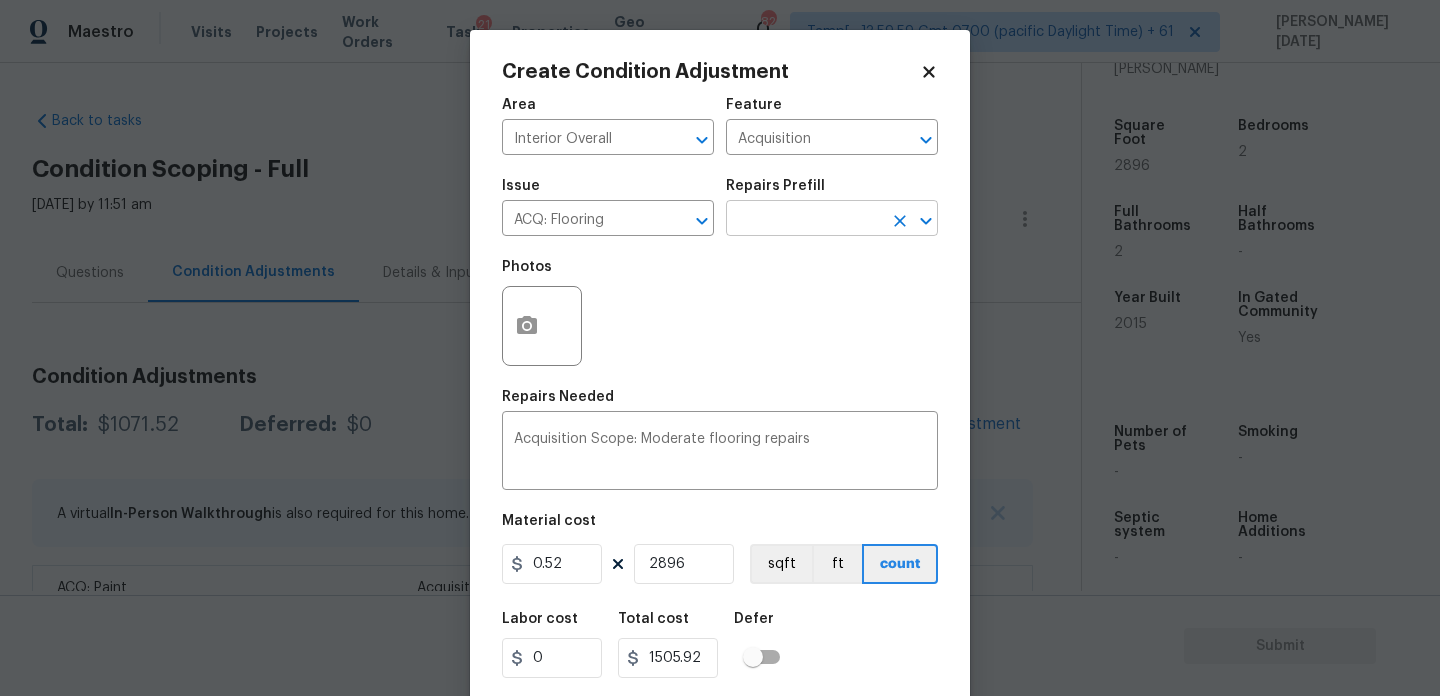 click at bounding box center (804, 220) 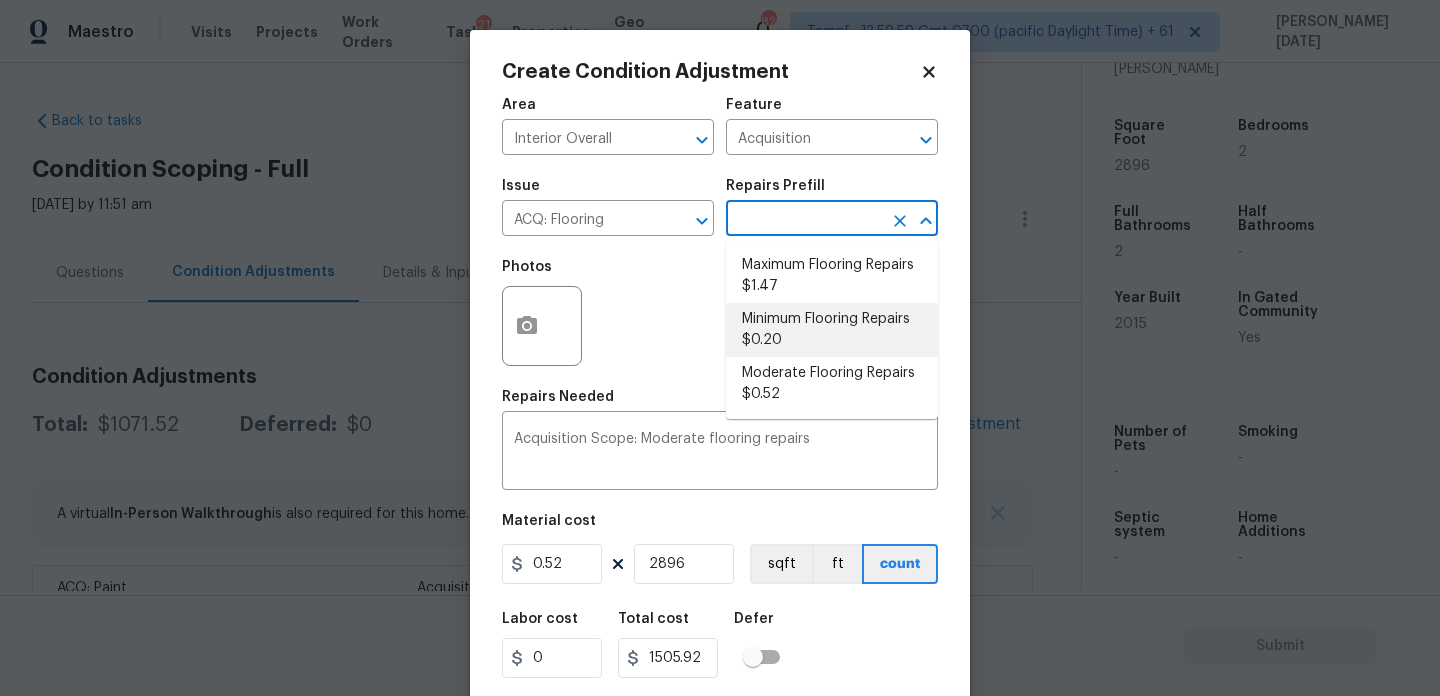 click on "Minimum Flooring Repairs $0.20" at bounding box center (832, 330) 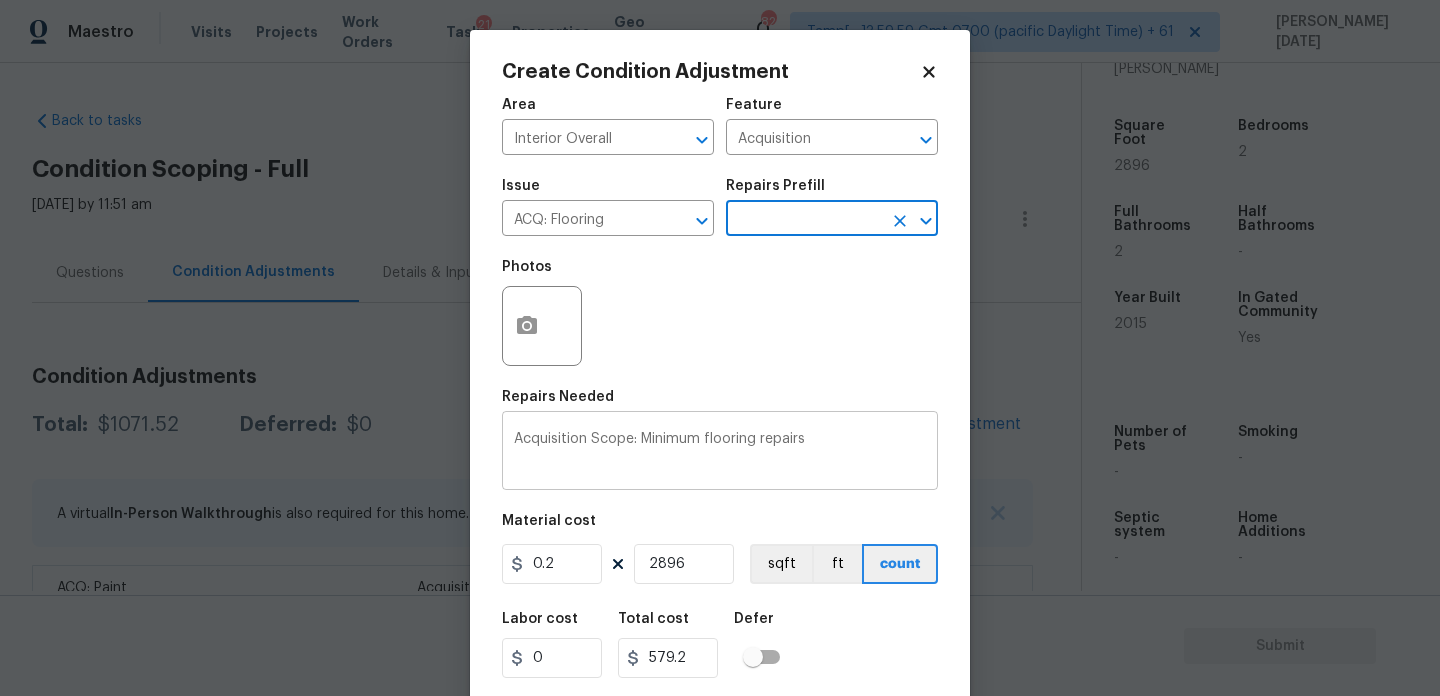 scroll, scrollTop: 51, scrollLeft: 0, axis: vertical 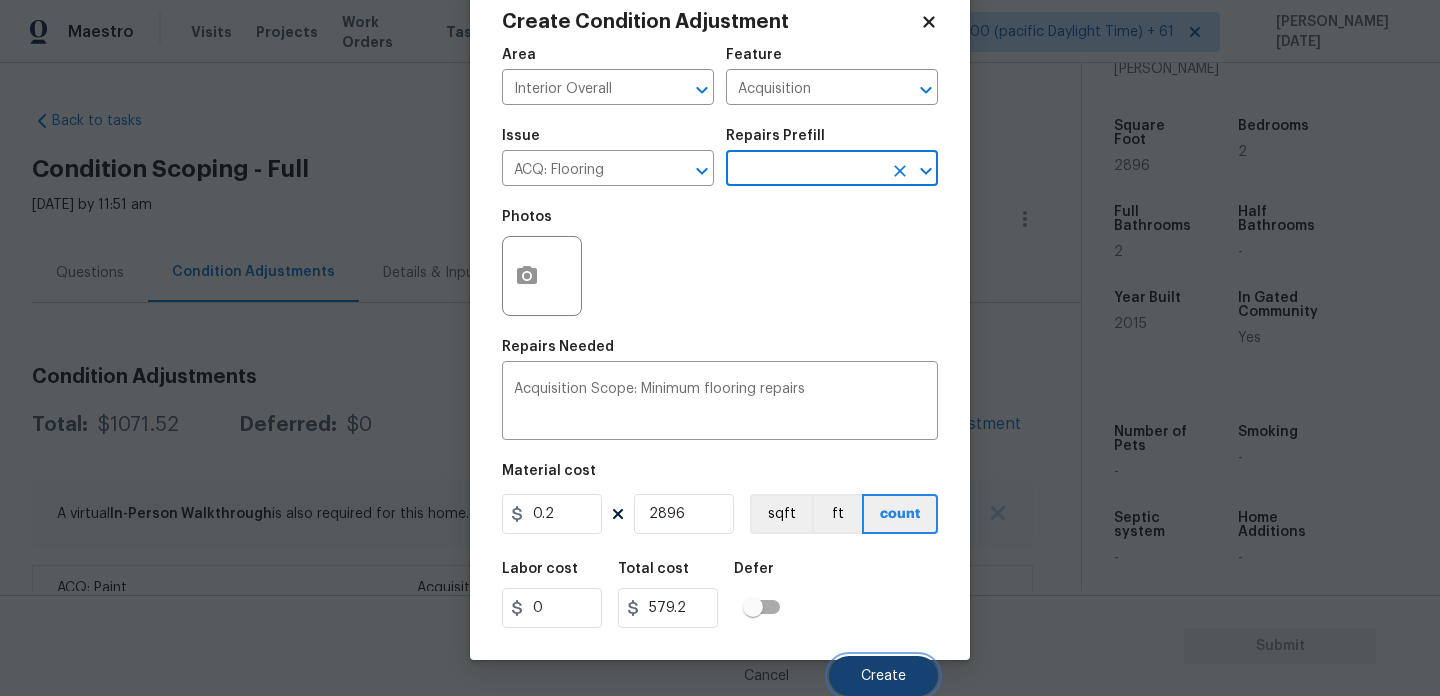 click on "Create" at bounding box center (883, 676) 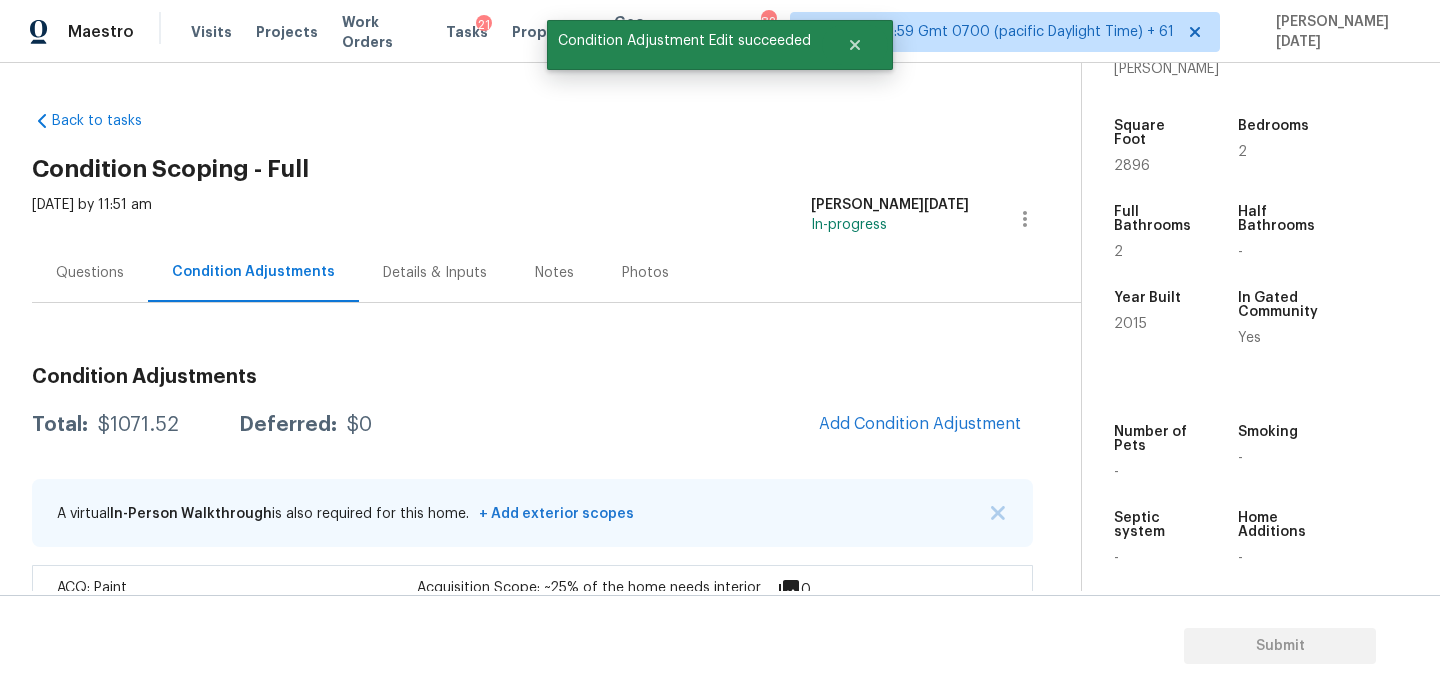 scroll, scrollTop: 44, scrollLeft: 0, axis: vertical 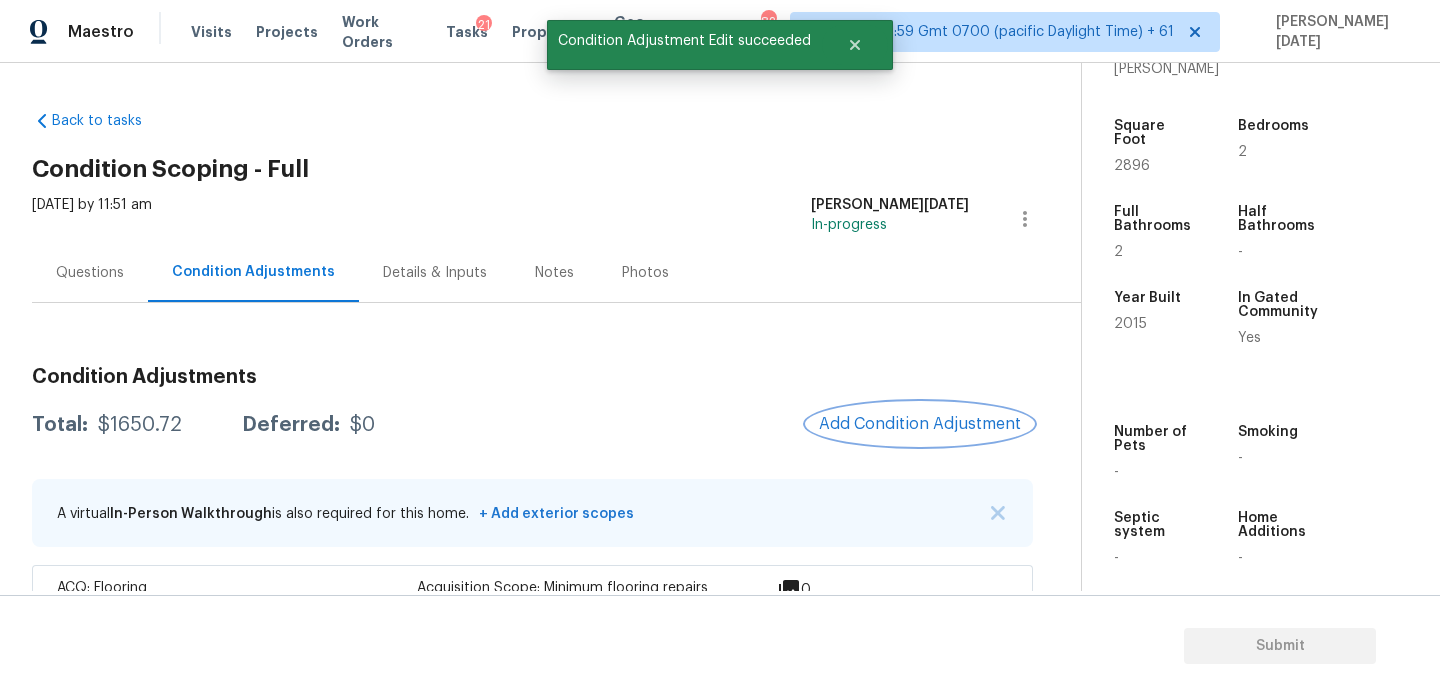 click on "Add Condition Adjustment" at bounding box center [920, 424] 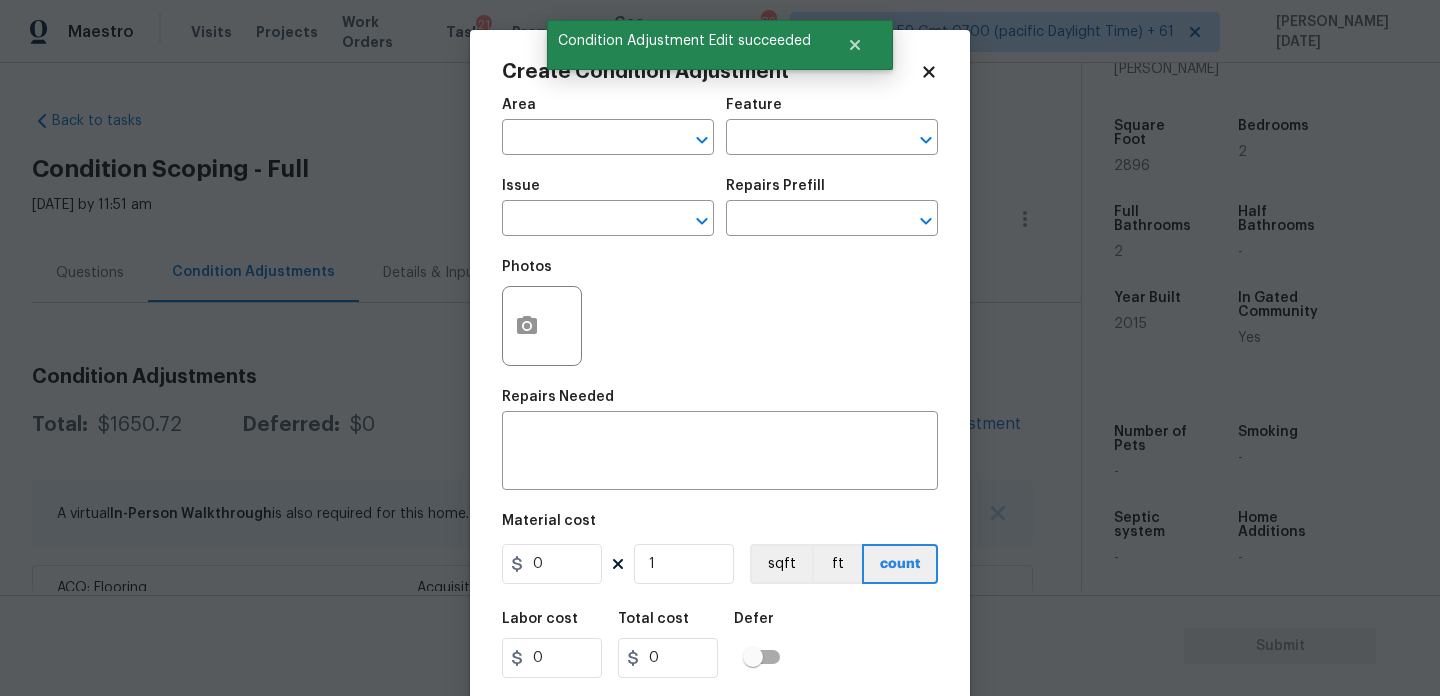 click on "Area" at bounding box center (608, 111) 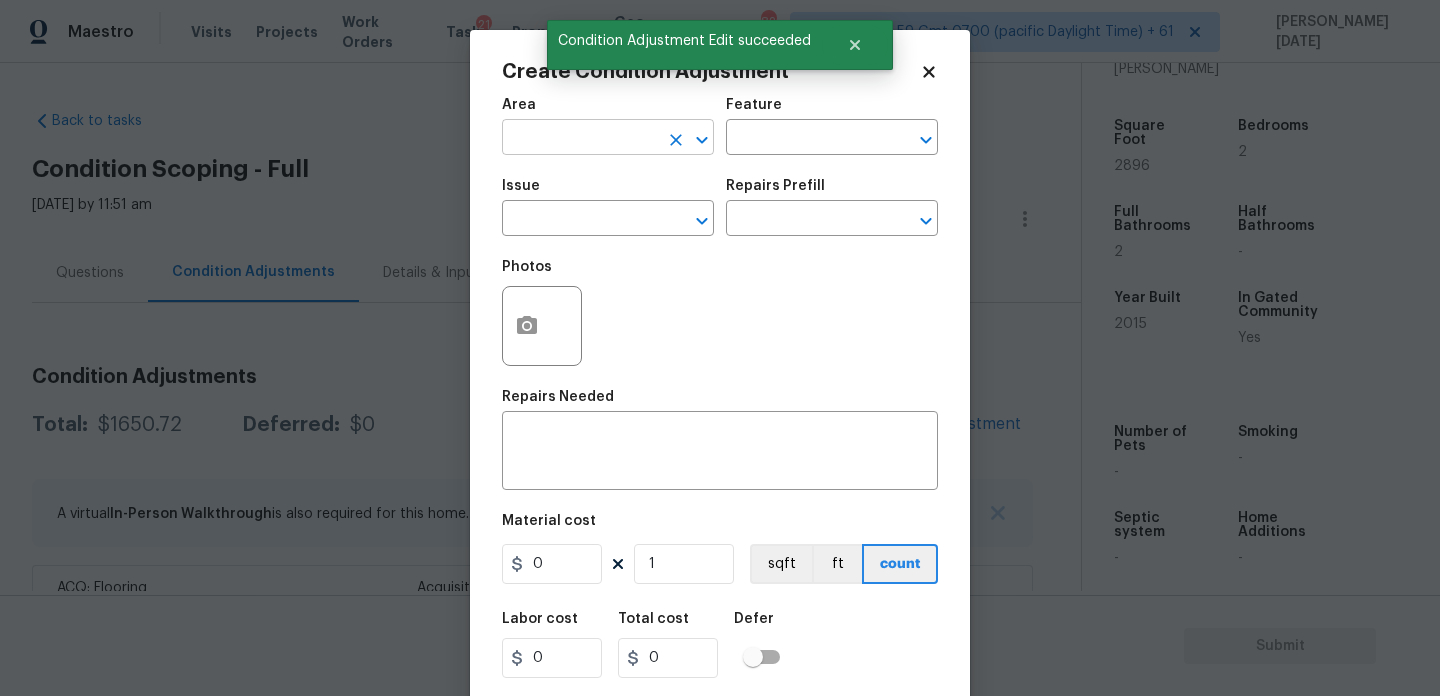 click at bounding box center (580, 139) 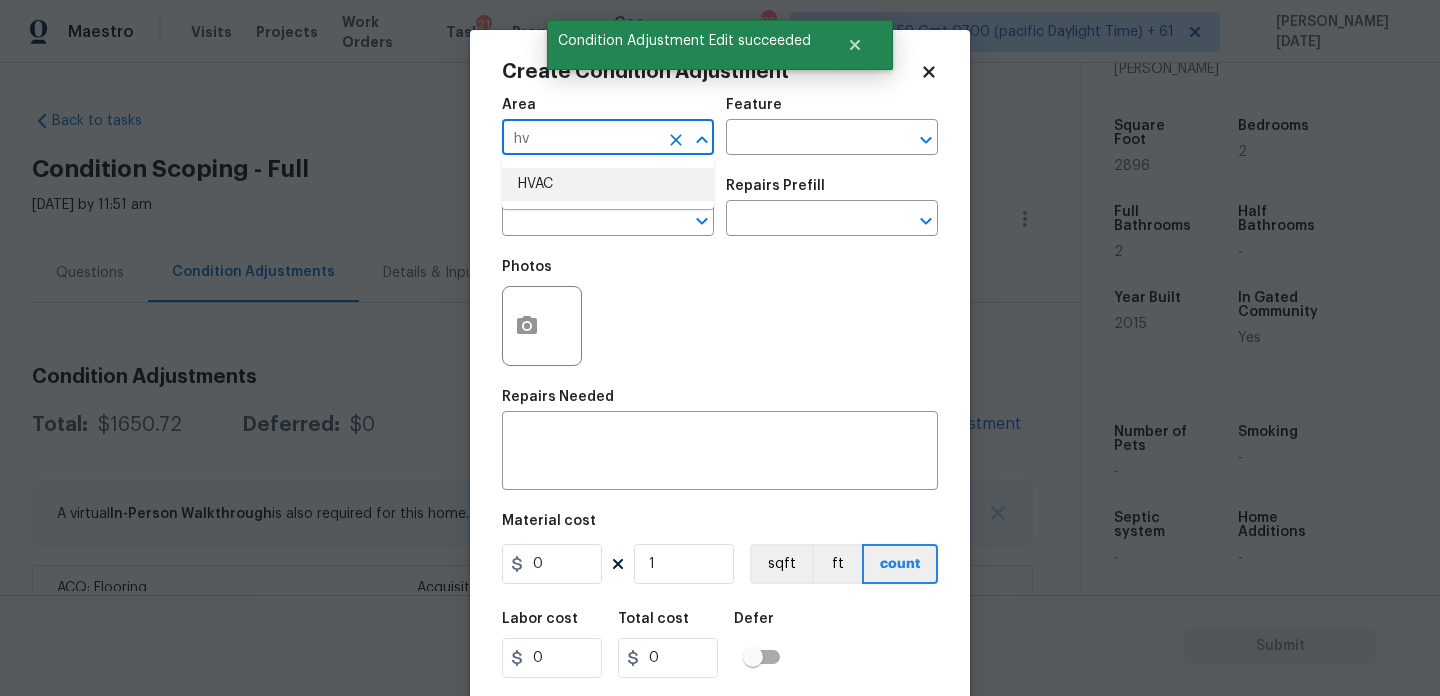 click on "HVAC" at bounding box center [608, 184] 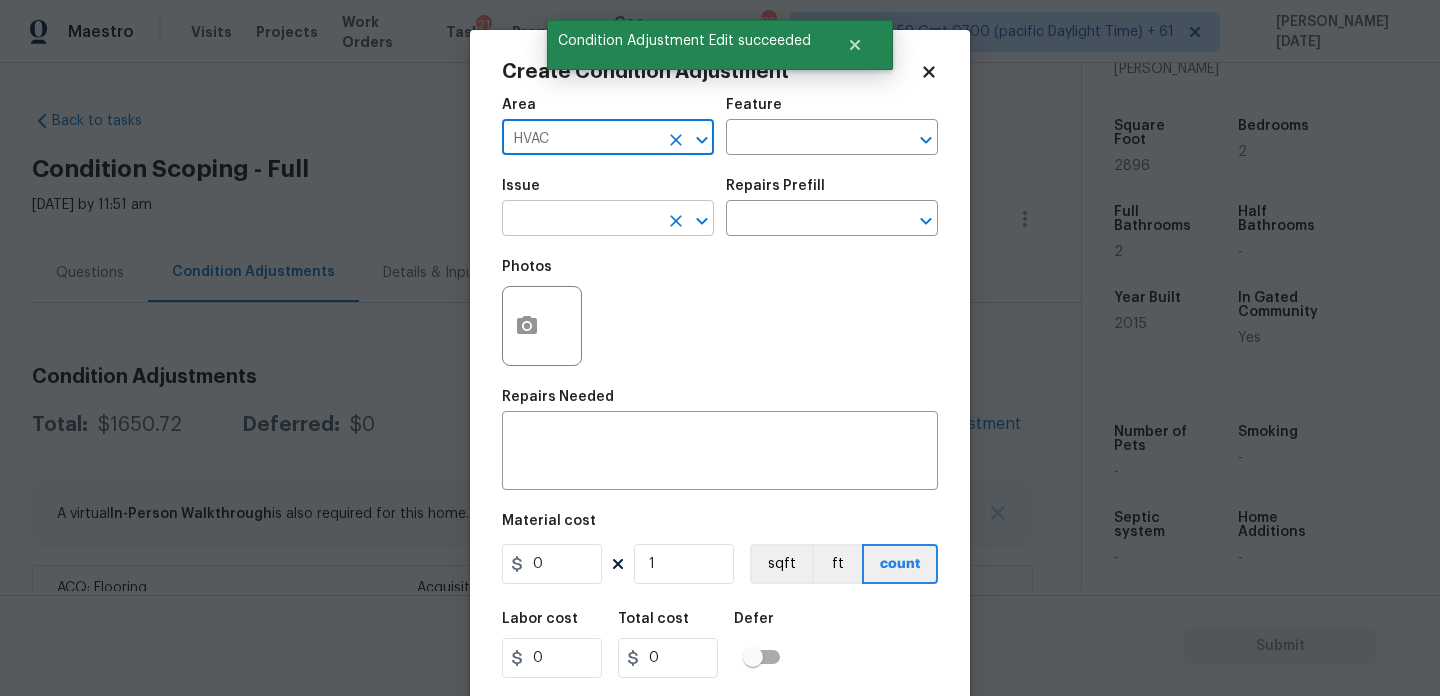 type on "HVAC" 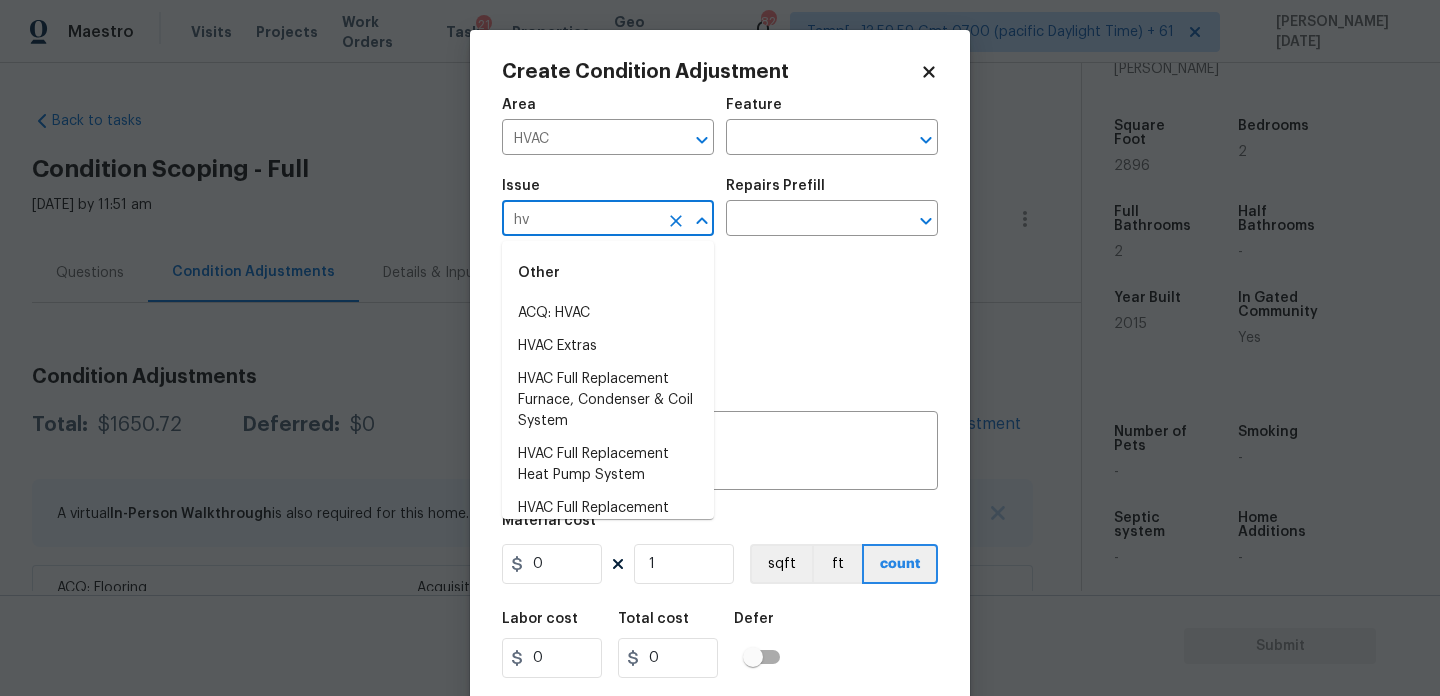 click on "Other" at bounding box center (608, 273) 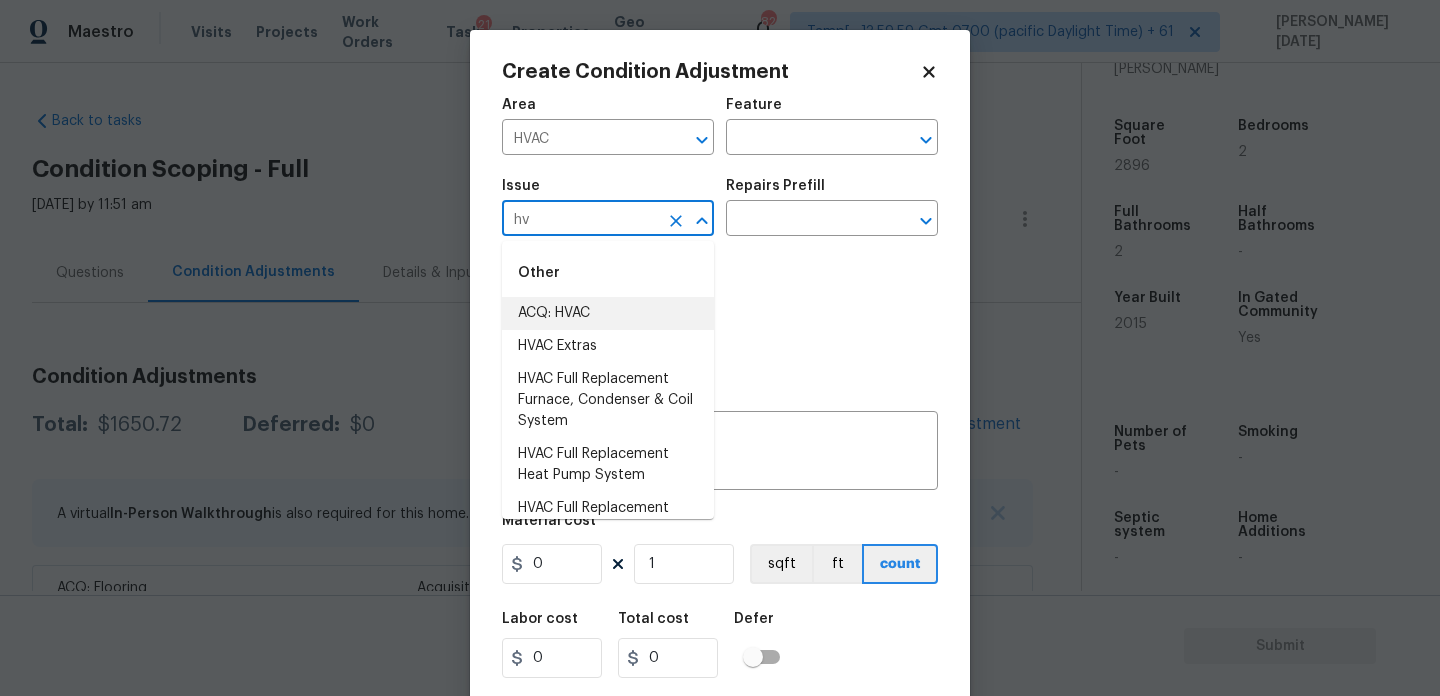 click on "ACQ: HVAC" at bounding box center (608, 313) 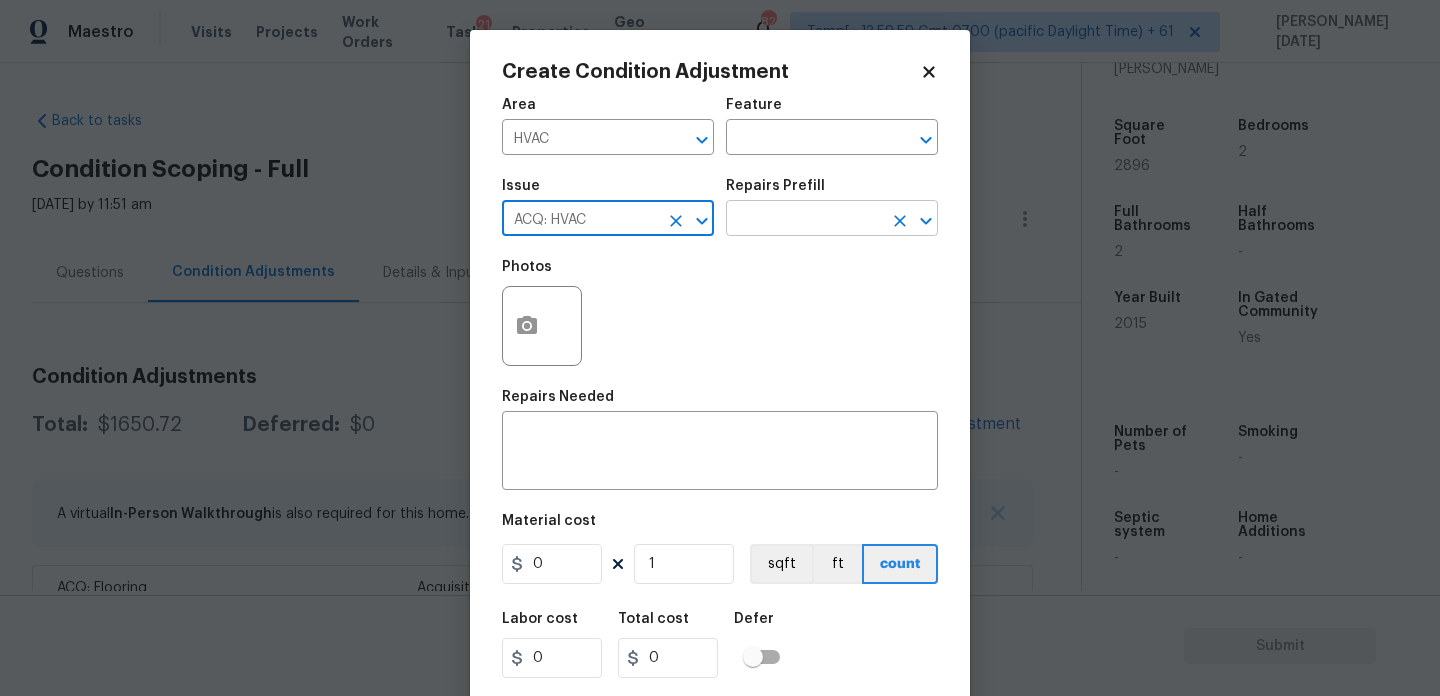 type on "ACQ: HVAC" 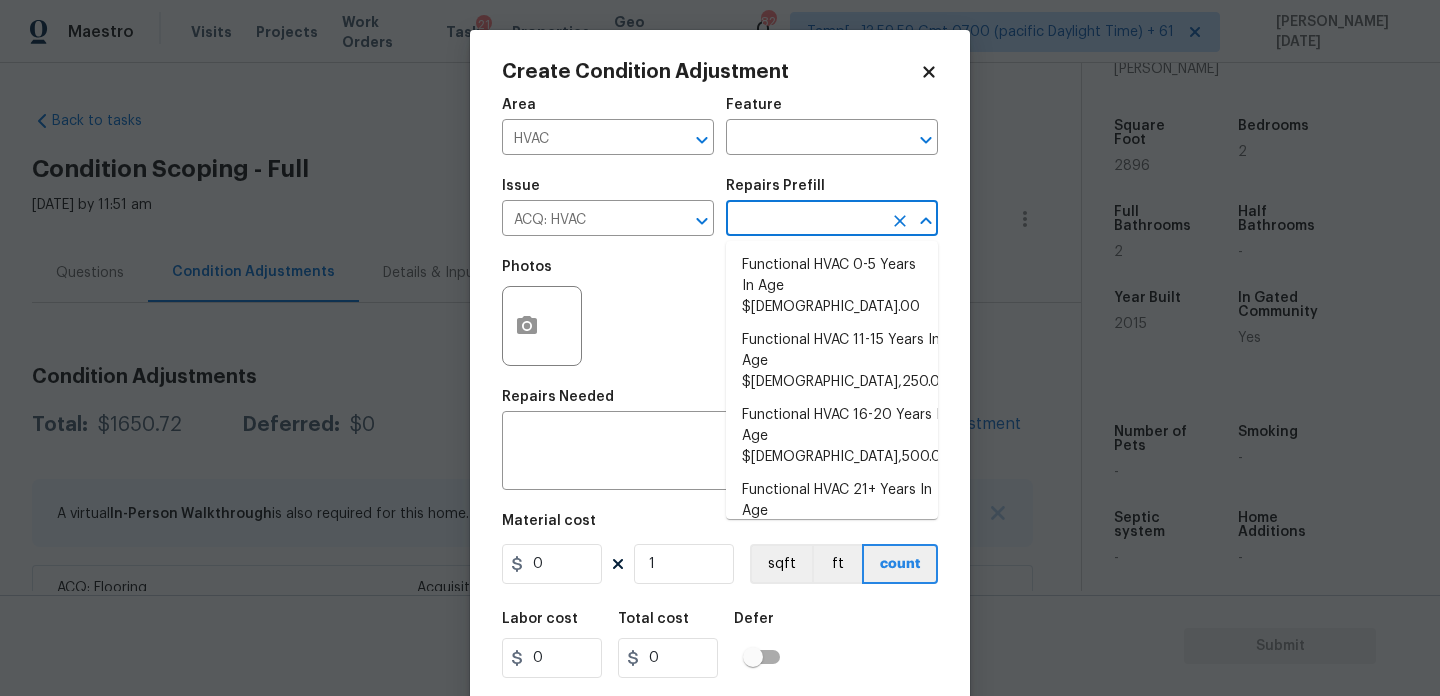 click on "Functional HVAC 6-10 Years In Age $500.00" at bounding box center (832, 576) 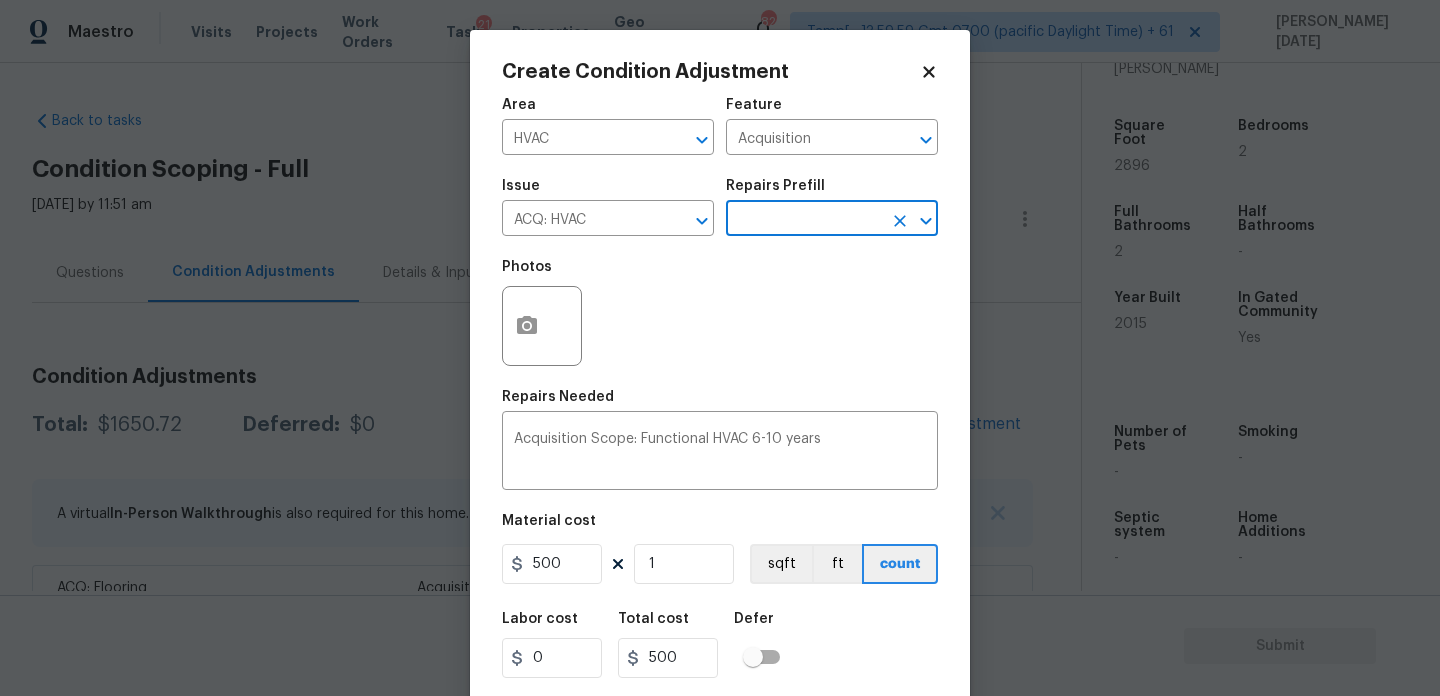 scroll, scrollTop: 51, scrollLeft: 0, axis: vertical 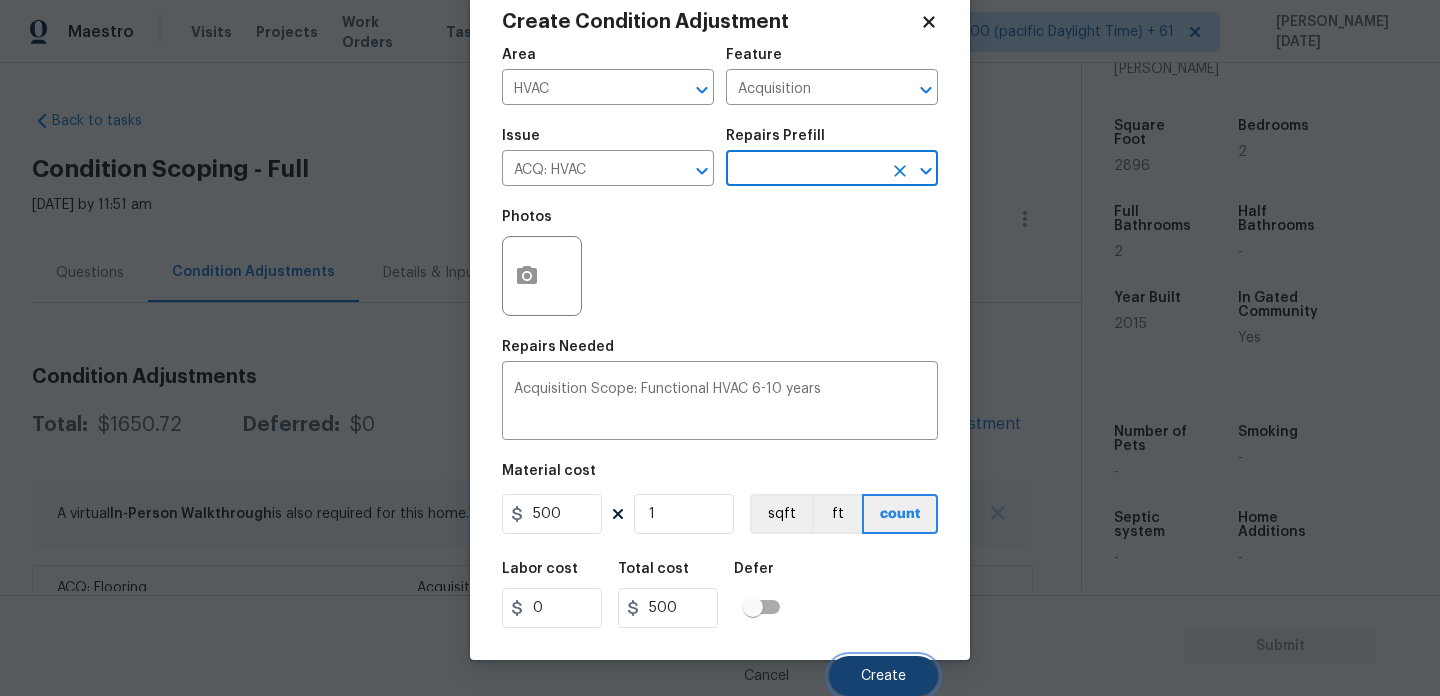 click on "Create" at bounding box center (883, 676) 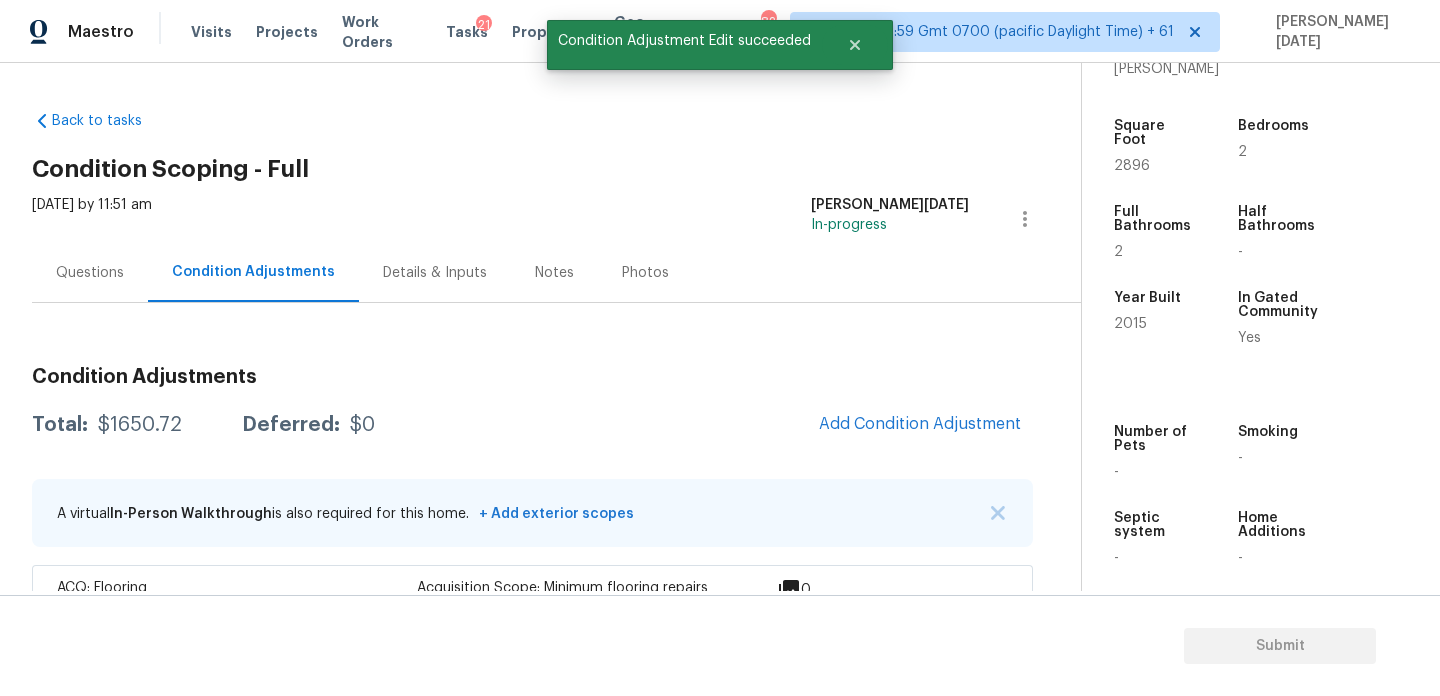 scroll, scrollTop: 44, scrollLeft: 0, axis: vertical 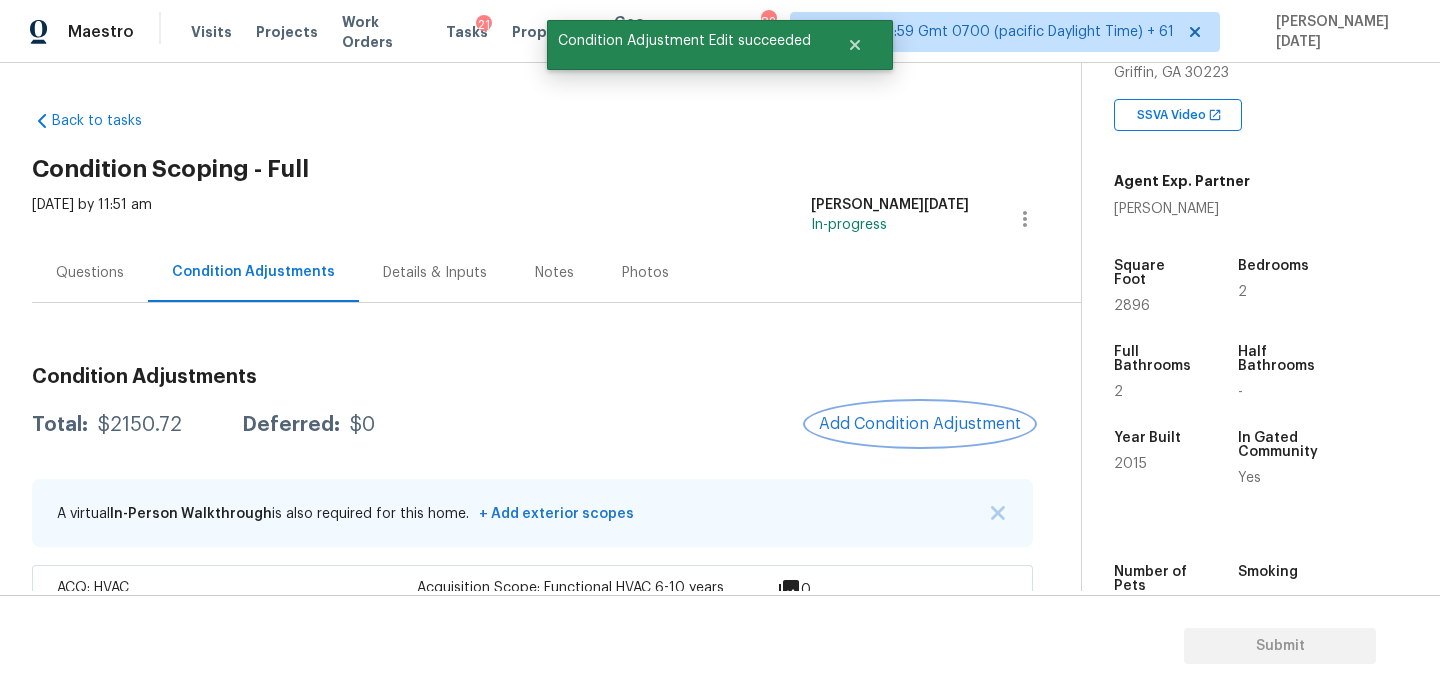 click on "Add Condition Adjustment" at bounding box center (920, 424) 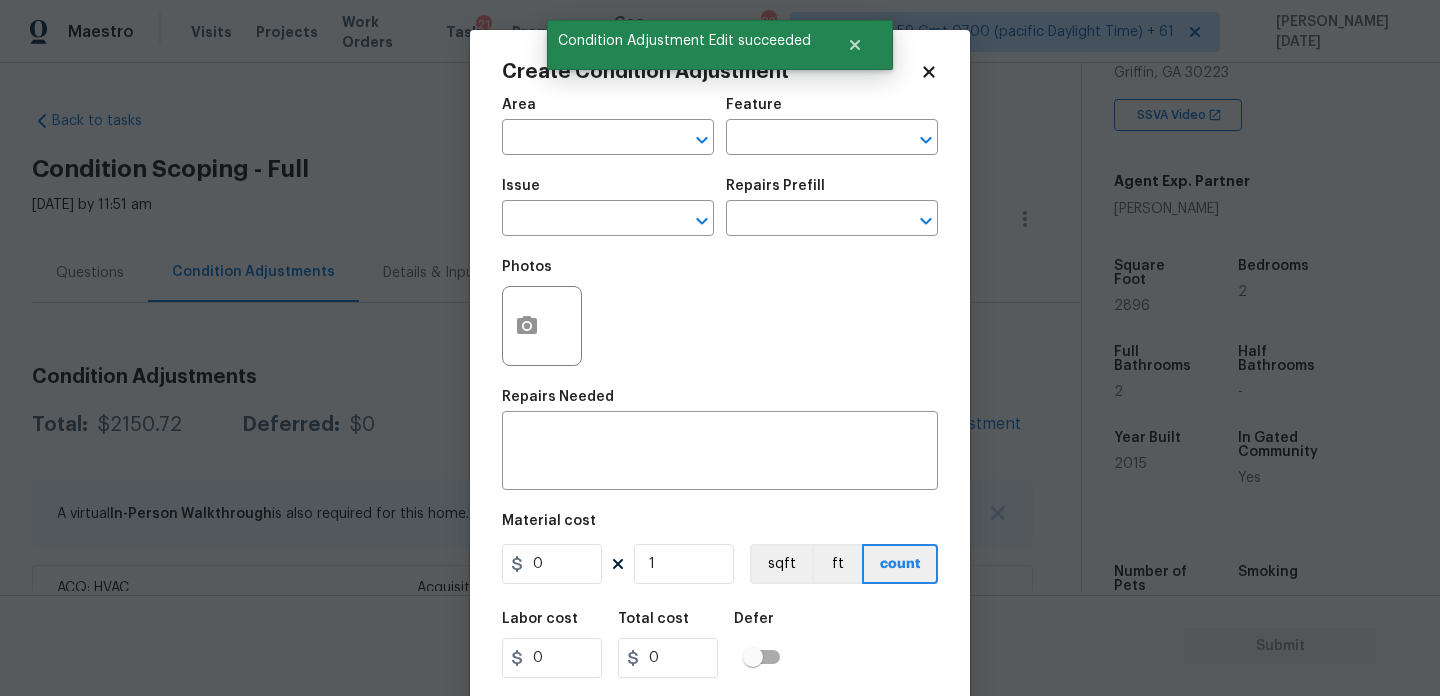 click on "Area" at bounding box center [519, 105] 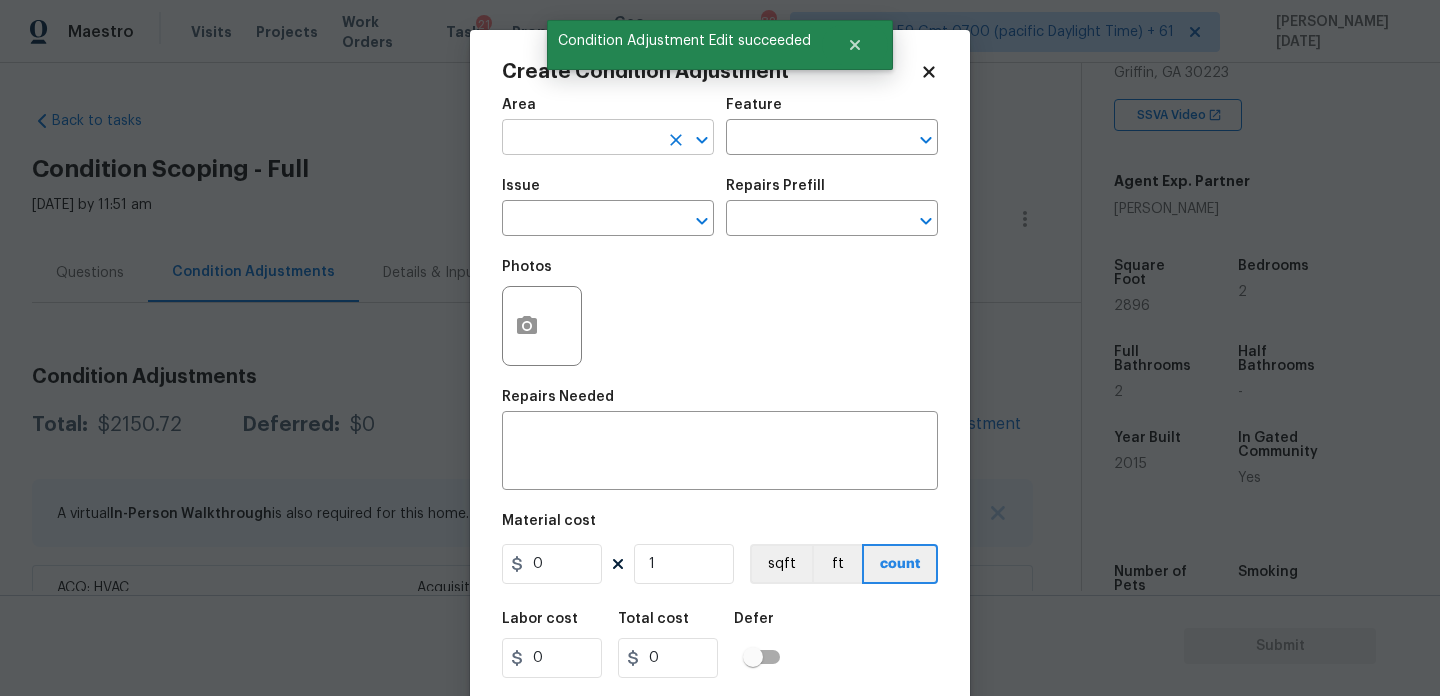 click at bounding box center (580, 139) 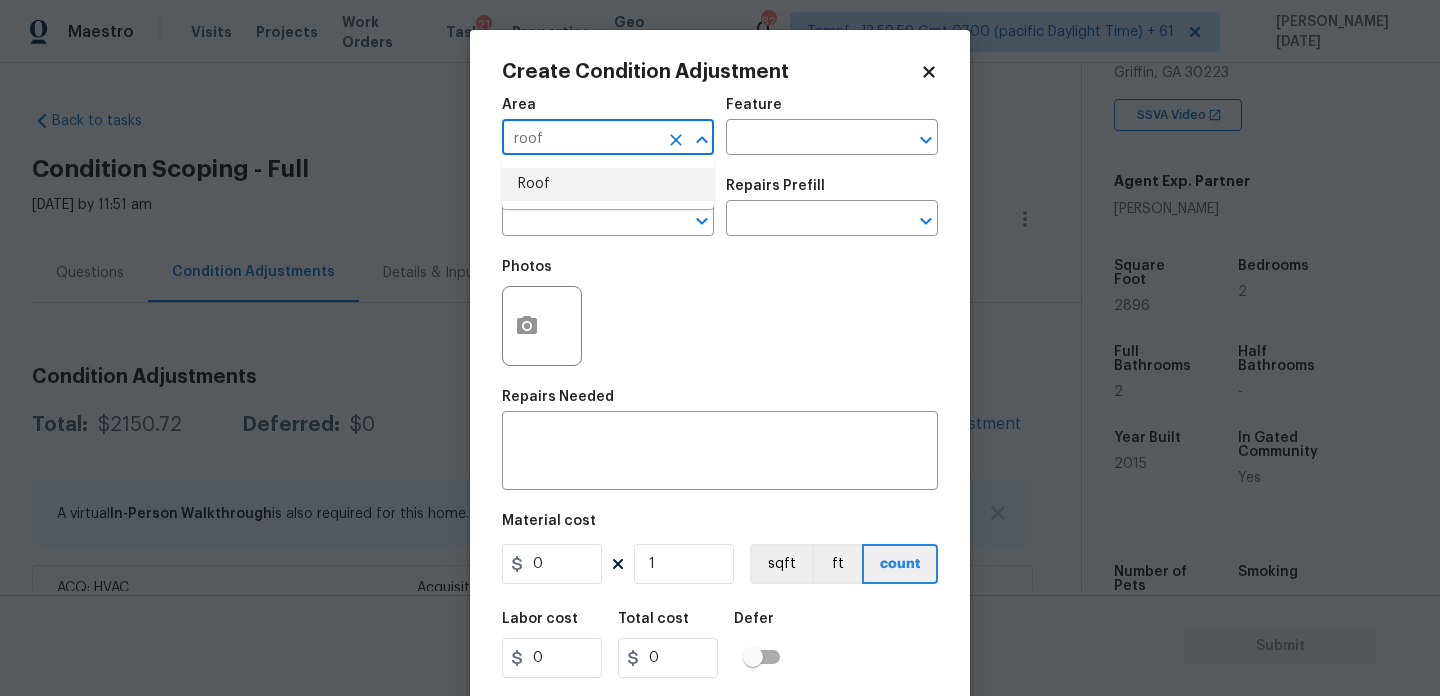 click on "Roof" at bounding box center [608, 184] 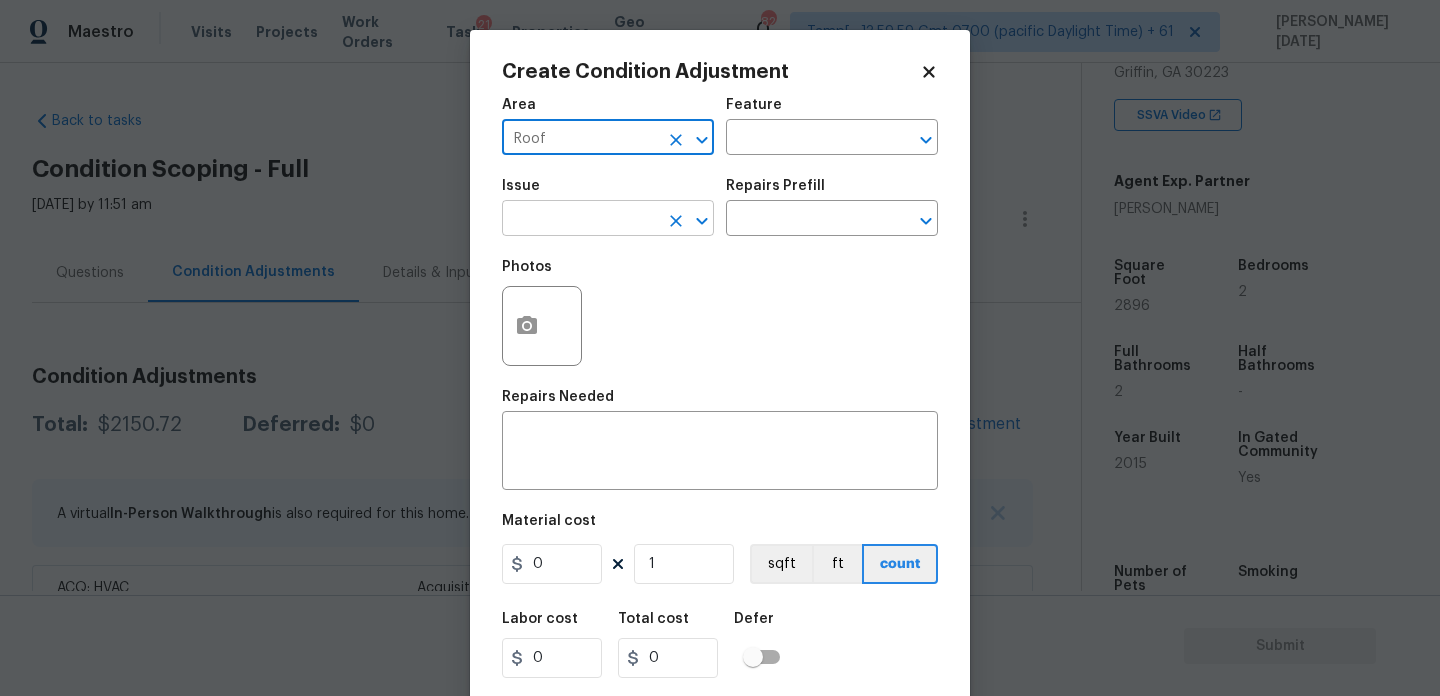 type on "Roof" 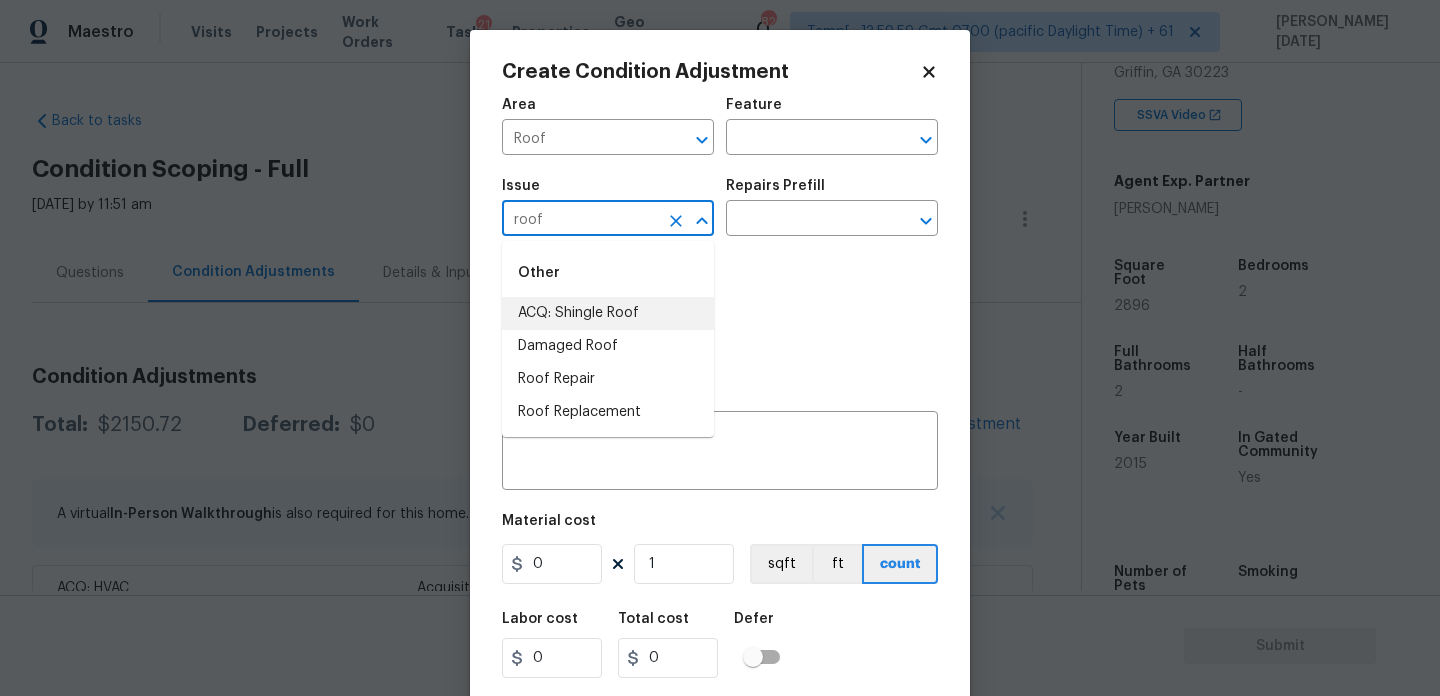 click on "ACQ: Shingle Roof" at bounding box center (608, 313) 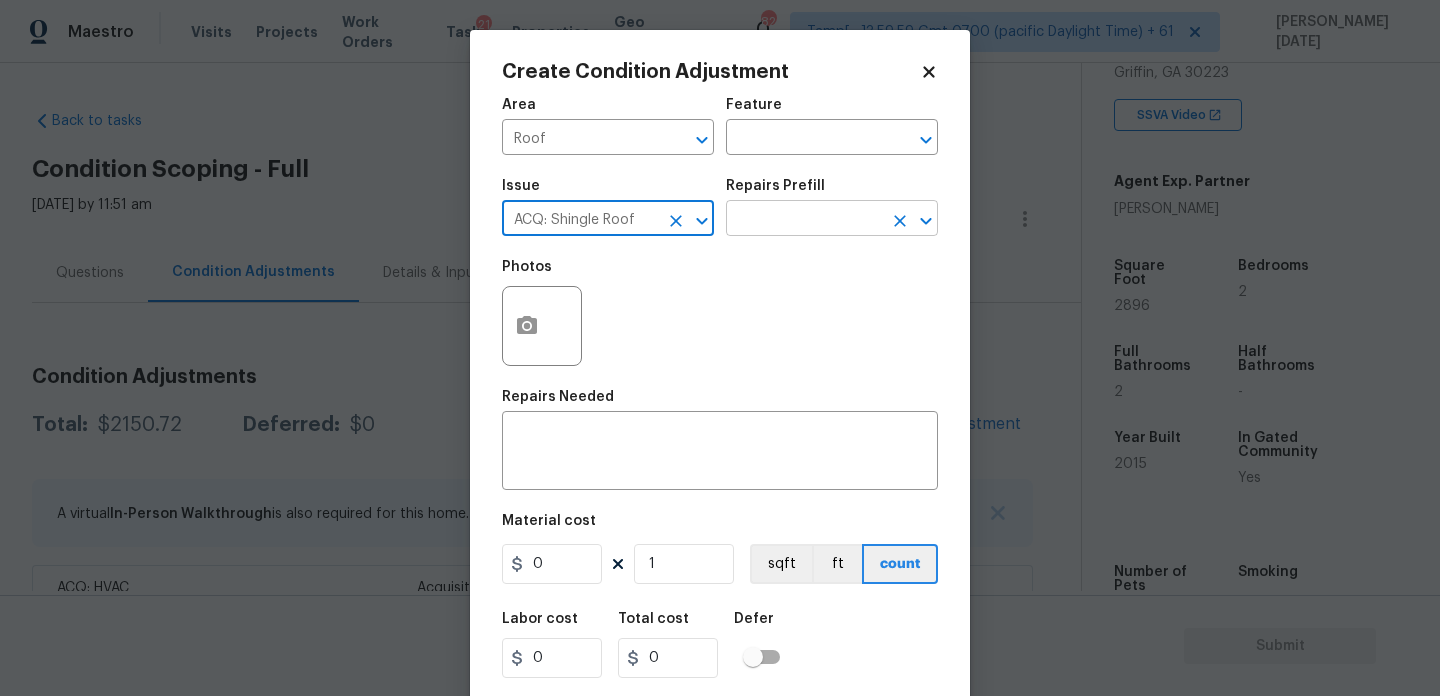 type on "ACQ: Shingle Roof" 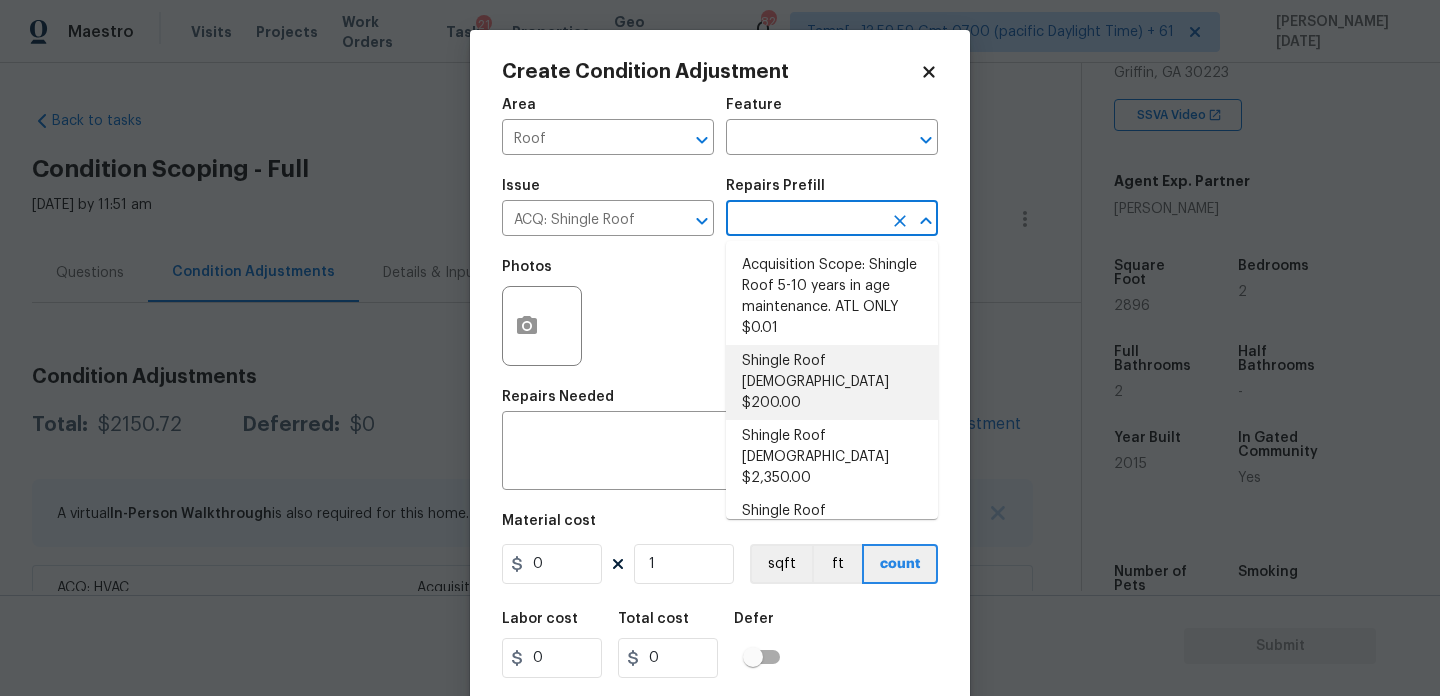 click on "Shingle Roof [DEMOGRAPHIC_DATA] $200.00" at bounding box center [832, 382] 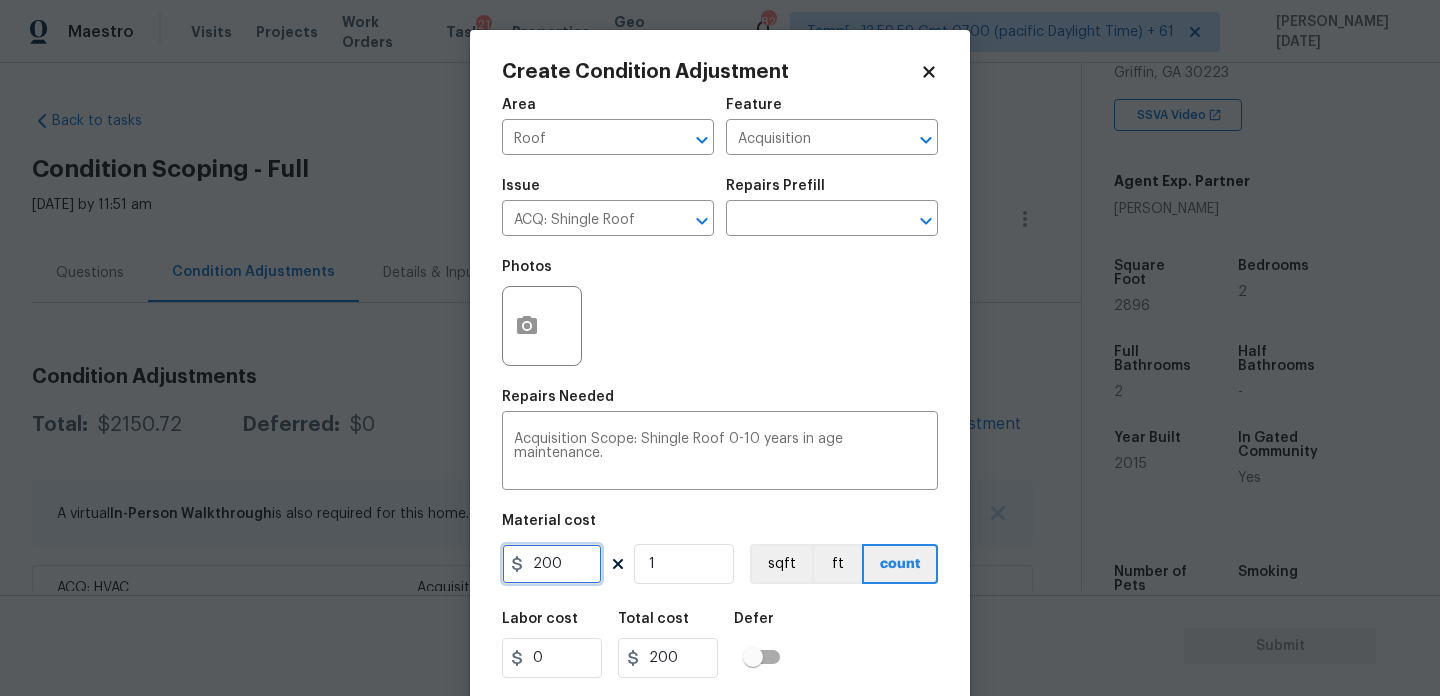 drag, startPoint x: 573, startPoint y: 572, endPoint x: 448, endPoint y: 572, distance: 125 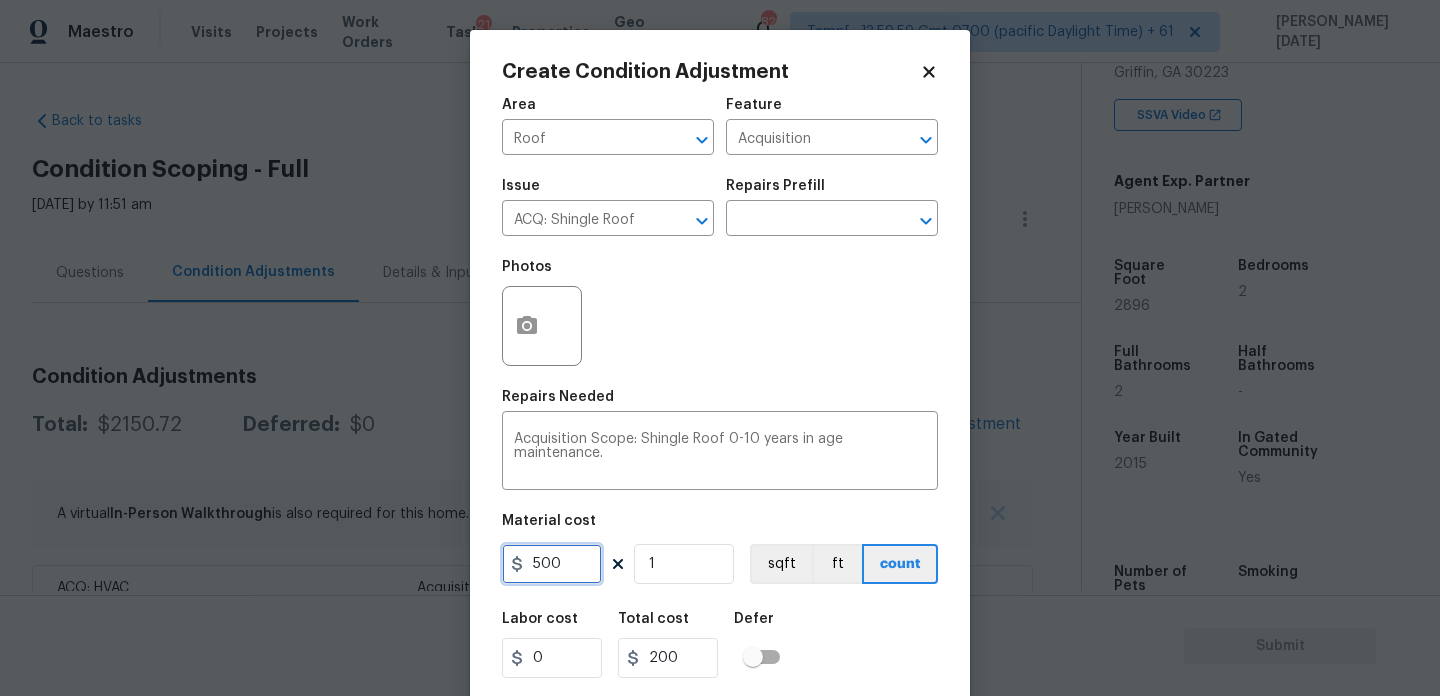 type on "500" 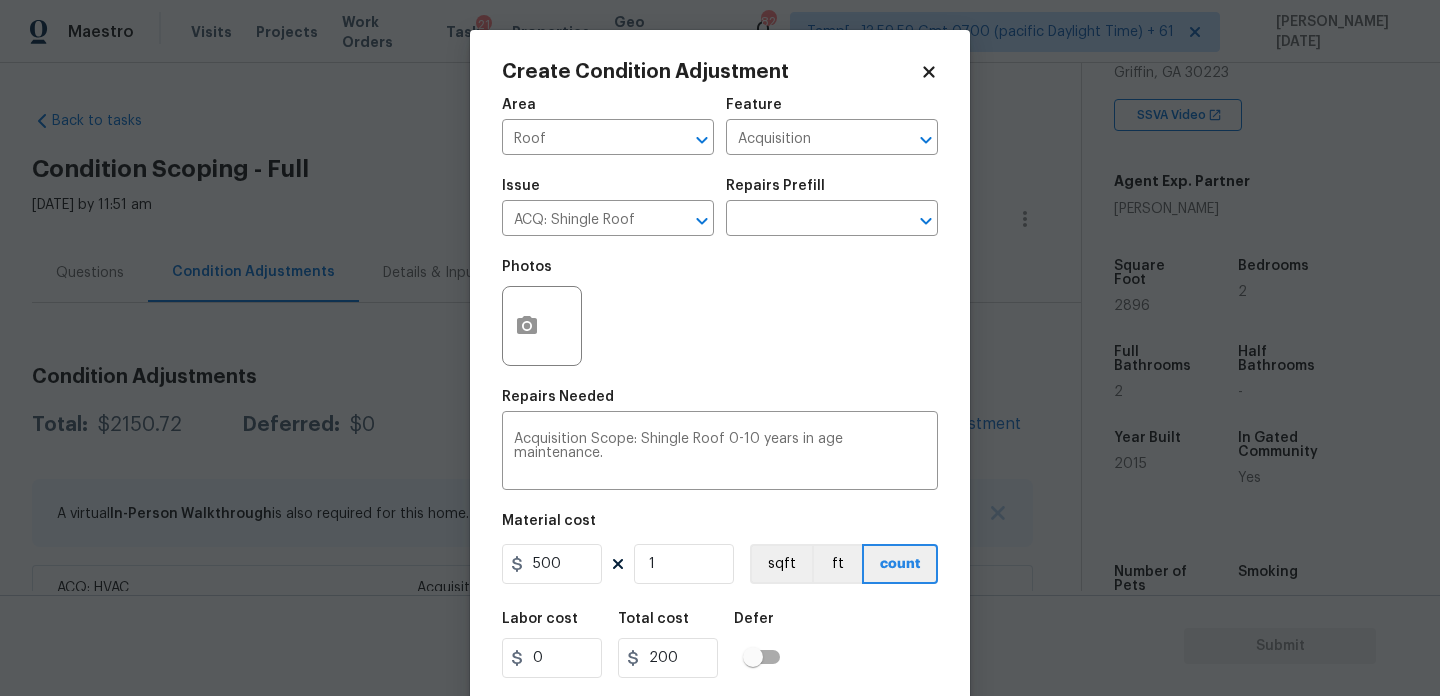 type on "500" 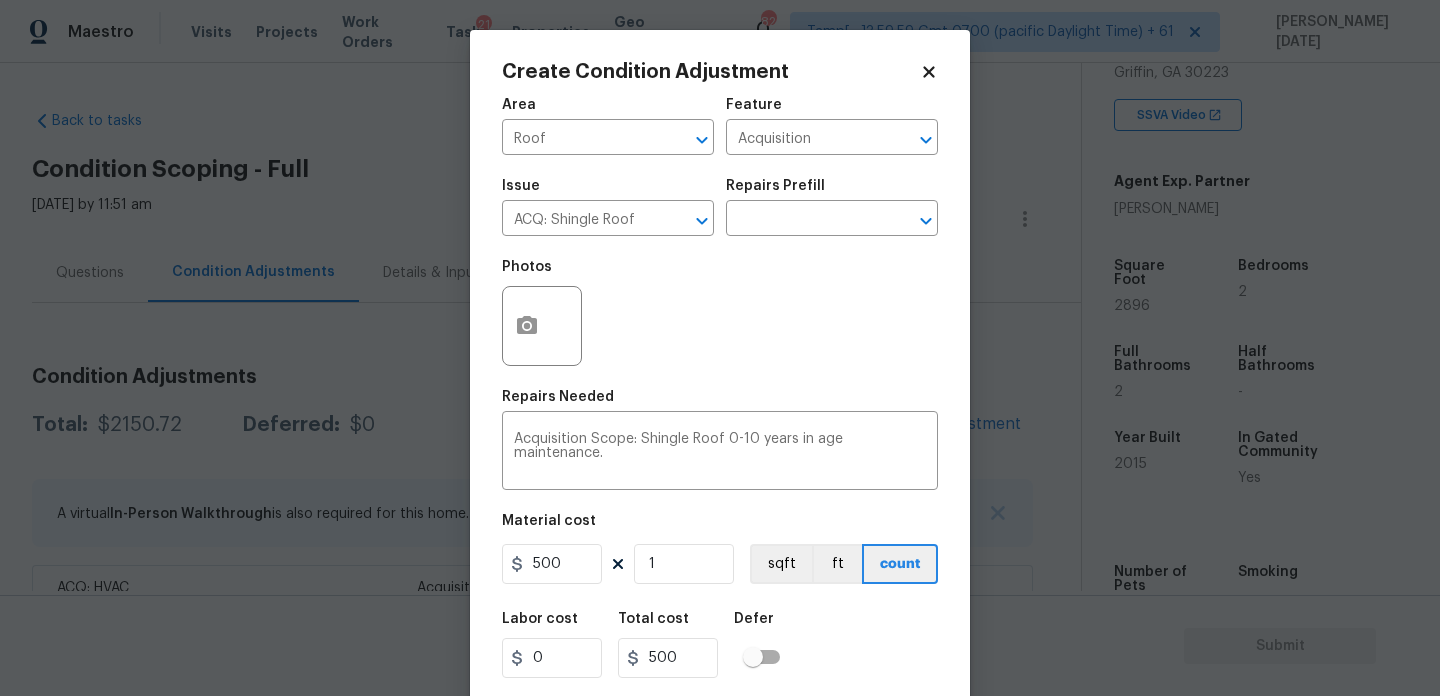 click on "Photos" at bounding box center (720, 313) 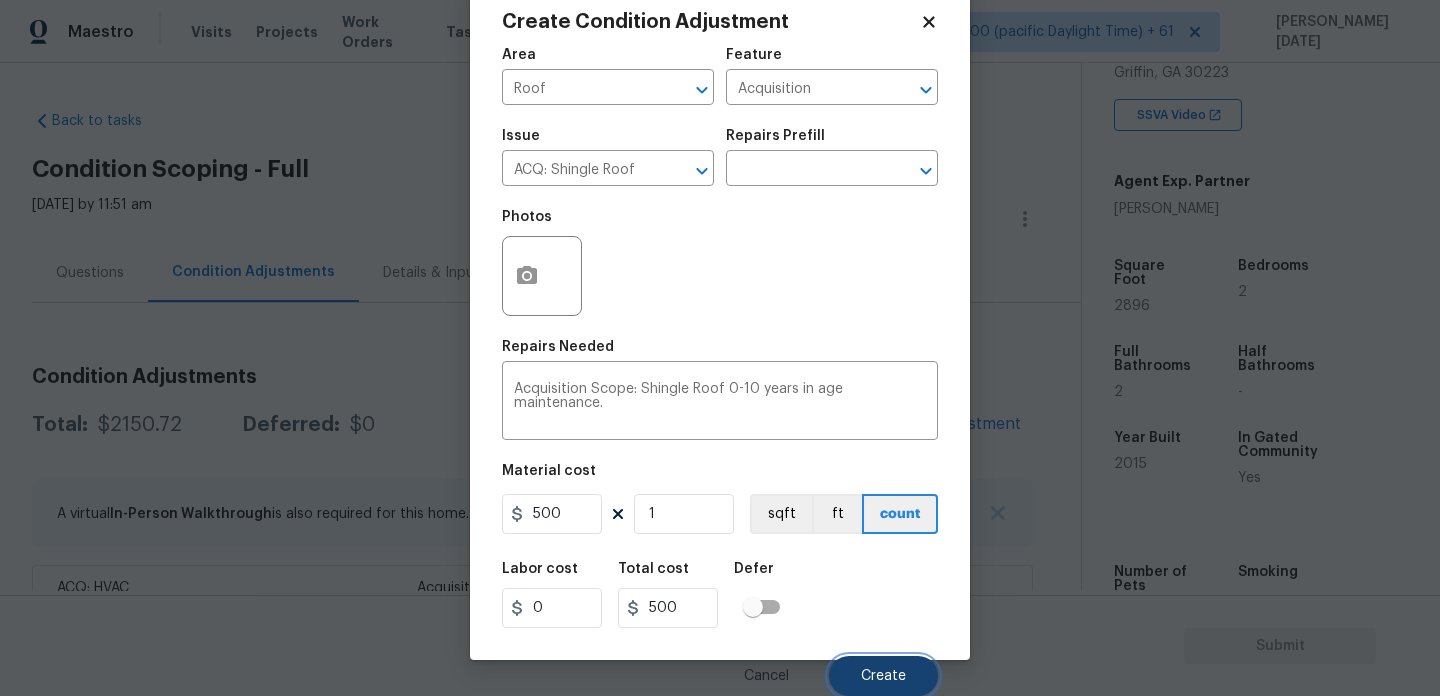 click on "Create" at bounding box center [883, 676] 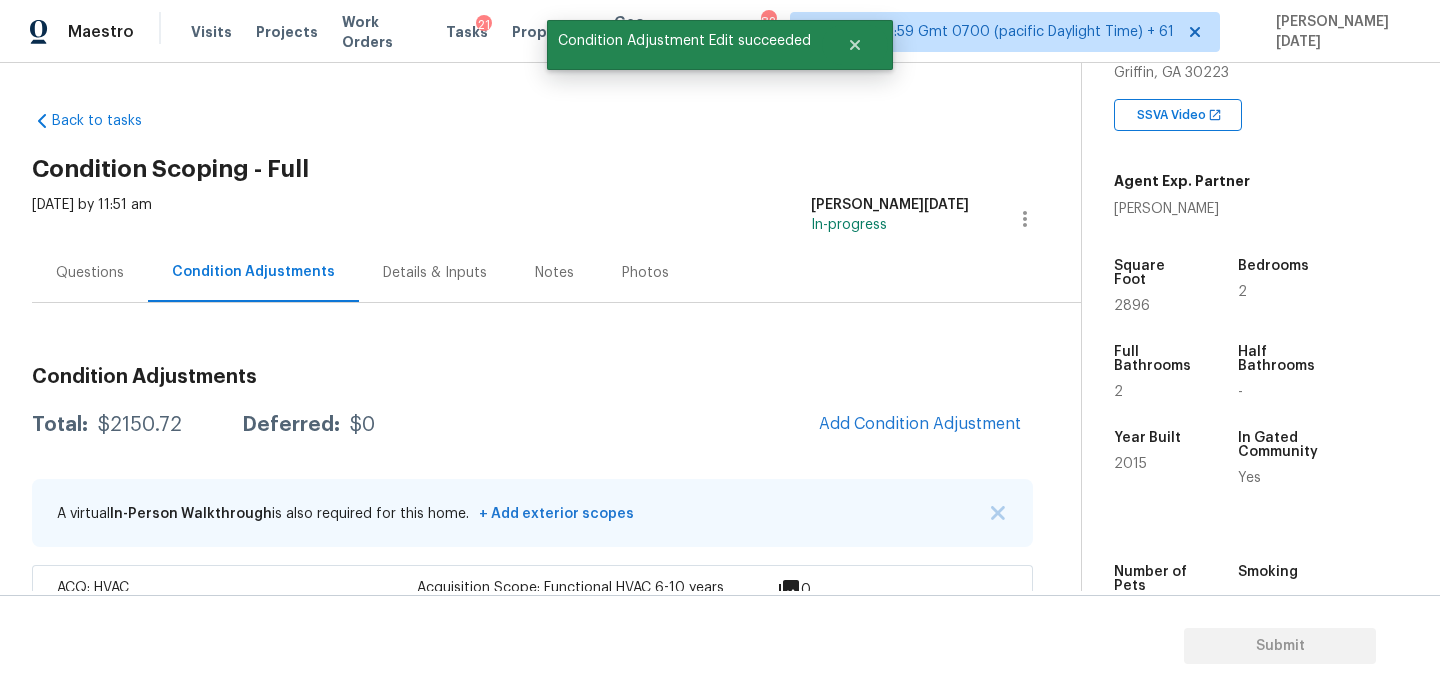 scroll, scrollTop: 44, scrollLeft: 0, axis: vertical 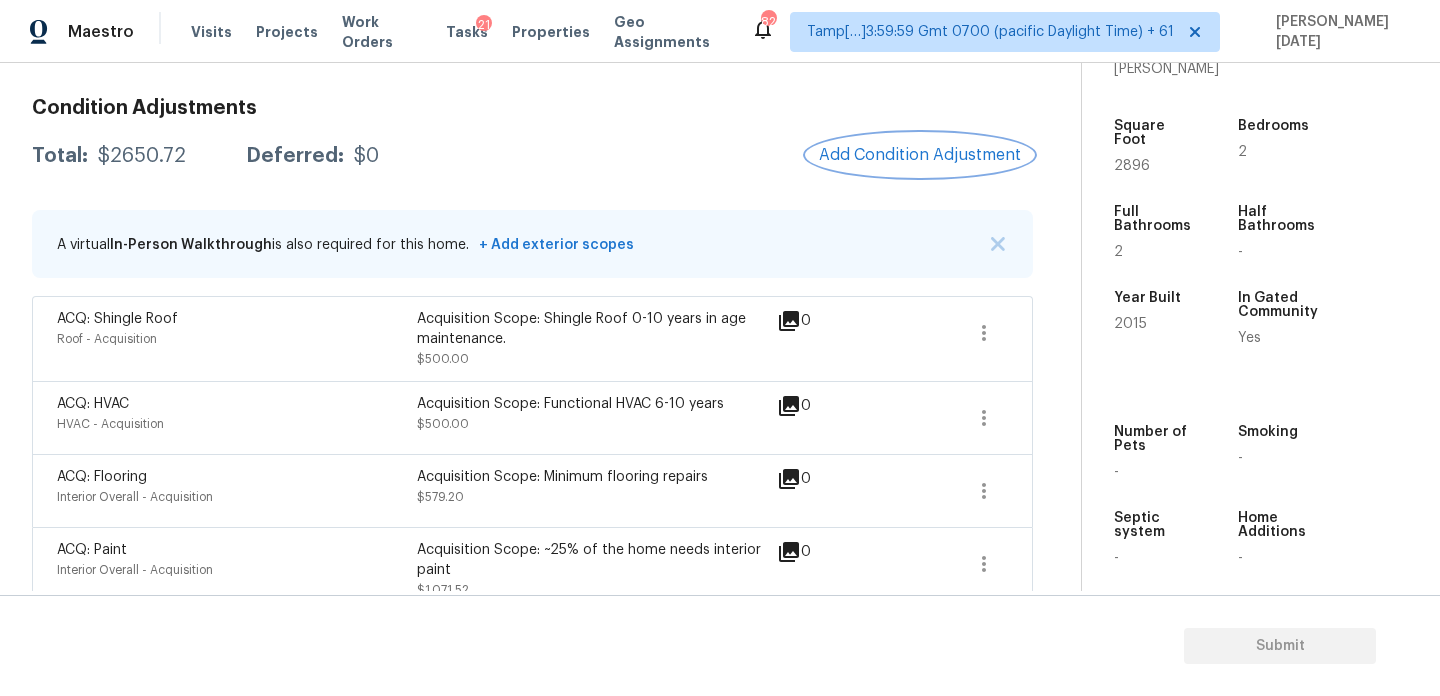 click on "Add Condition Adjustment" at bounding box center (920, 155) 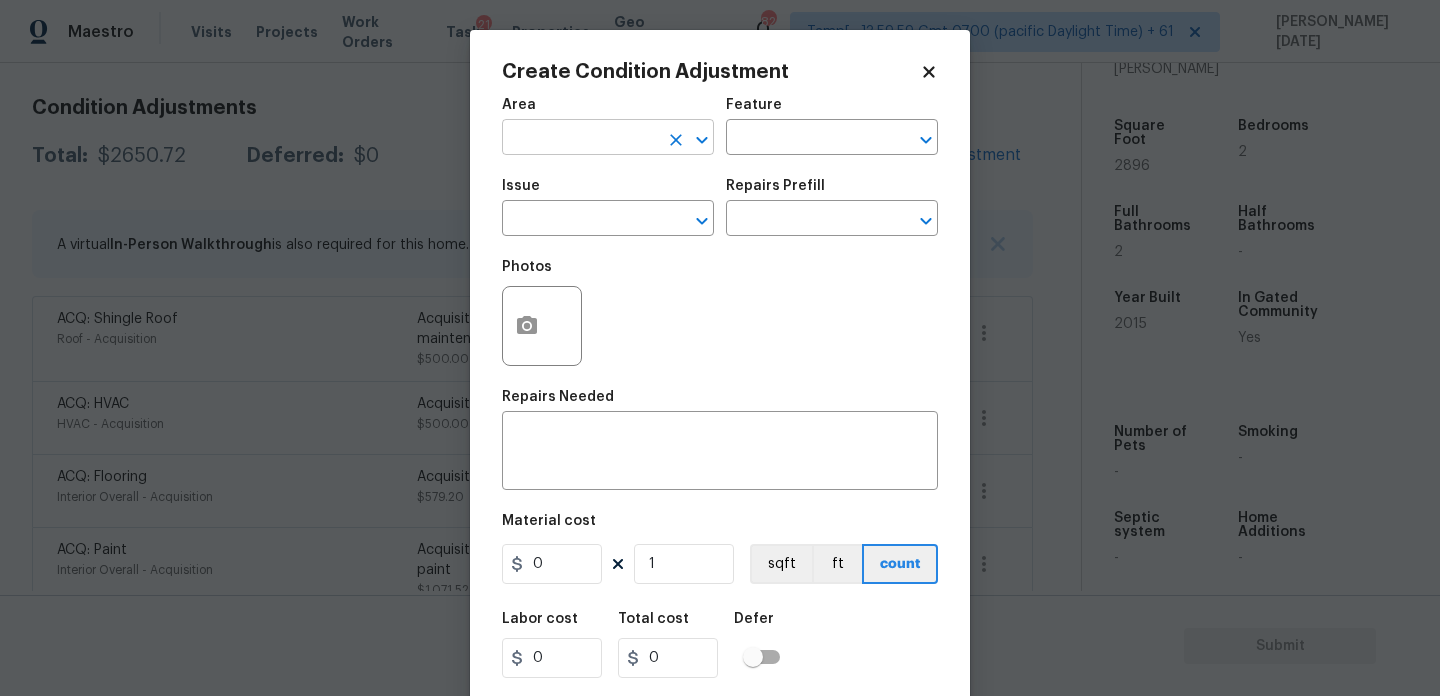 click at bounding box center (580, 139) 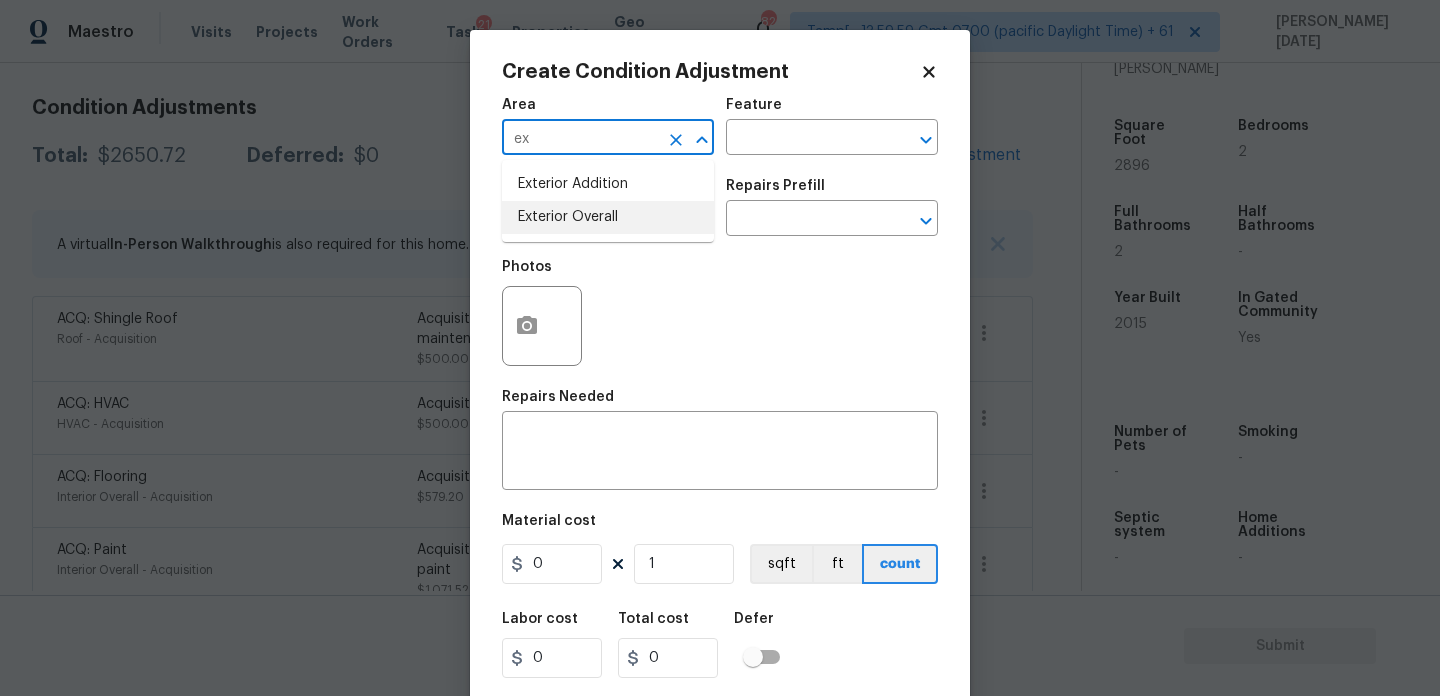 click on "Exterior Overall" at bounding box center [608, 217] 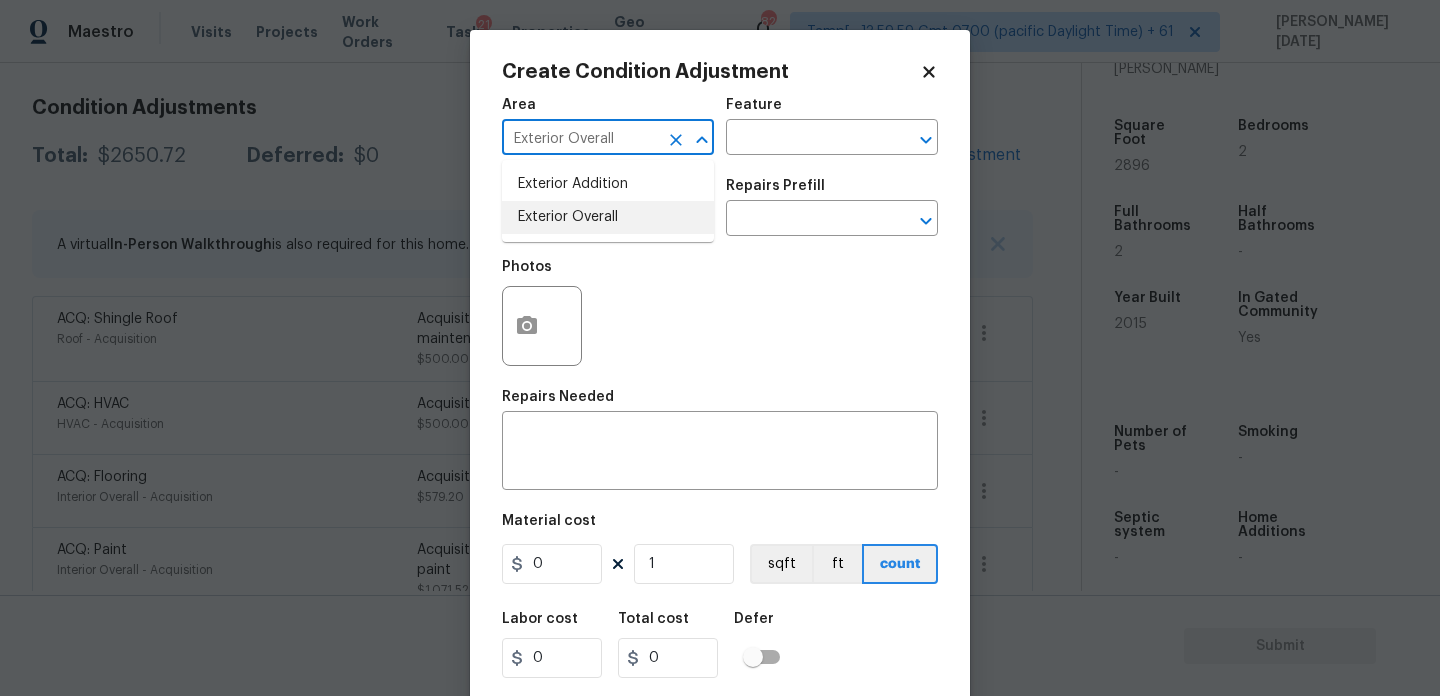 type on "Exterior Overall" 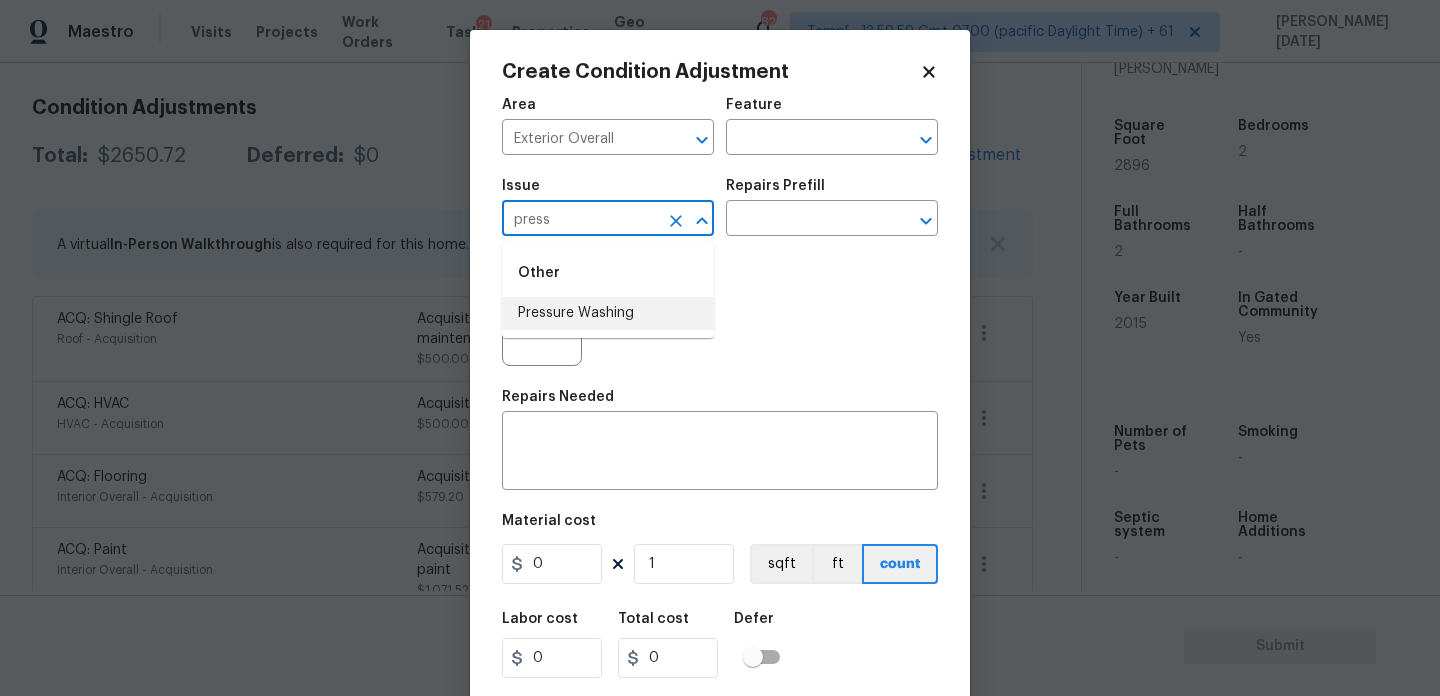 click on "Pressure Washing" at bounding box center (608, 313) 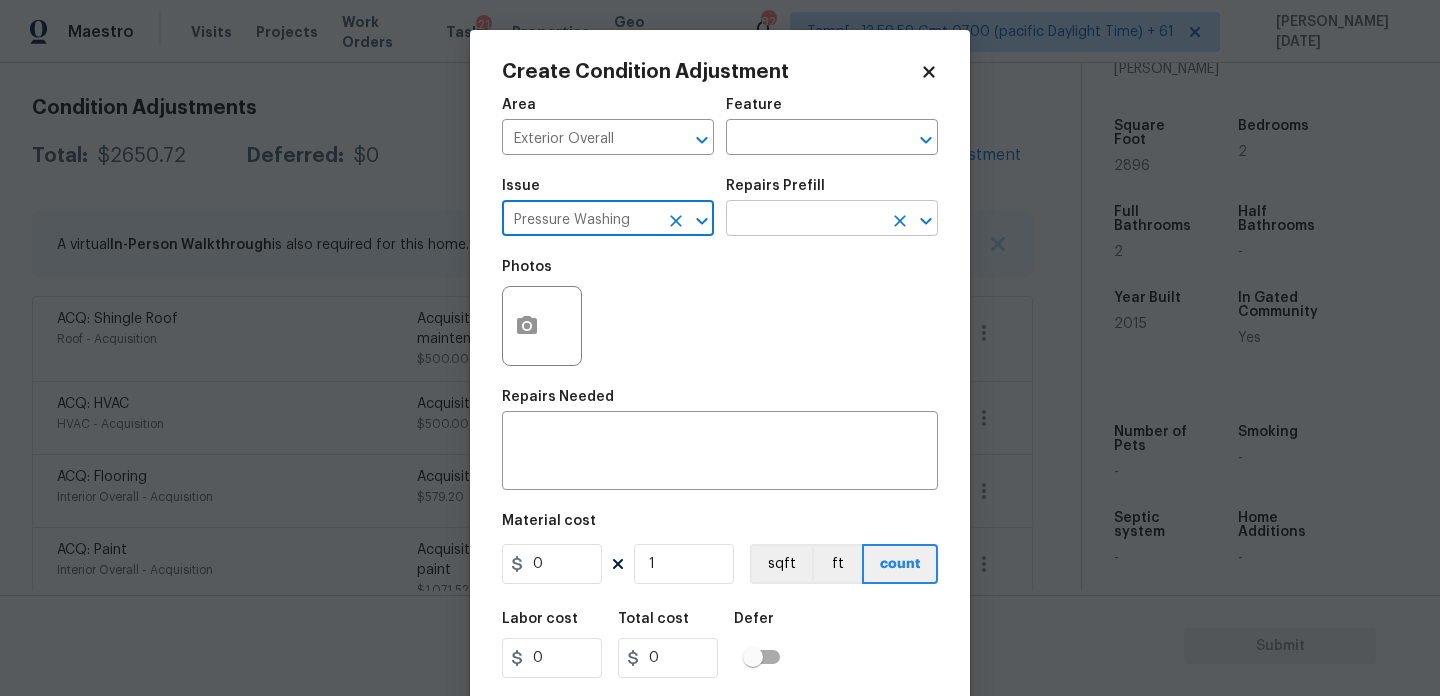 type on "Pressure Washing" 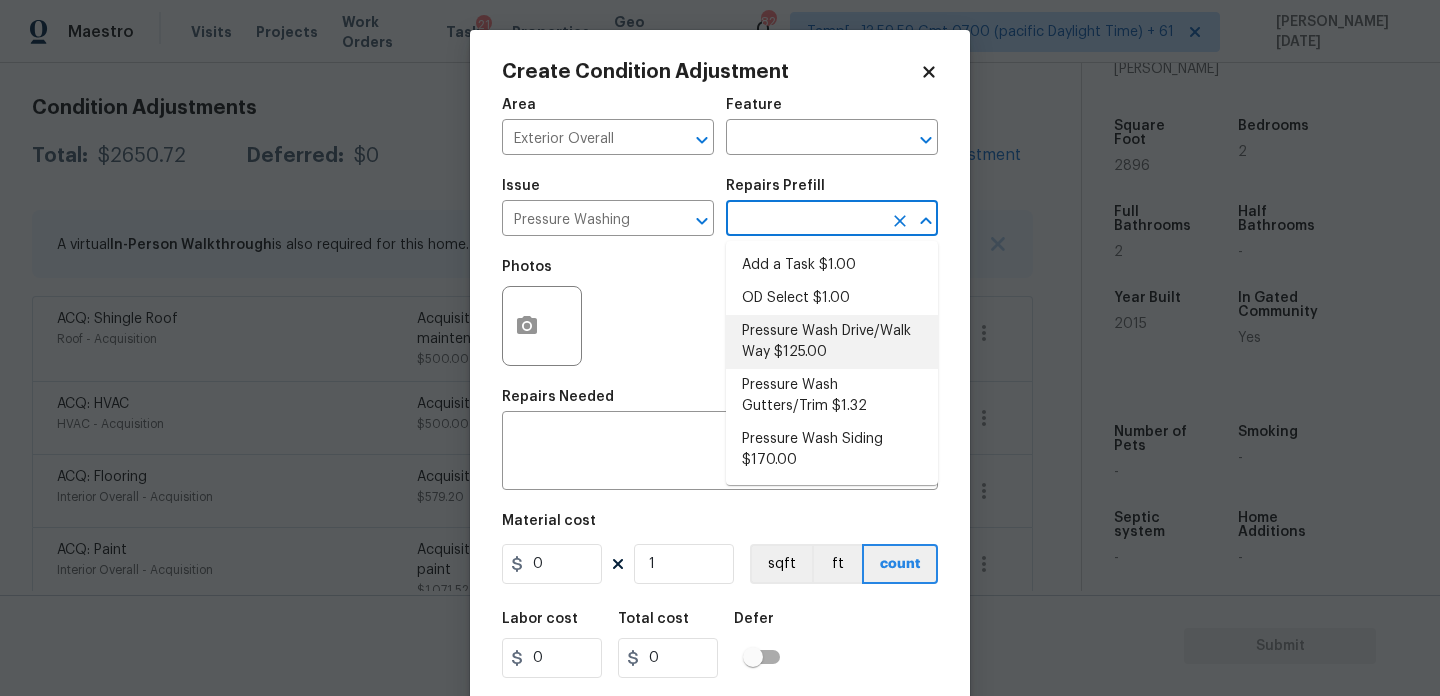 click on "Pressure Wash Drive/Walk Way $125.00" at bounding box center (832, 342) 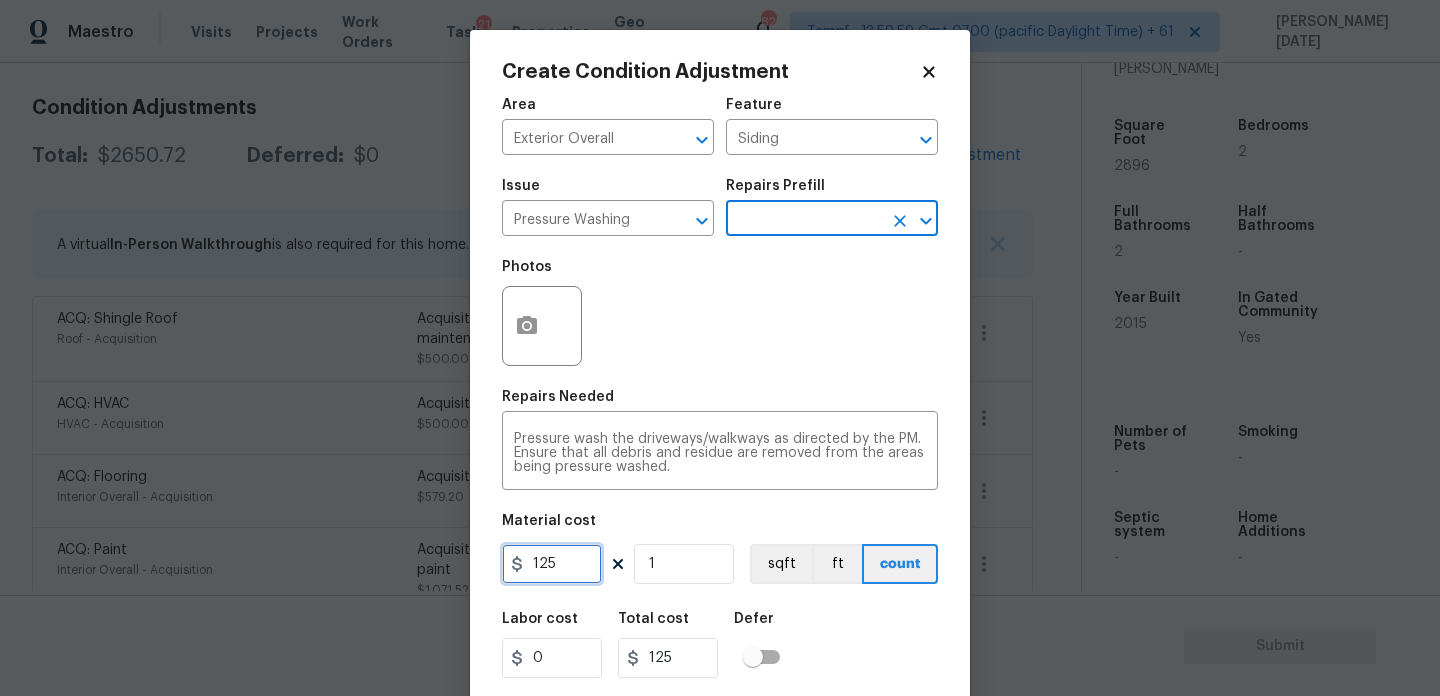 drag, startPoint x: 567, startPoint y: 567, endPoint x: 467, endPoint y: 567, distance: 100 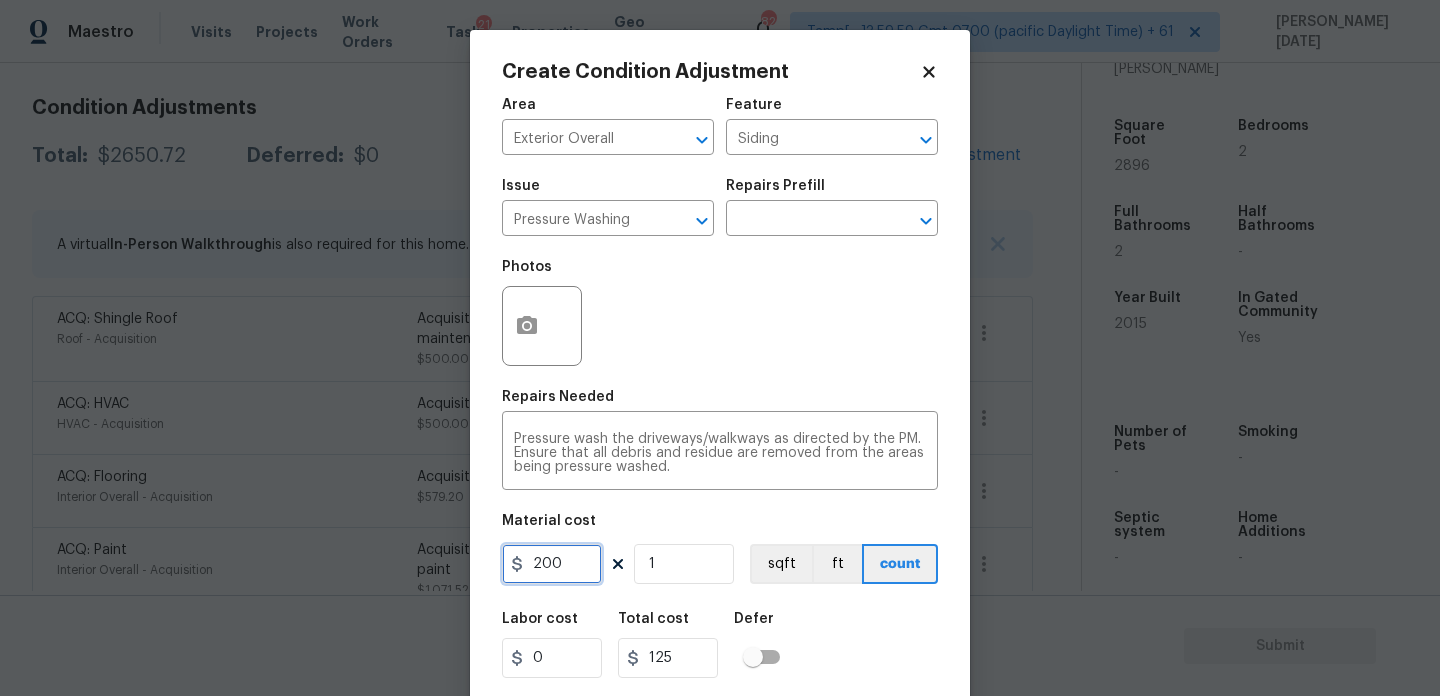type on "200" 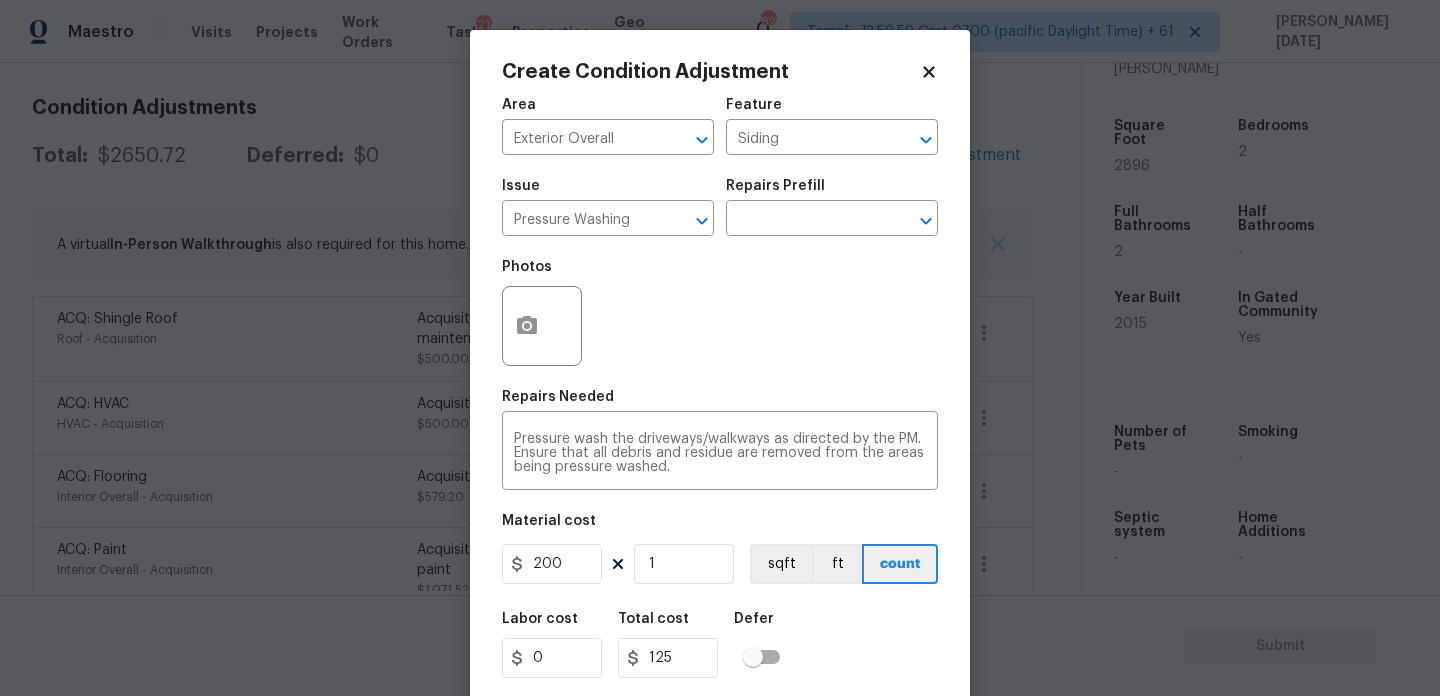 type on "200" 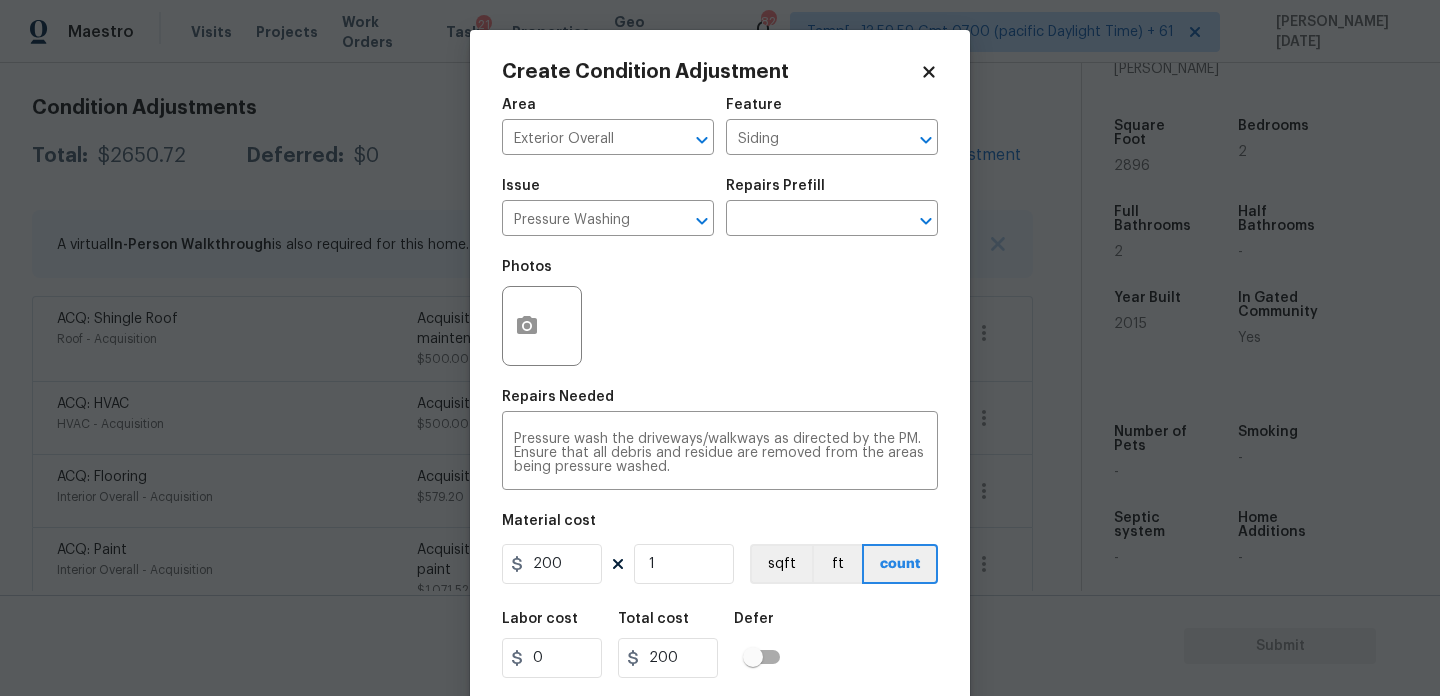 click on "Repairs Needed" at bounding box center [720, 403] 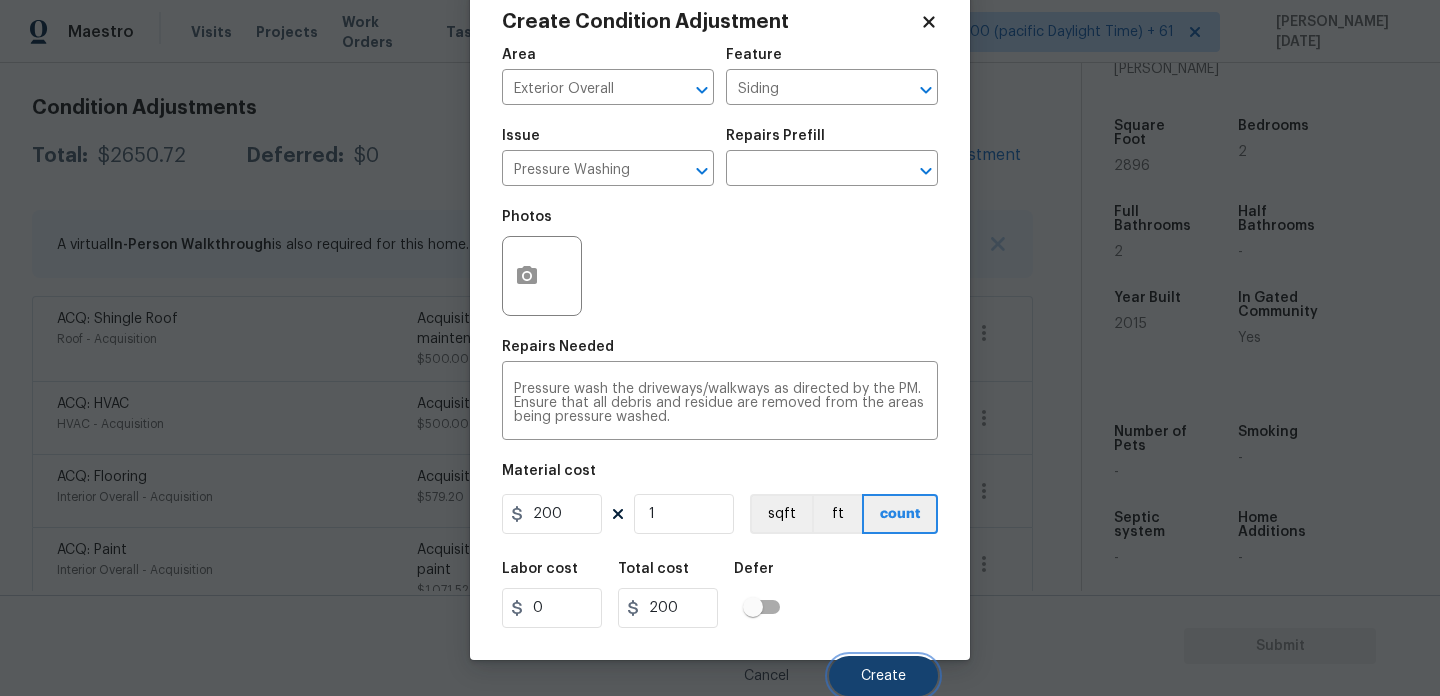 click on "Create" at bounding box center [883, 676] 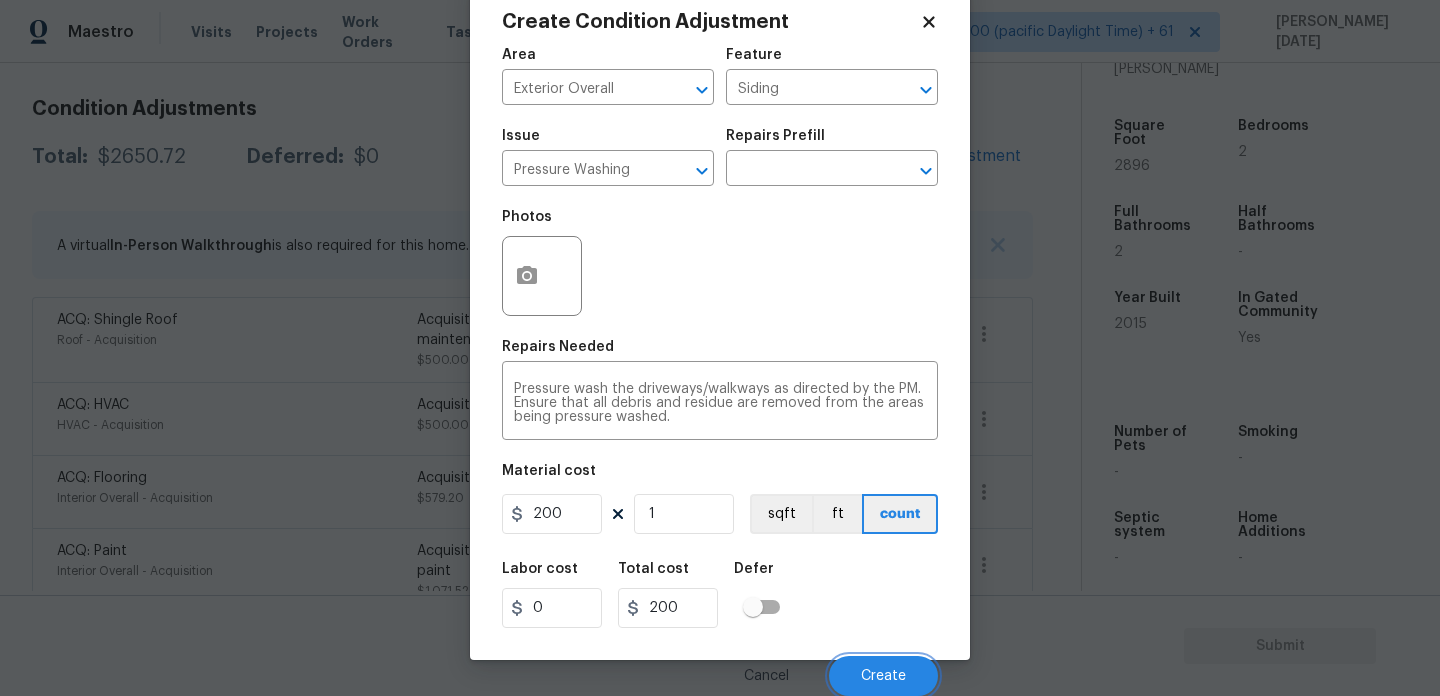scroll, scrollTop: 269, scrollLeft: 0, axis: vertical 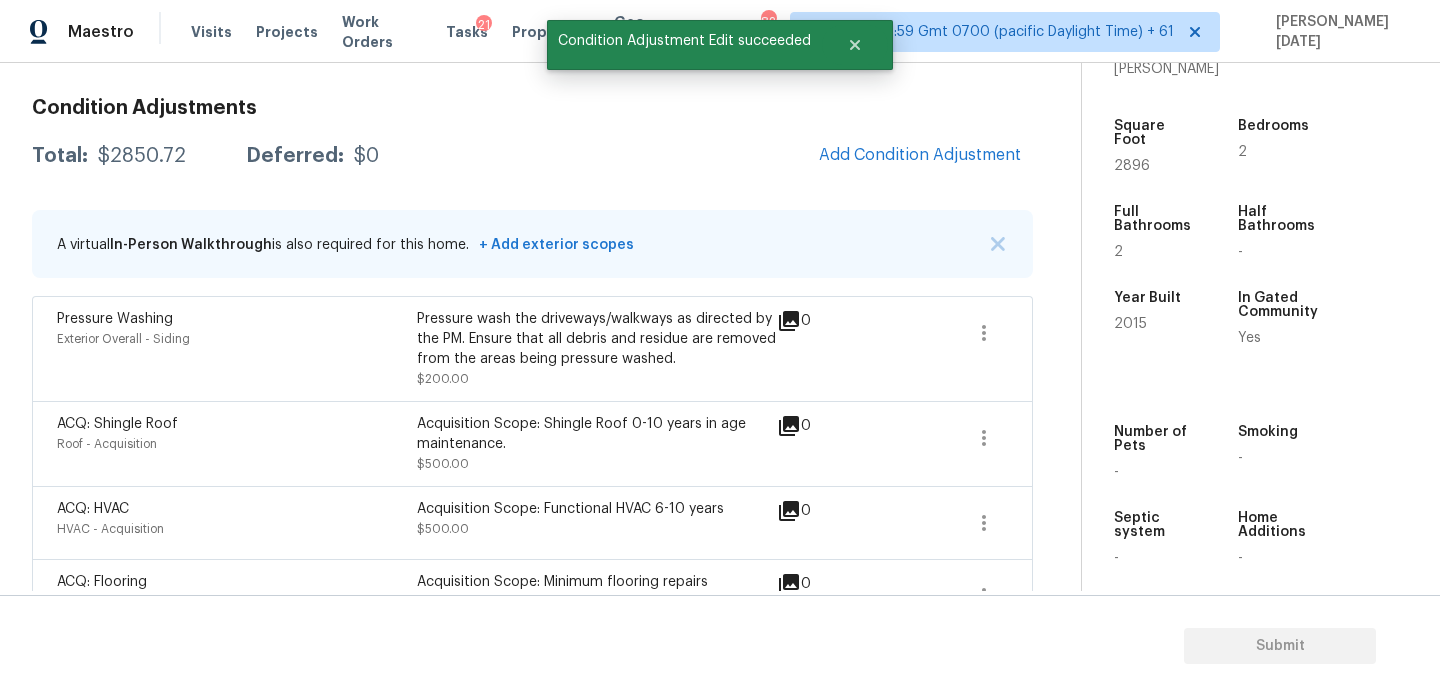 click on "Add Condition Adjustment" at bounding box center (920, 156) 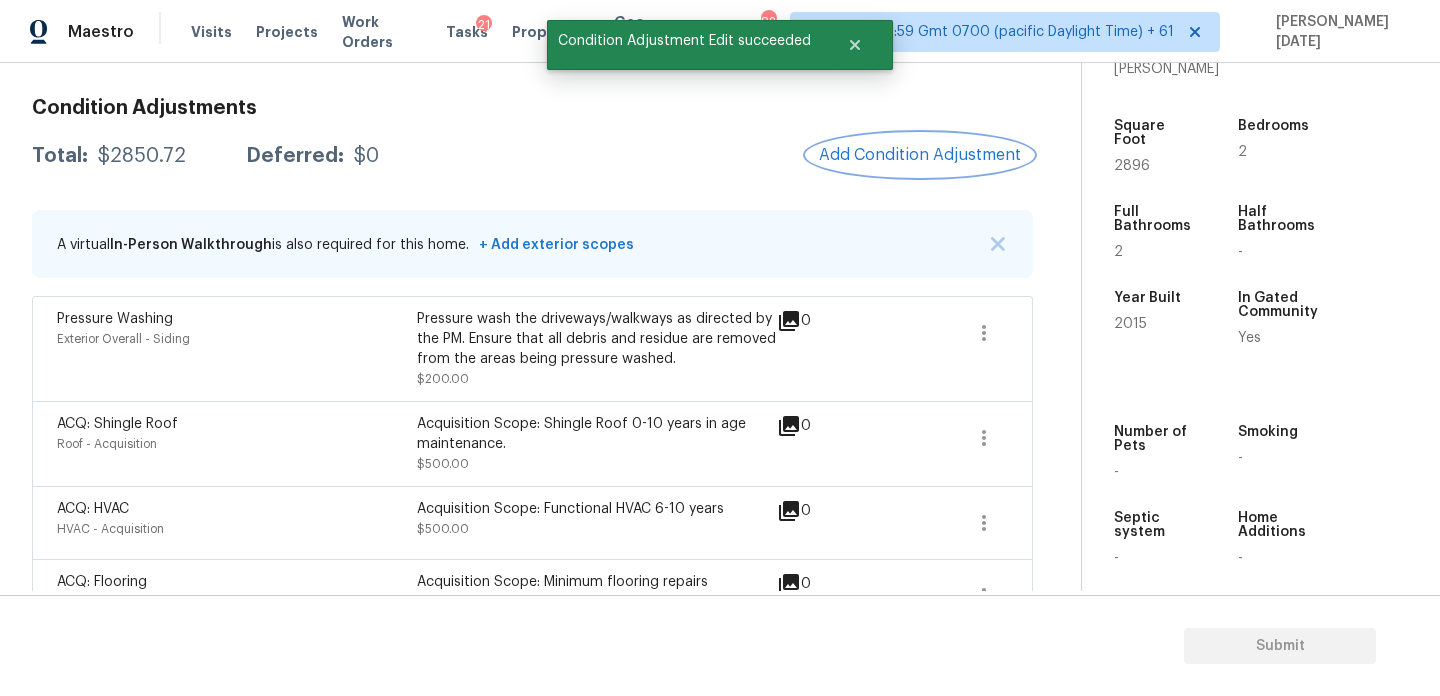 click on "Add Condition Adjustment" at bounding box center (920, 155) 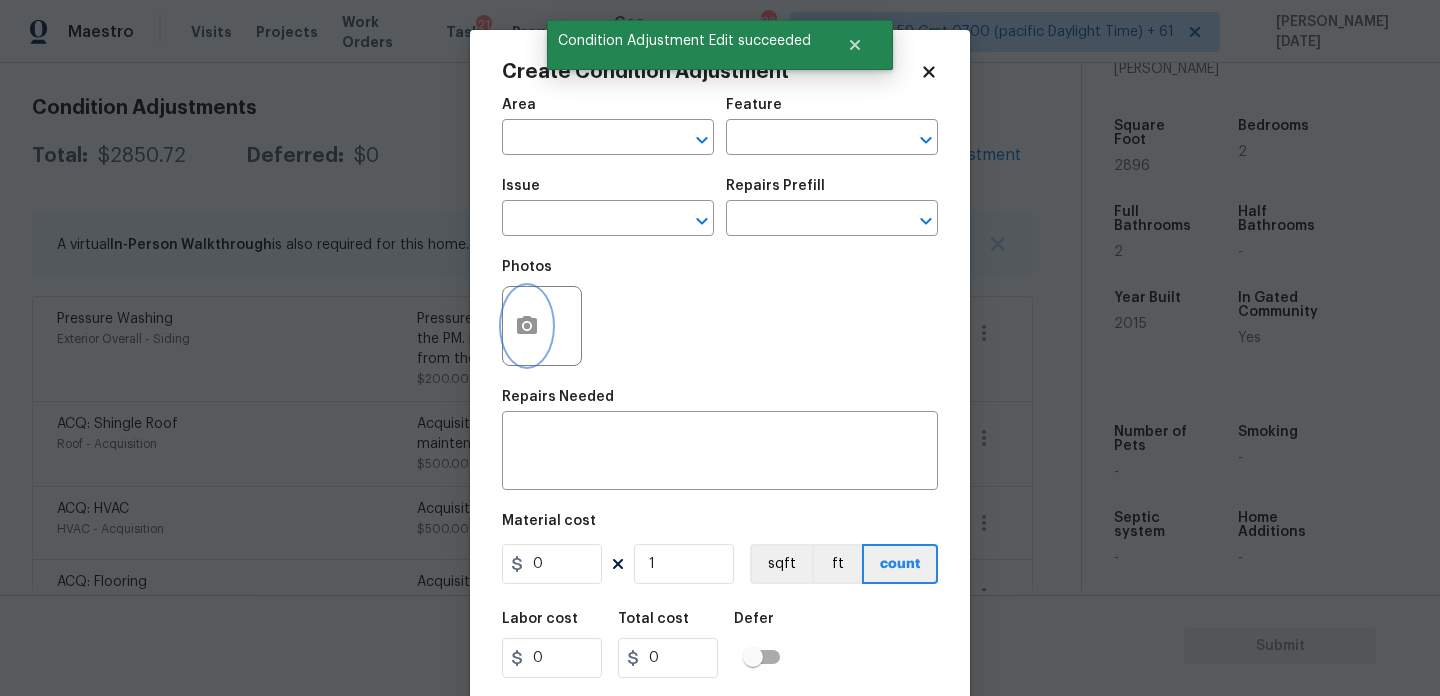 click 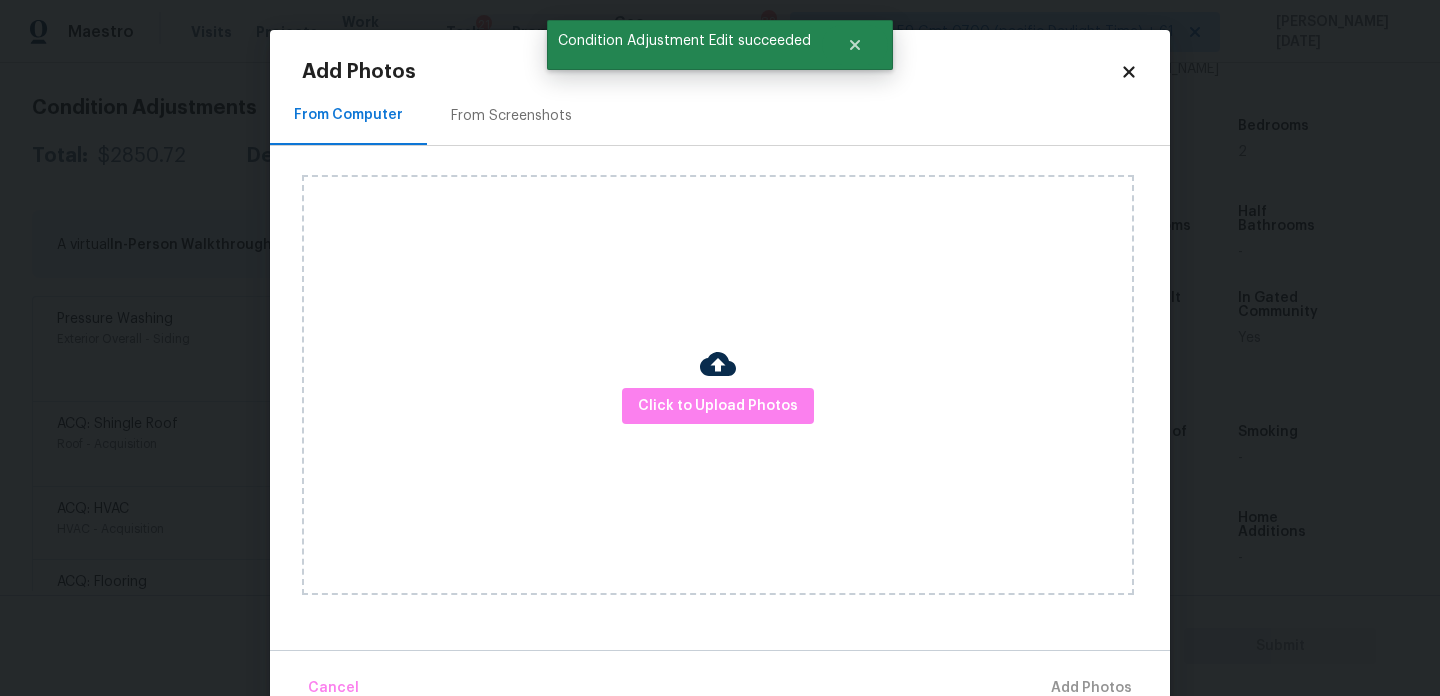 click on "From Screenshots" at bounding box center [511, 115] 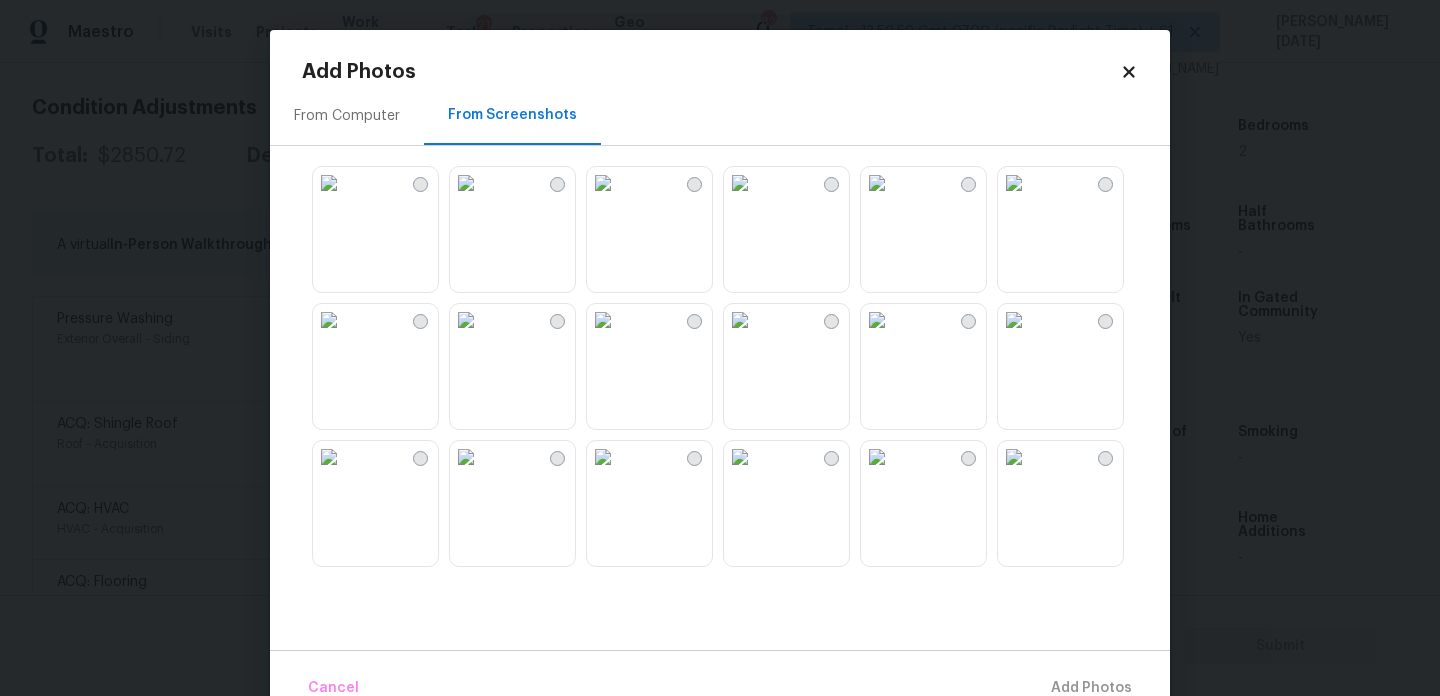 click at bounding box center (466, 183) 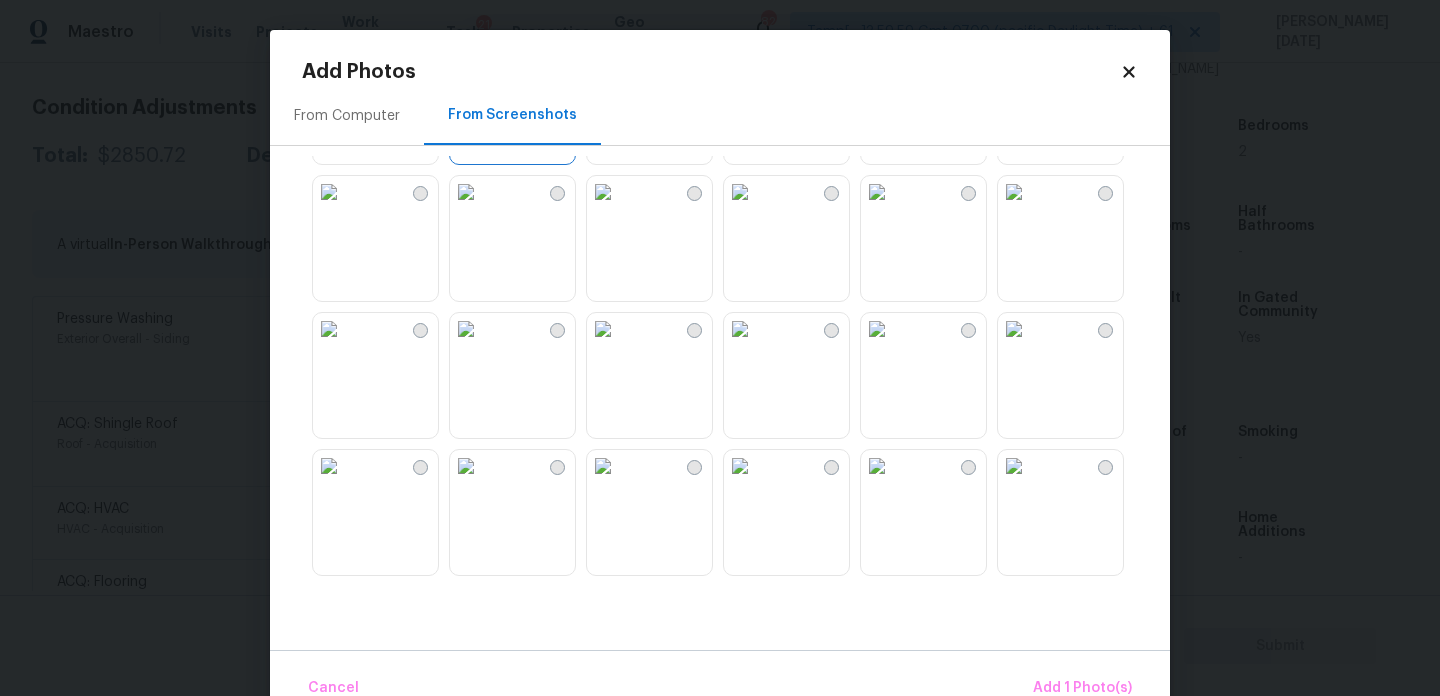 scroll, scrollTop: 0, scrollLeft: 0, axis: both 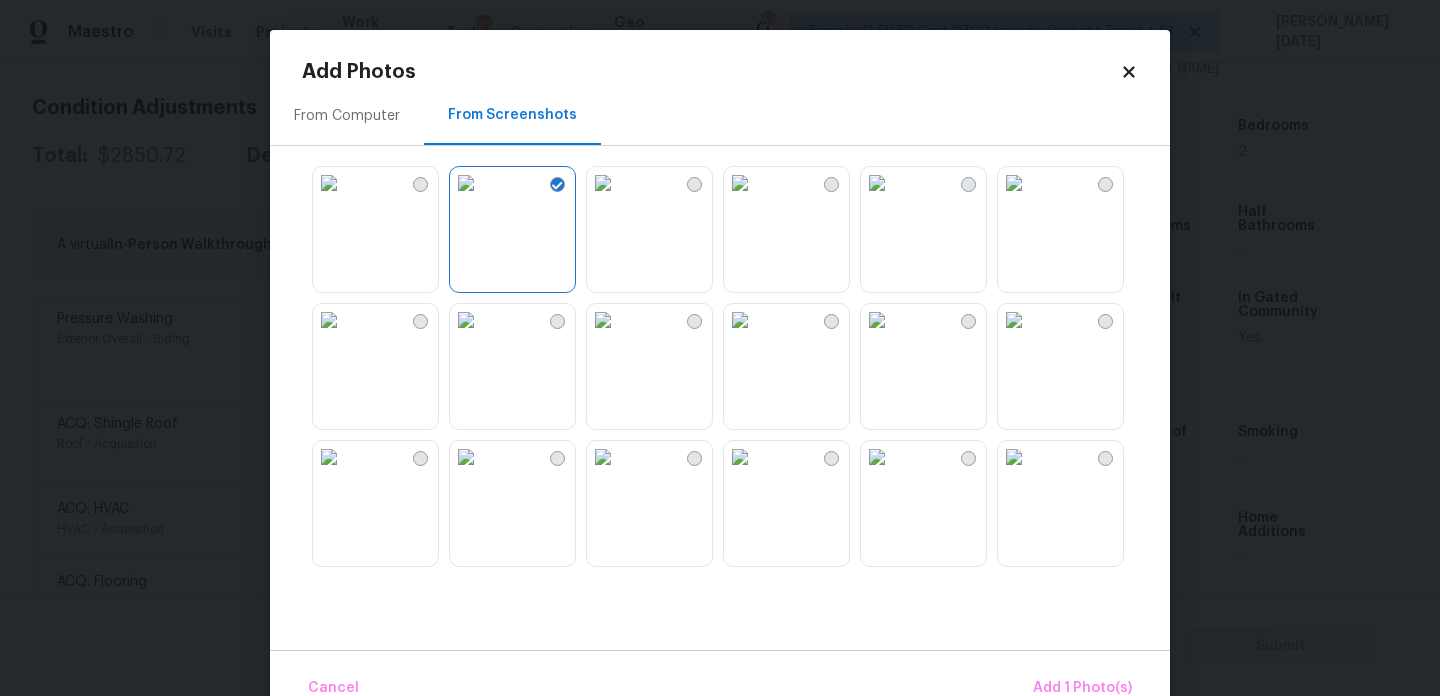 click at bounding box center (1014, 320) 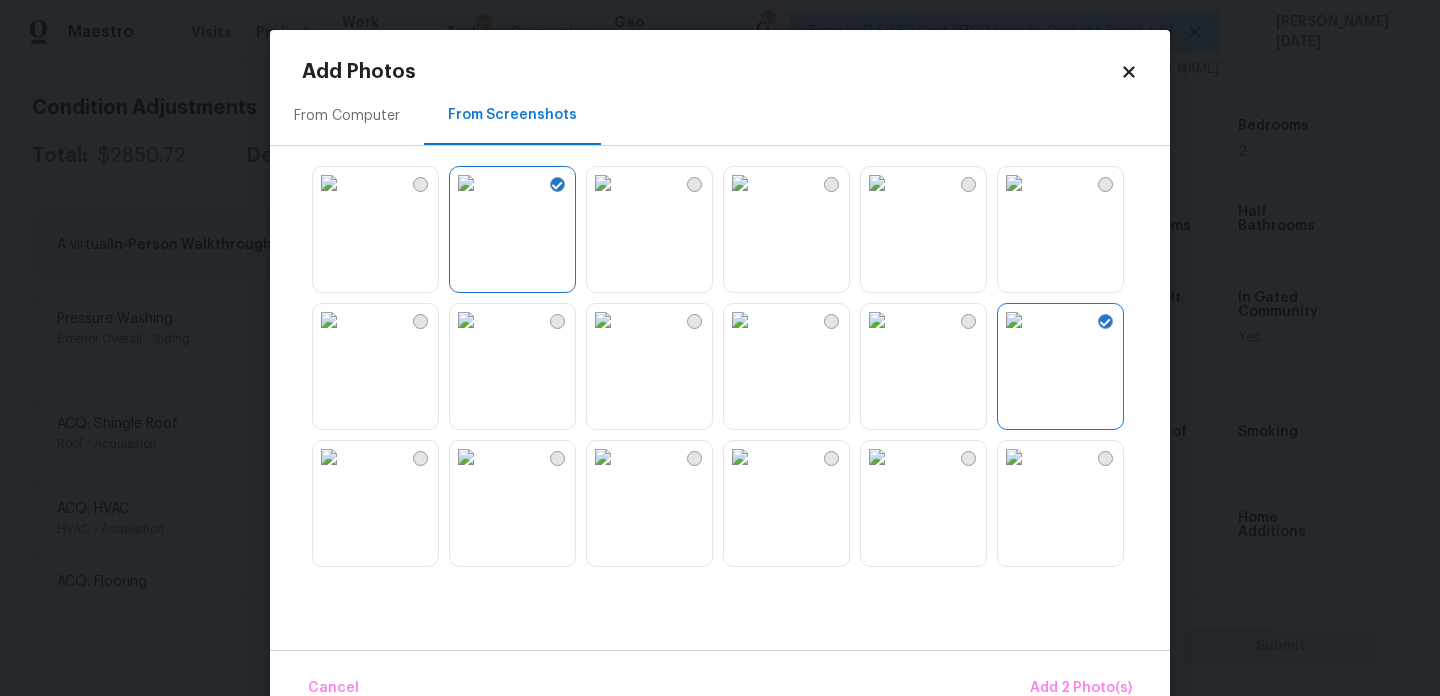 scroll, scrollTop: 289, scrollLeft: 0, axis: vertical 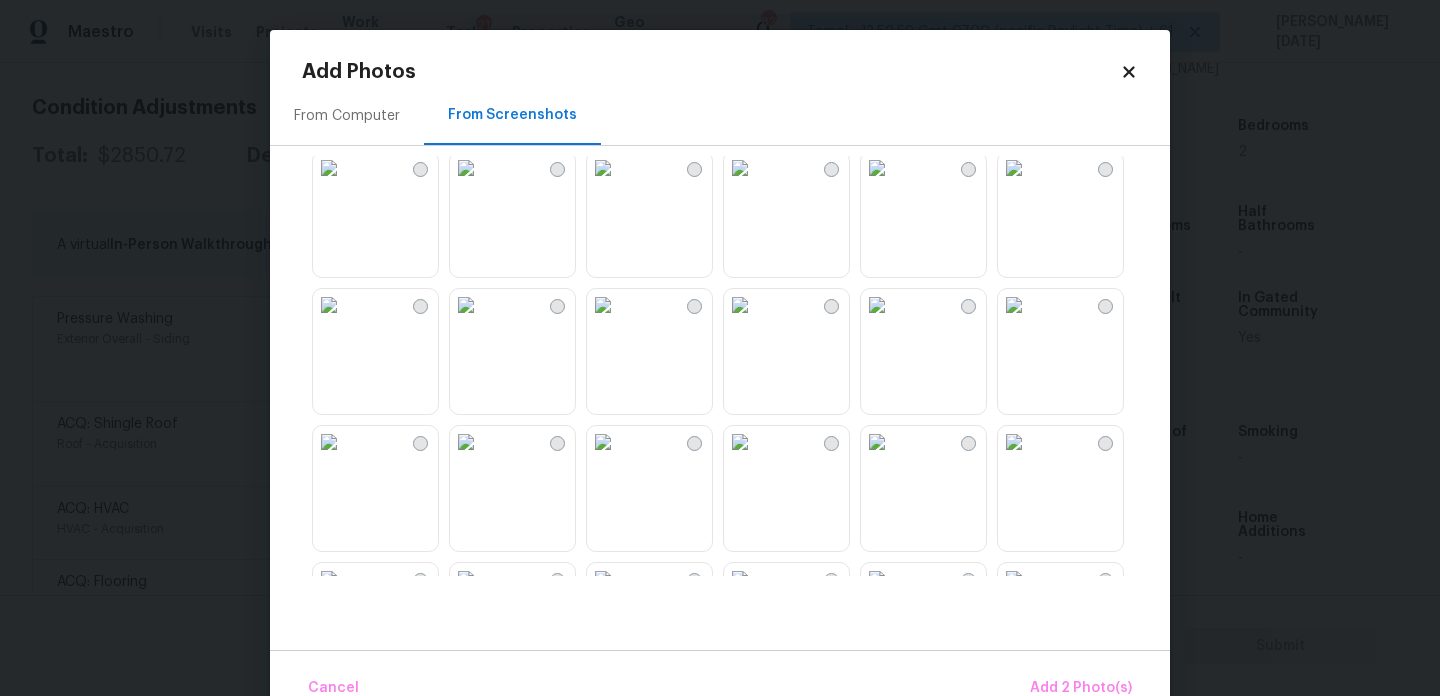 click at bounding box center [329, 168] 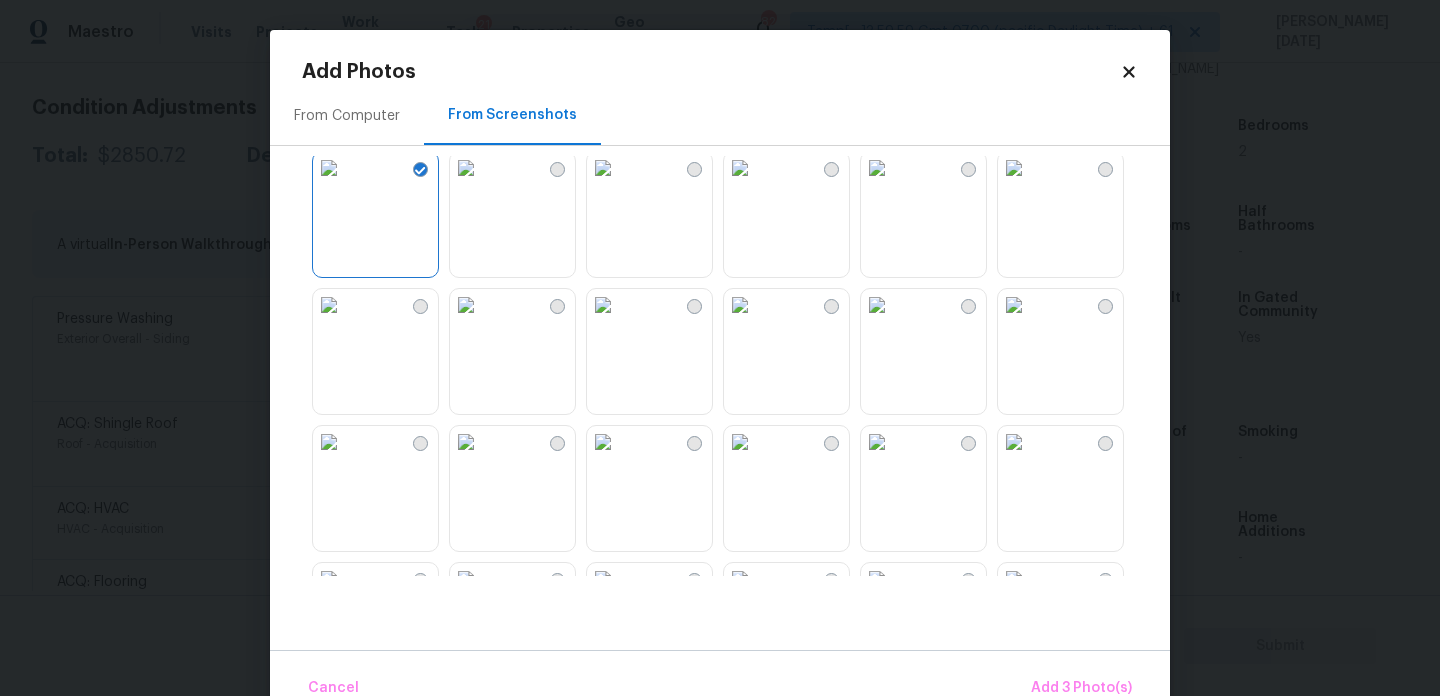 click at bounding box center [329, 305] 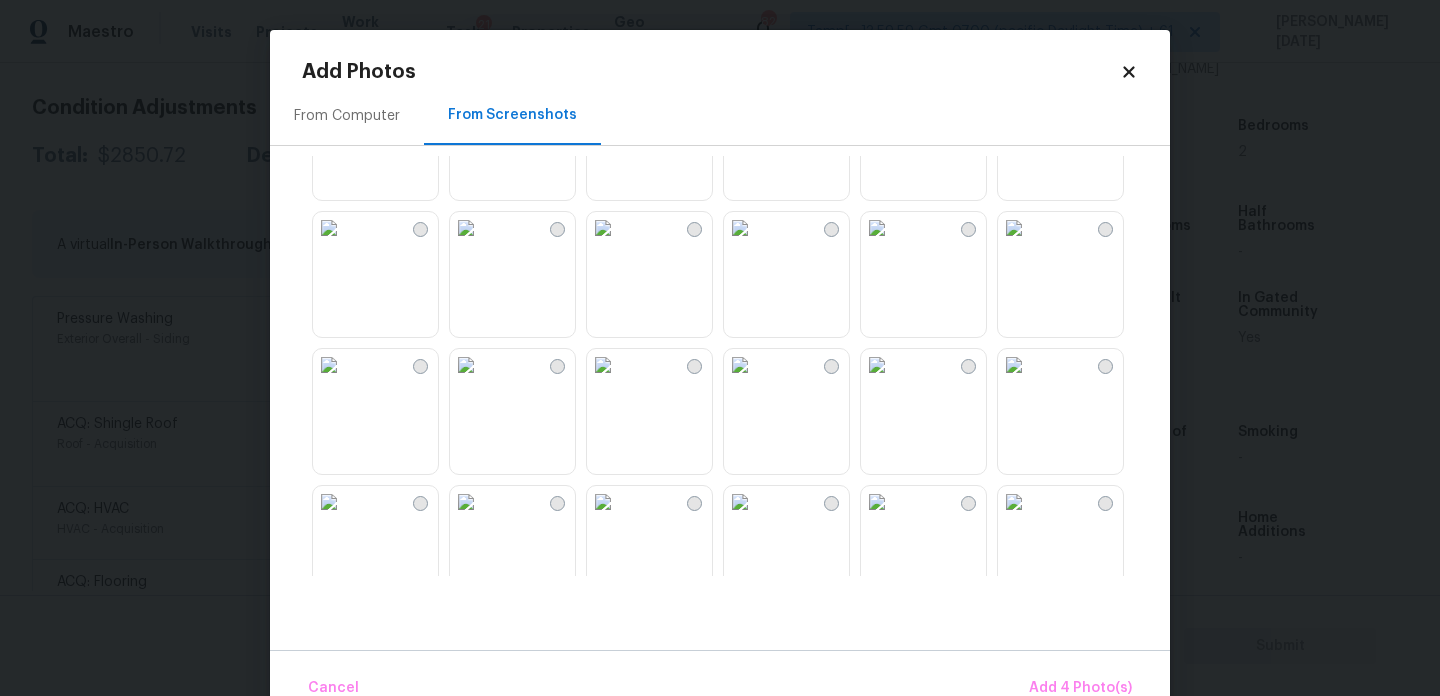 scroll, scrollTop: 613, scrollLeft: 0, axis: vertical 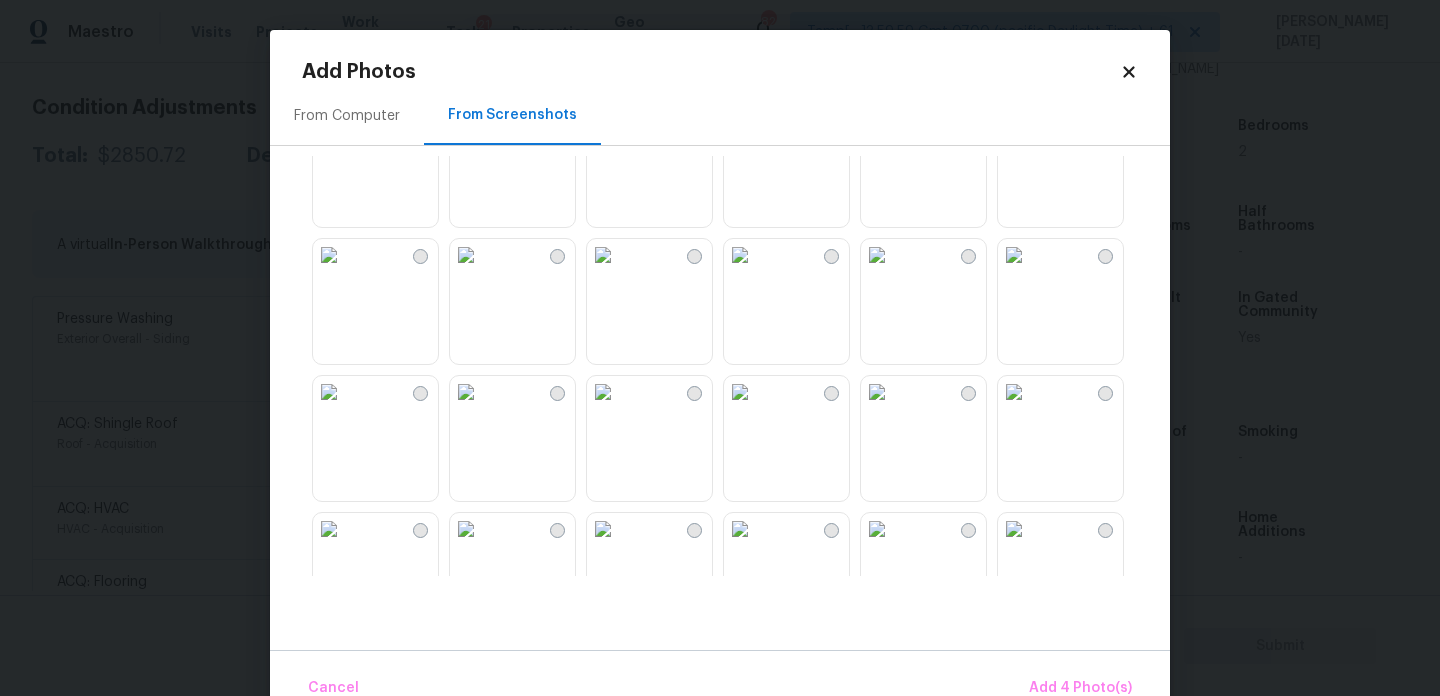 click at bounding box center [466, 118] 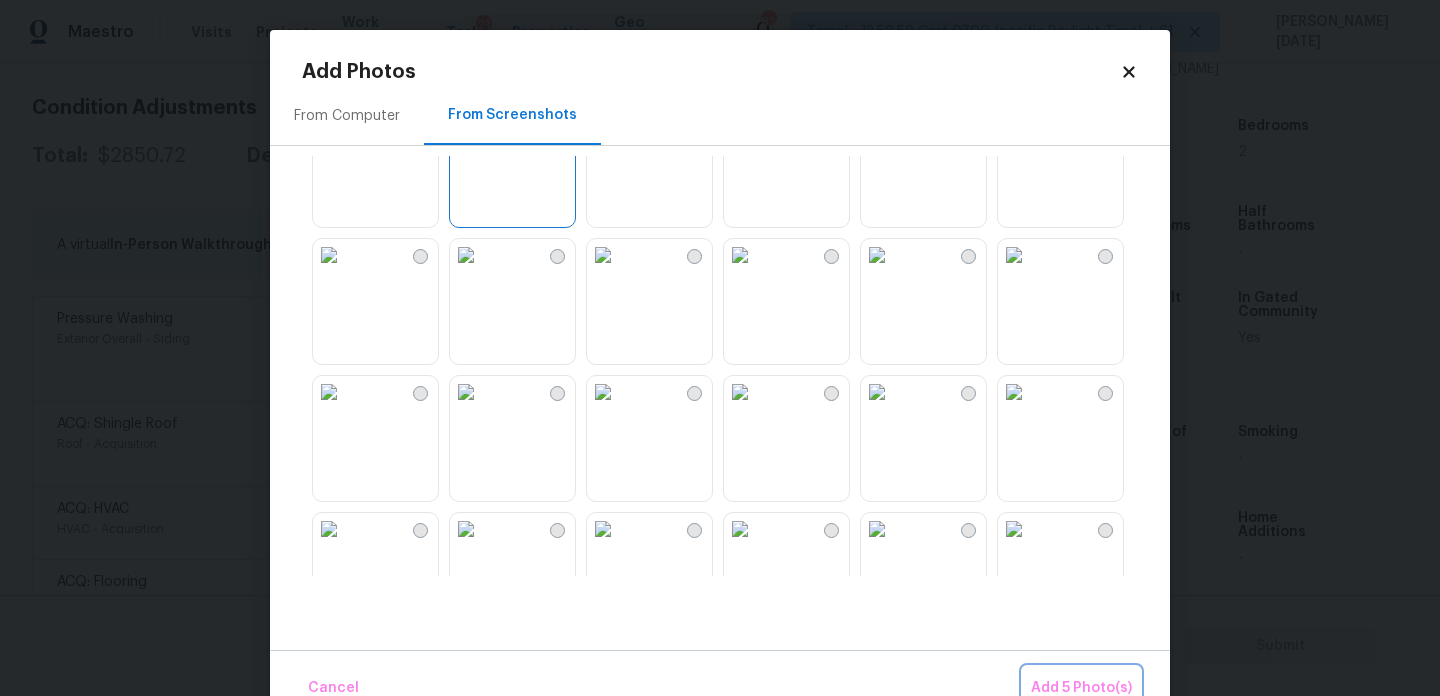 click on "Add 5 Photo(s)" at bounding box center (1081, 688) 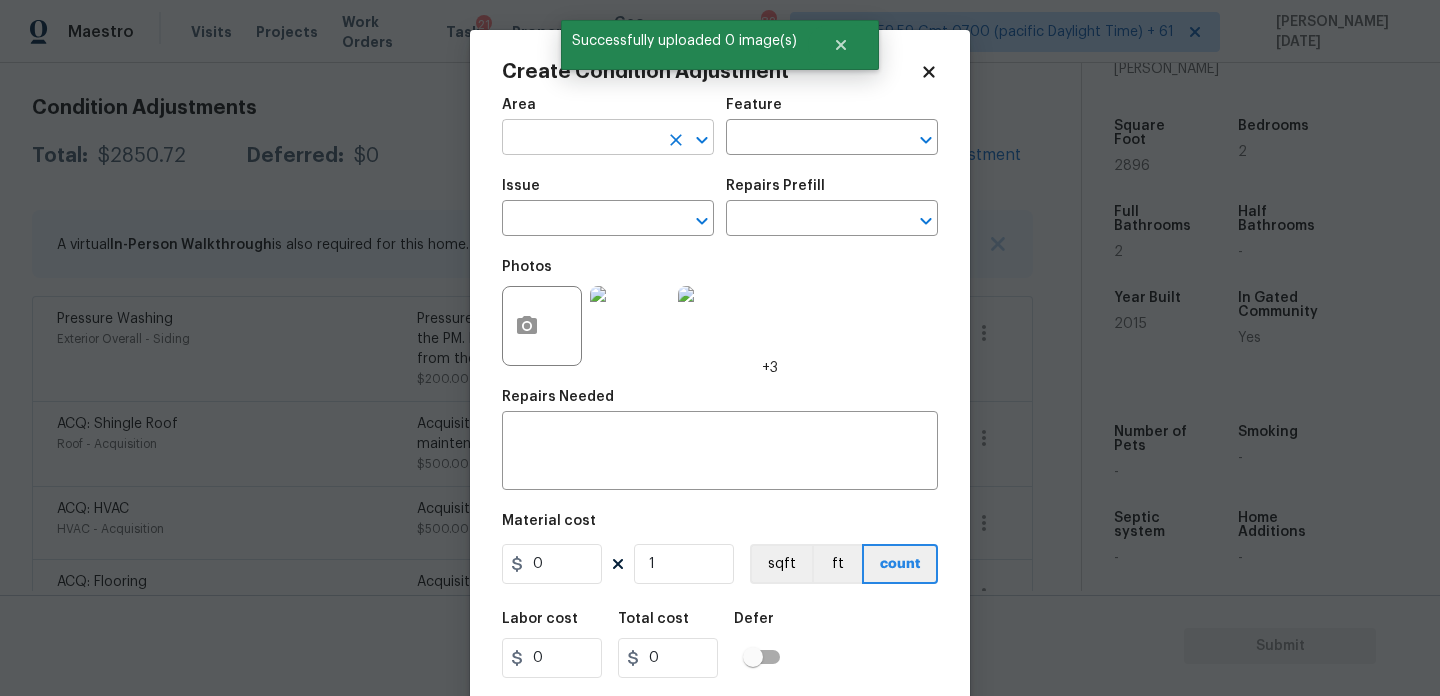 click at bounding box center (580, 139) 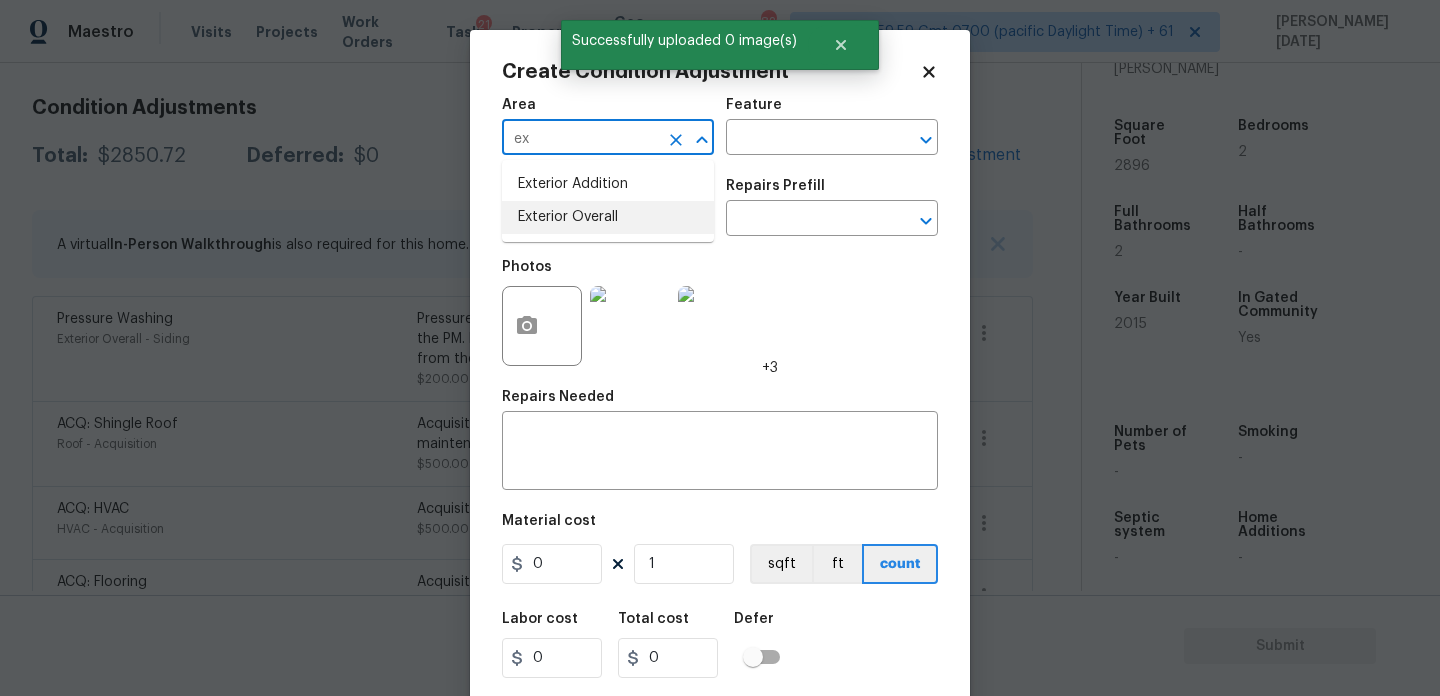 click on "Exterior Overall" at bounding box center [608, 217] 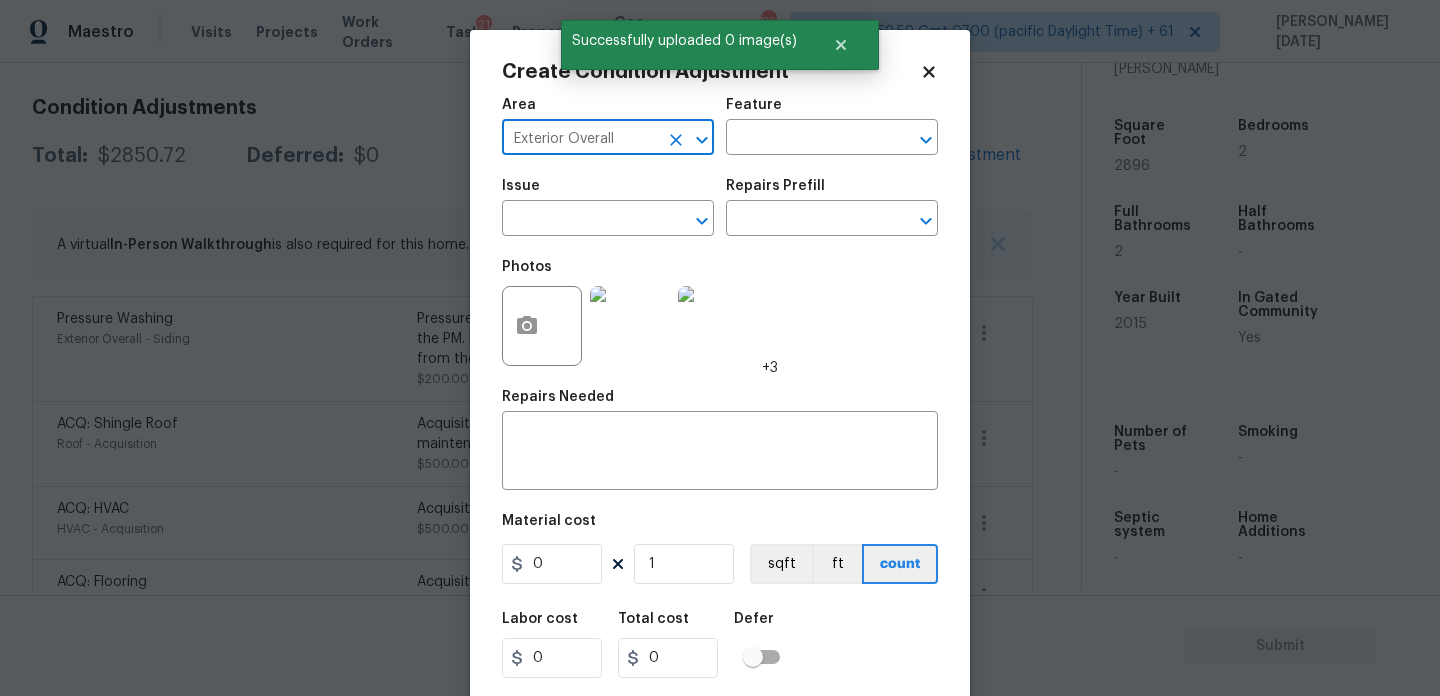 type on "Exterior Overall" 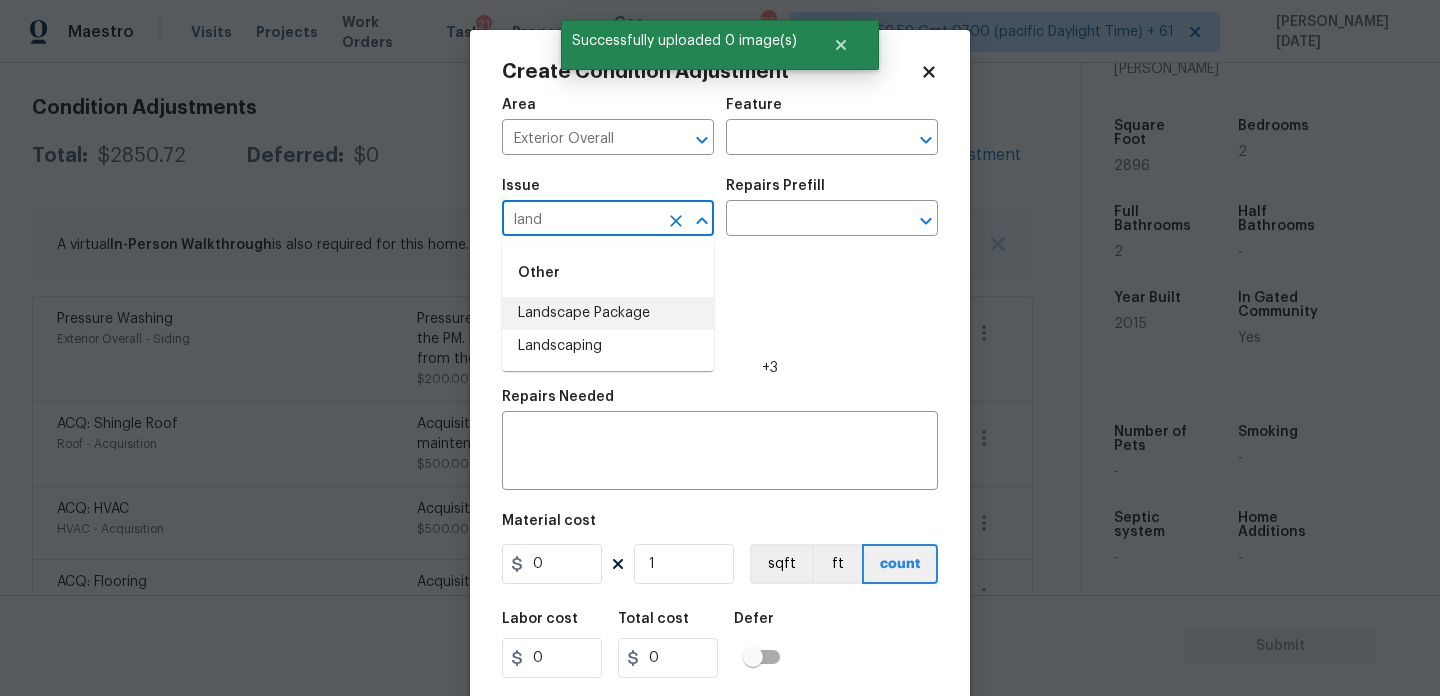 click on "Landscape Package" at bounding box center (608, 313) 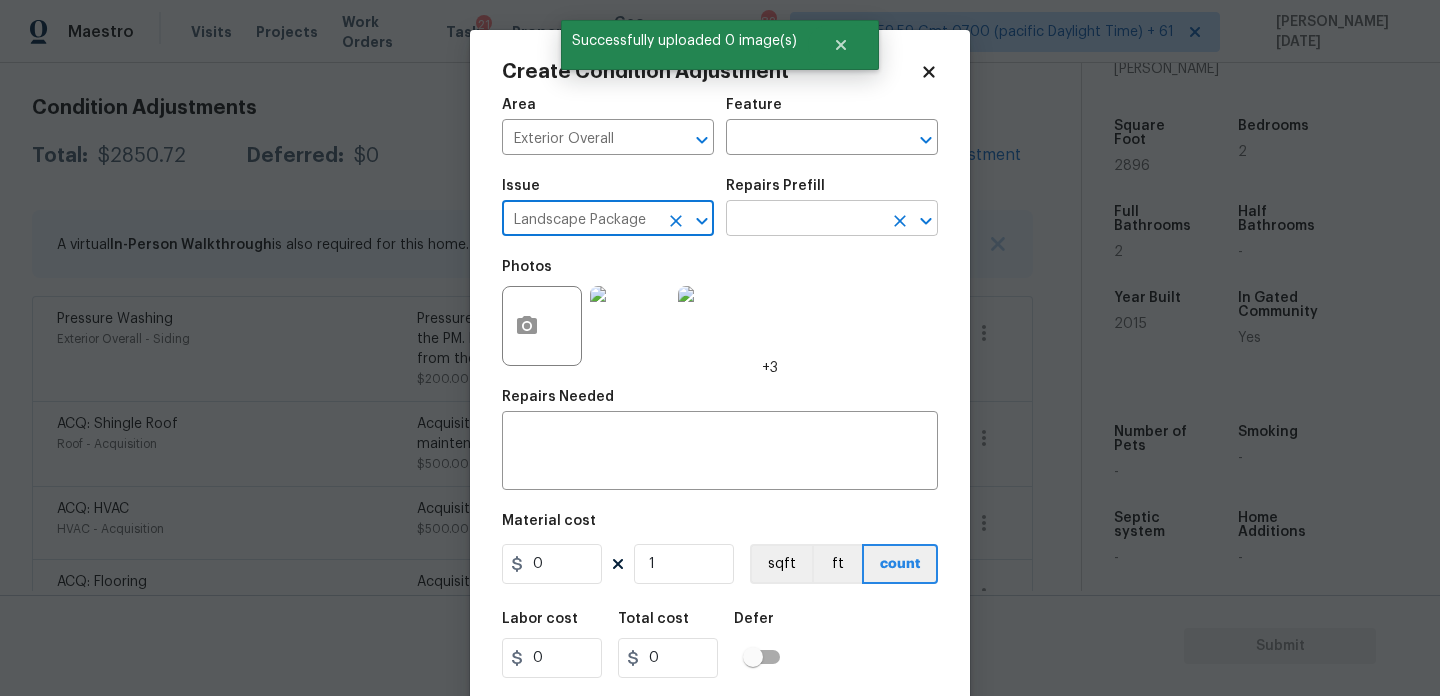 type on "Landscape Package" 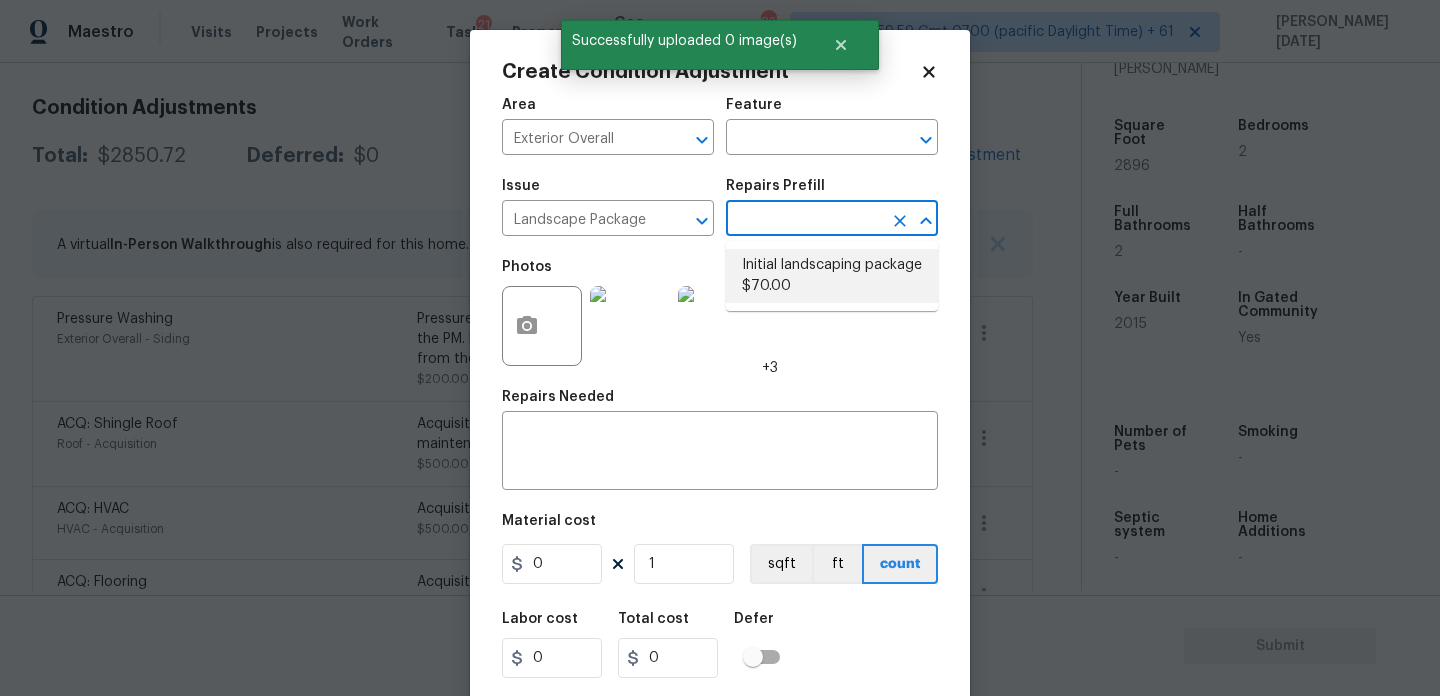 click on "Initial landscaping package $70.00" at bounding box center [832, 276] 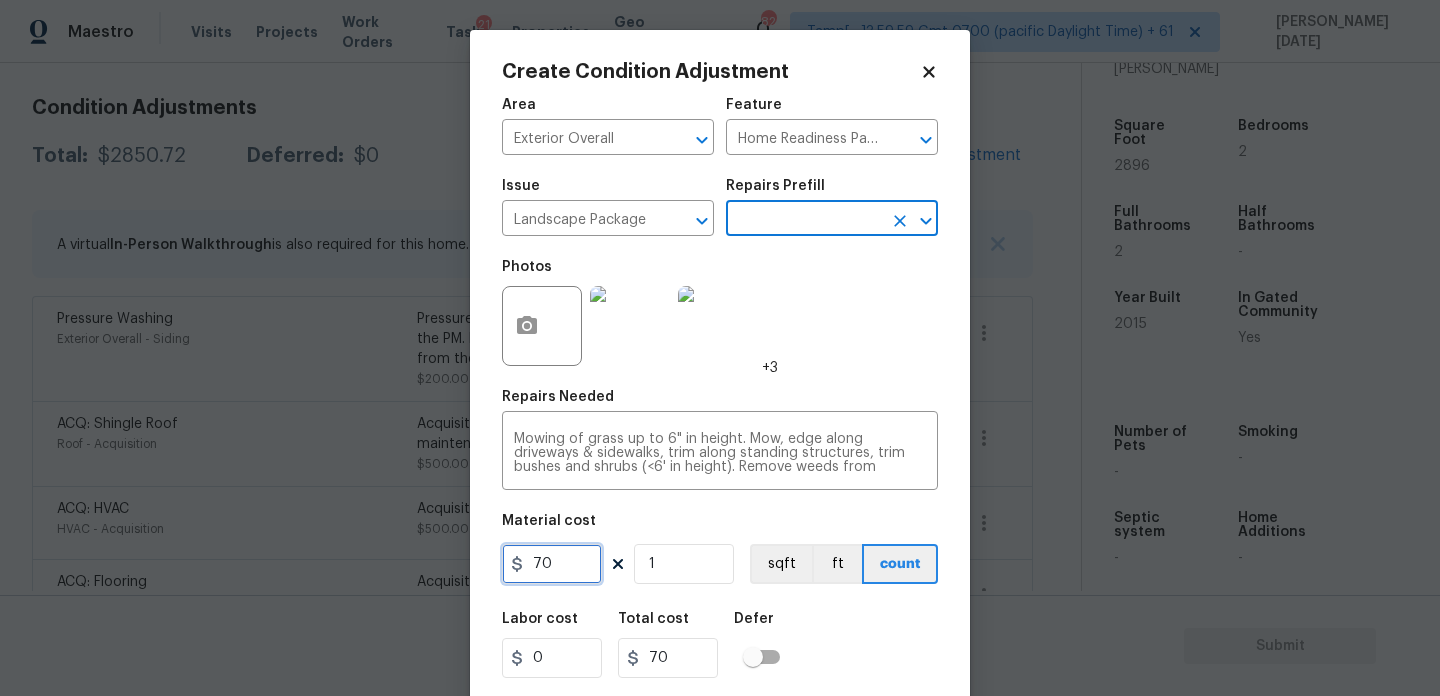 drag, startPoint x: 588, startPoint y: 556, endPoint x: 447, endPoint y: 556, distance: 141 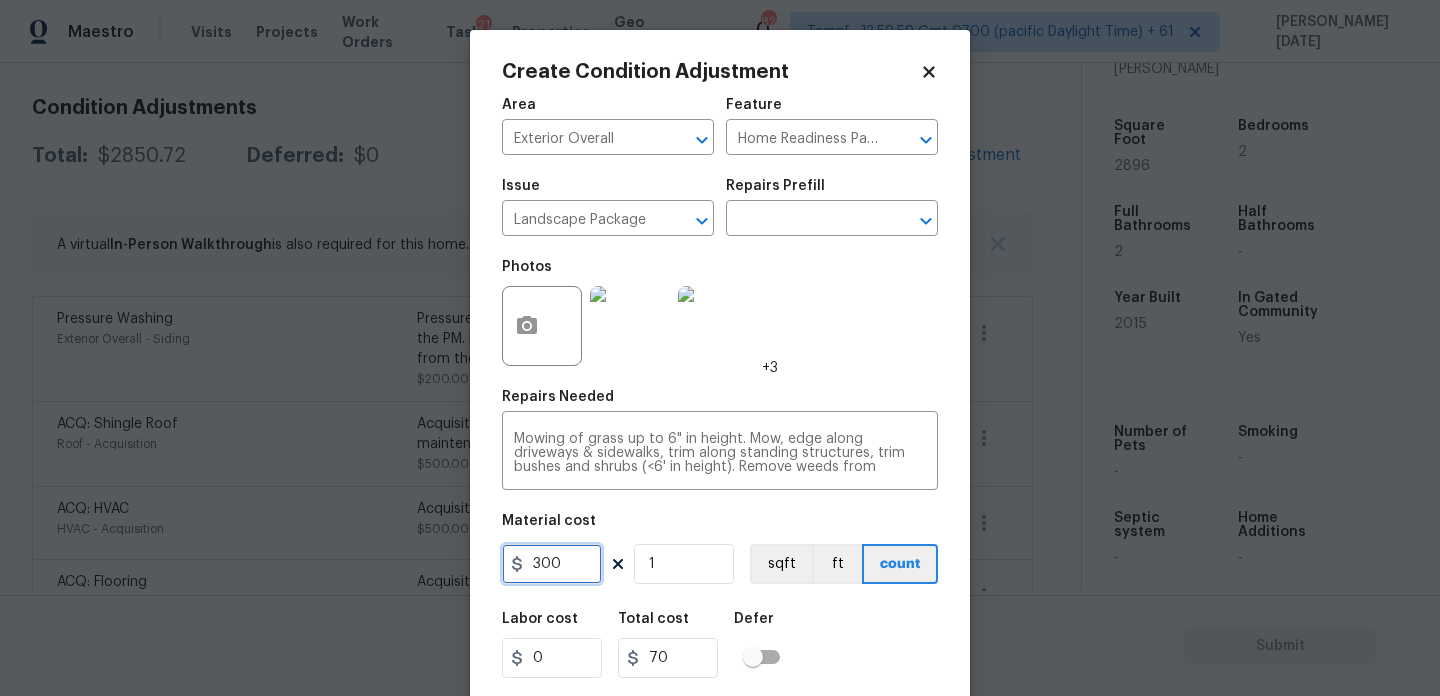 type on "300" 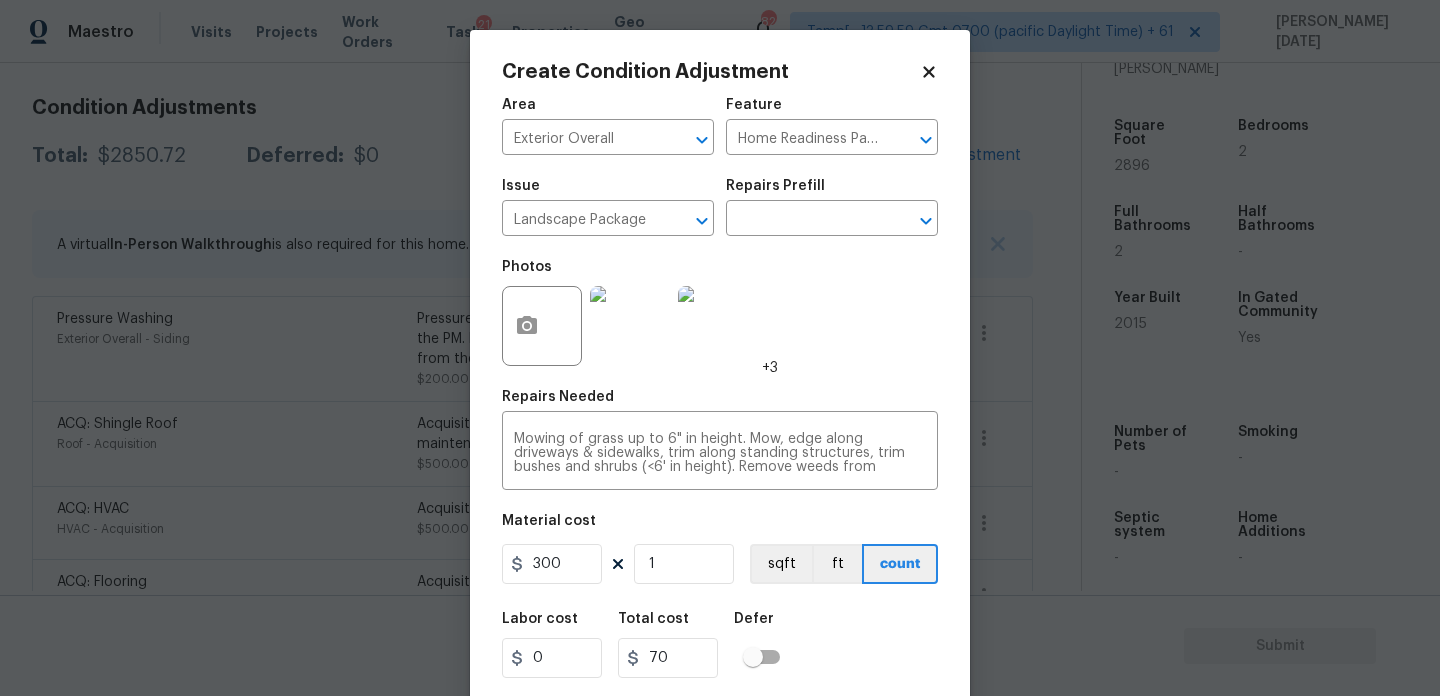 click on "Photos  +3" at bounding box center [720, 313] 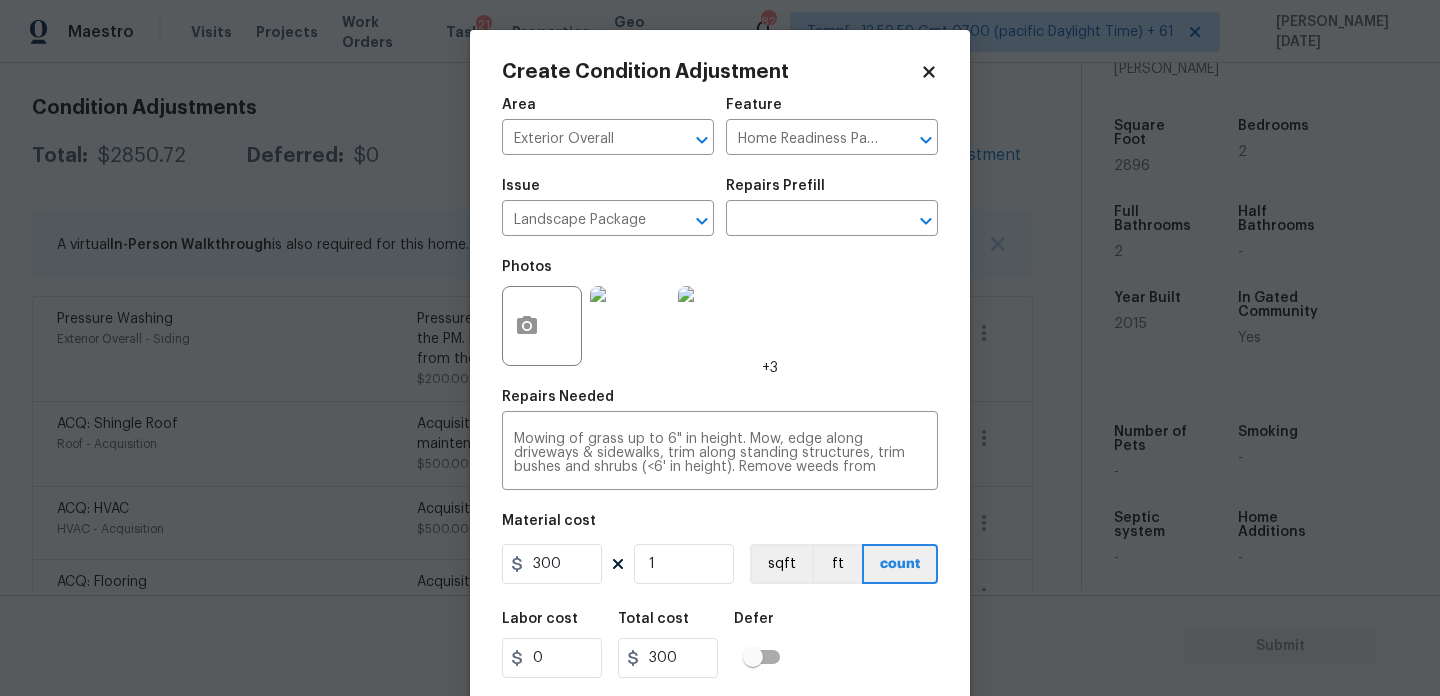 scroll, scrollTop: 51, scrollLeft: 0, axis: vertical 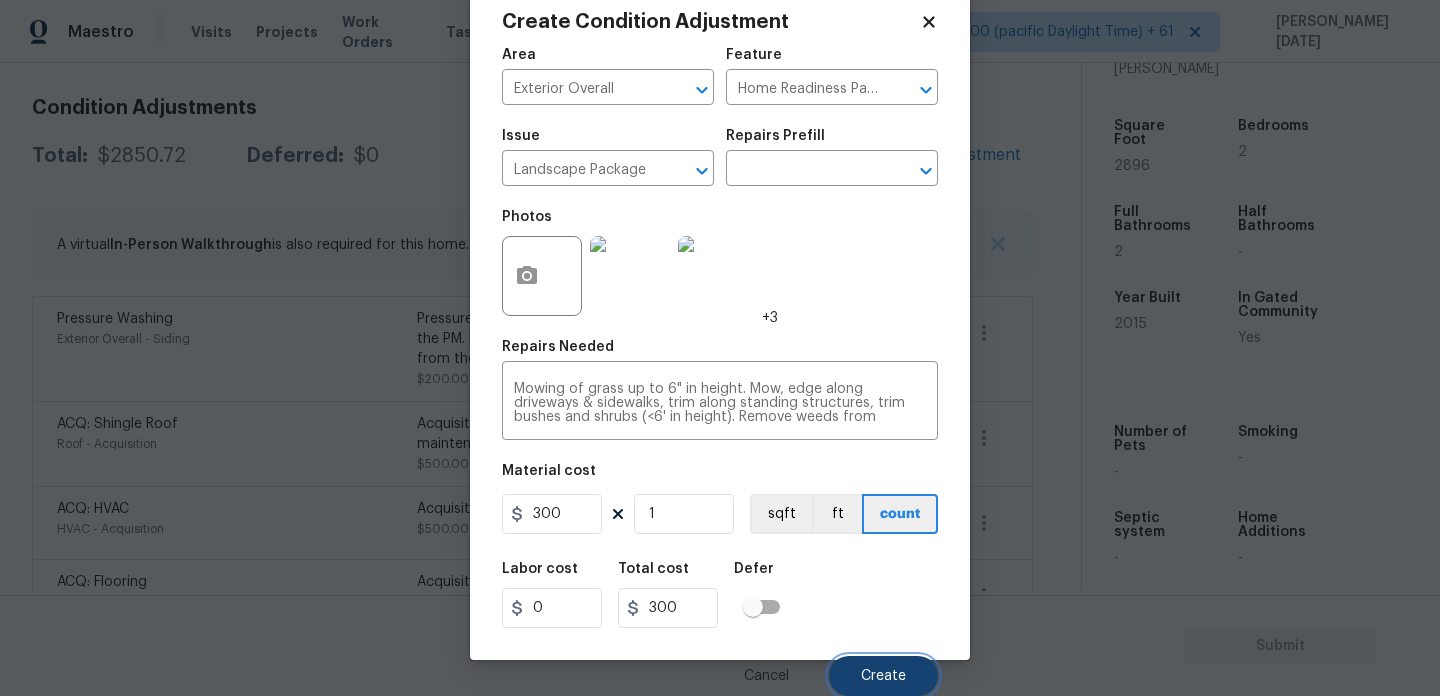 click on "Create" at bounding box center [883, 676] 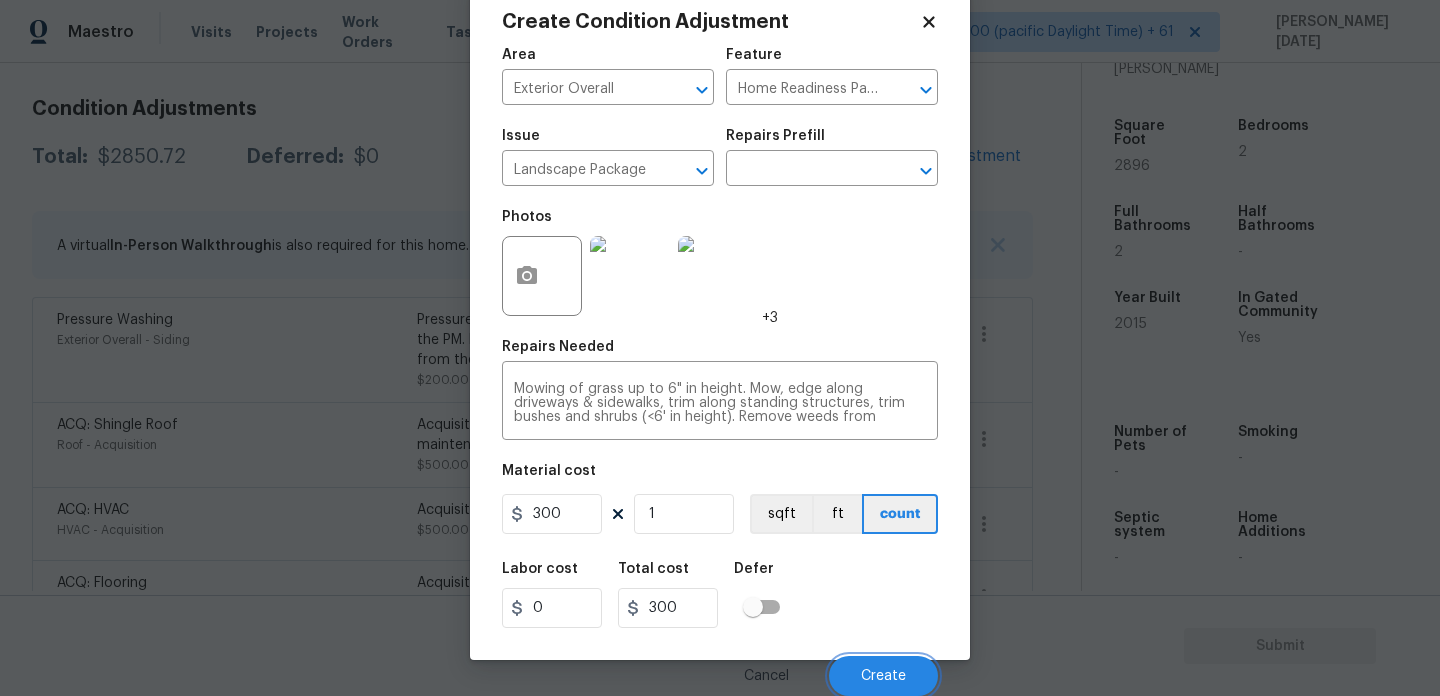 scroll, scrollTop: 269, scrollLeft: 0, axis: vertical 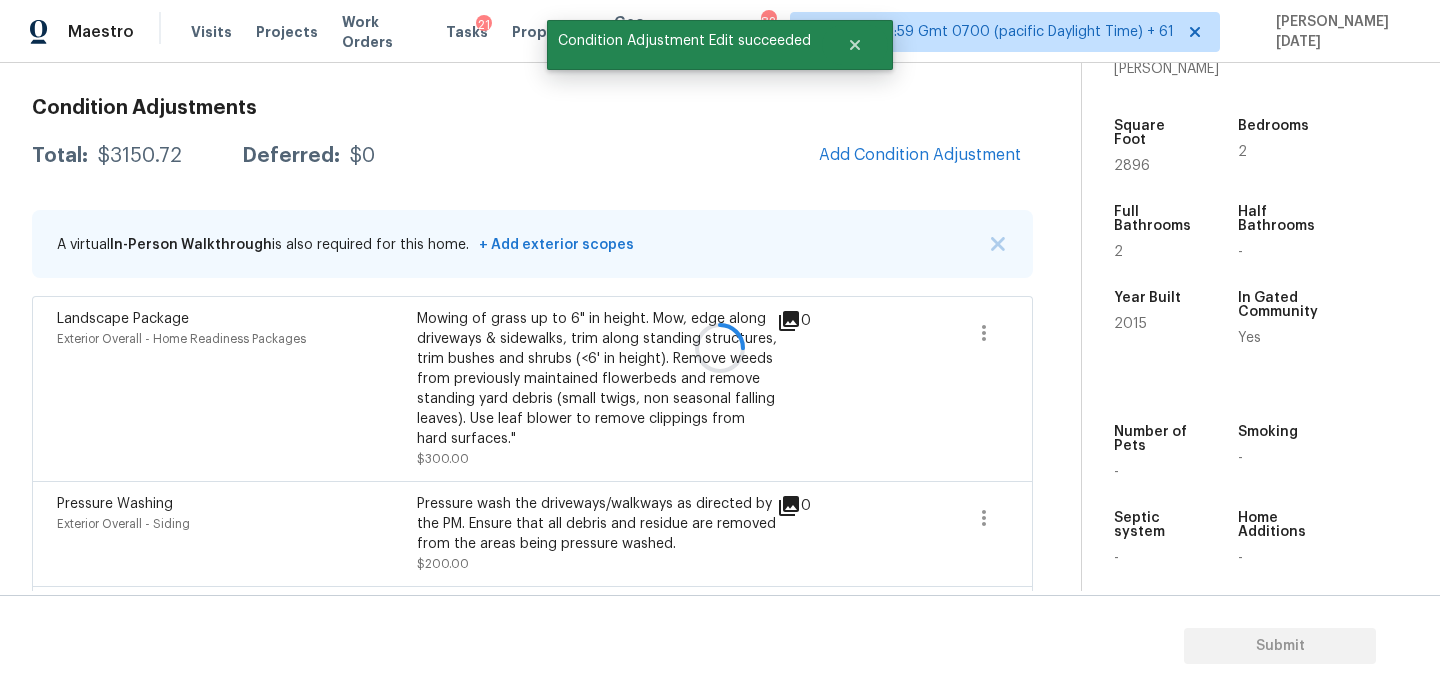 click at bounding box center (720, 348) 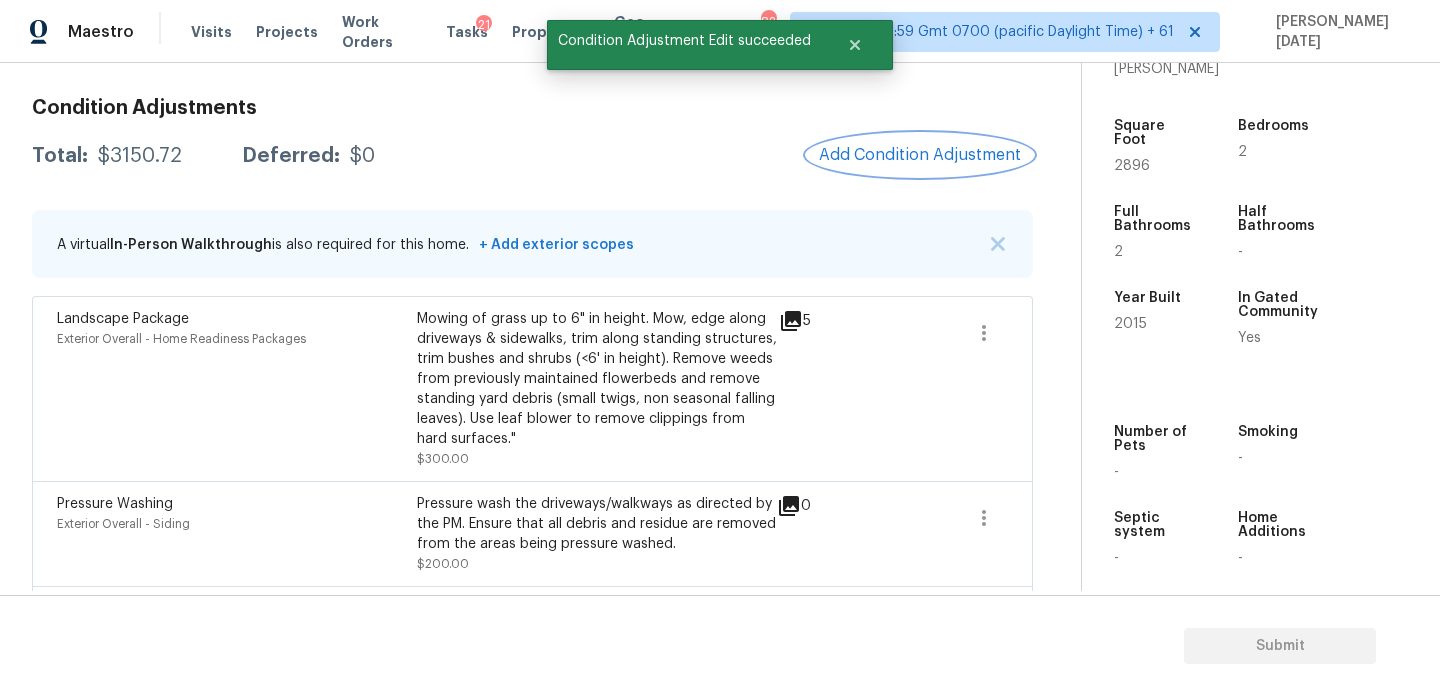 click on "Add Condition Adjustment" at bounding box center (920, 155) 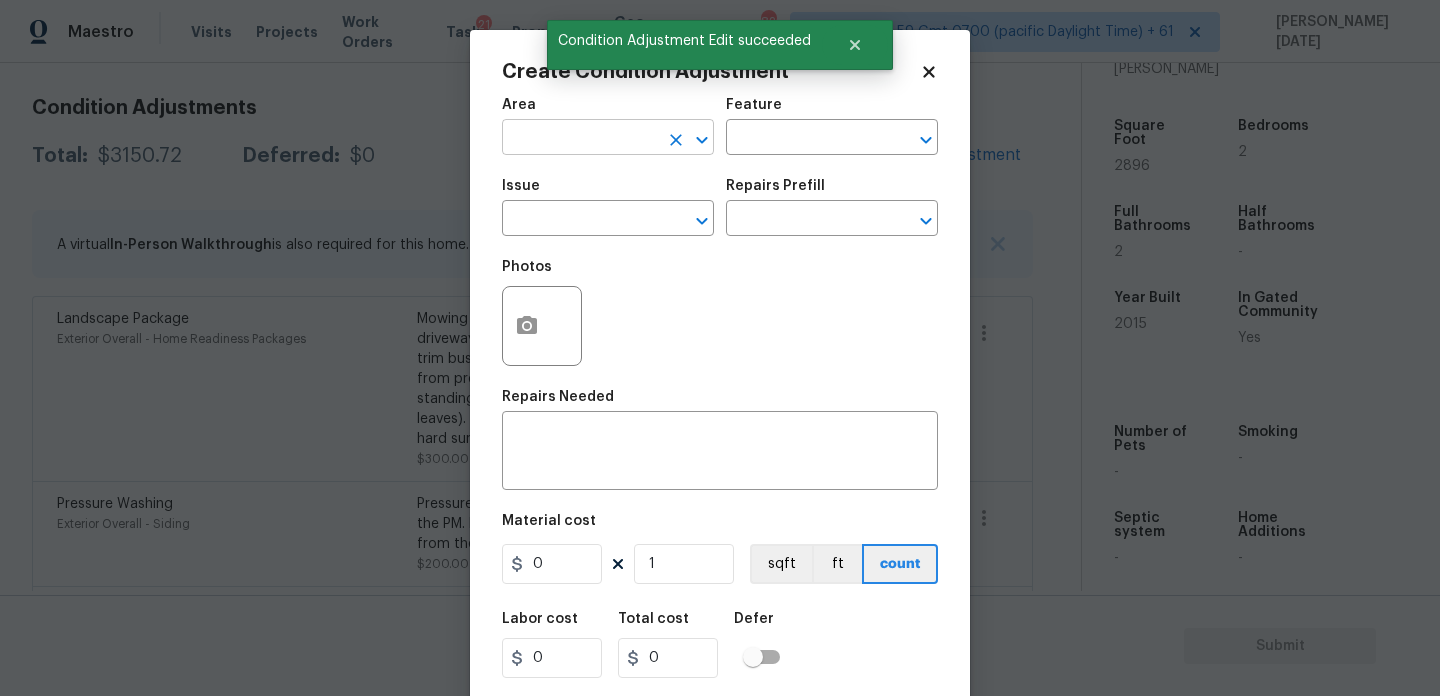 click at bounding box center [580, 139] 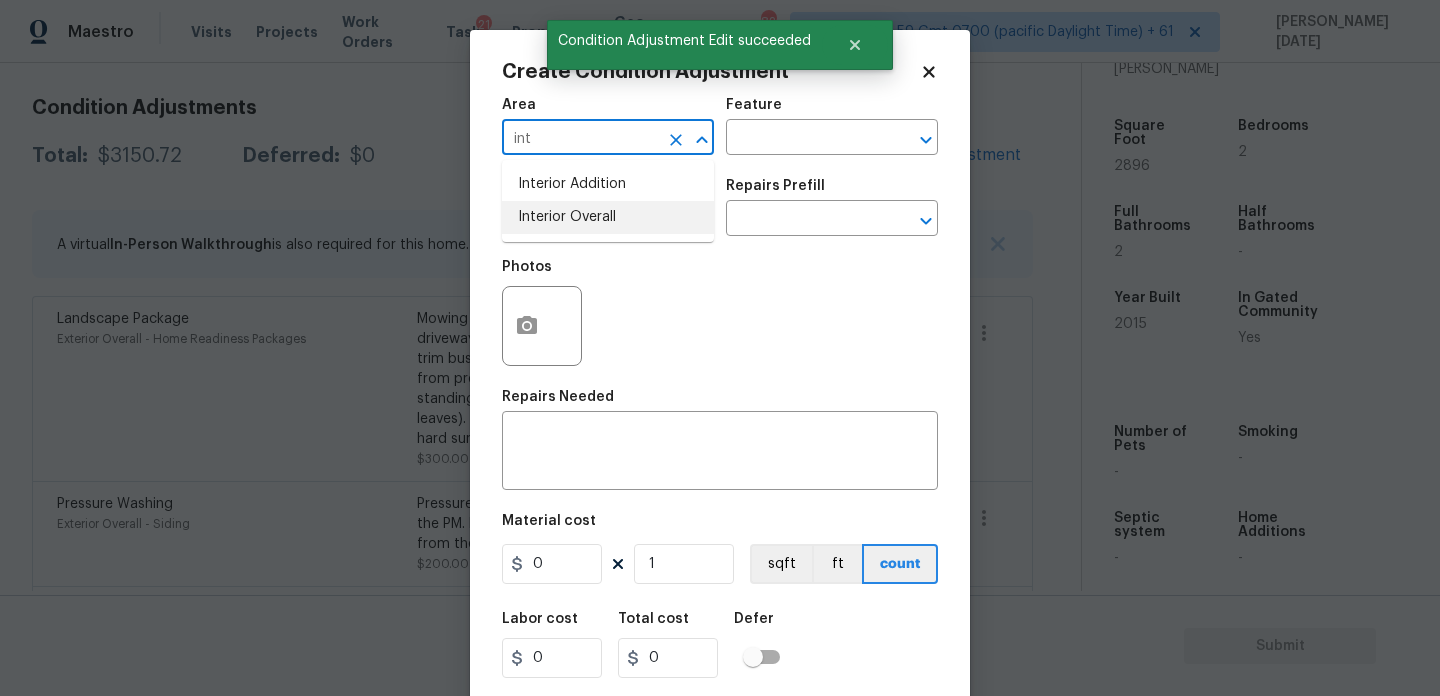 click on "Interior Overall" at bounding box center (608, 217) 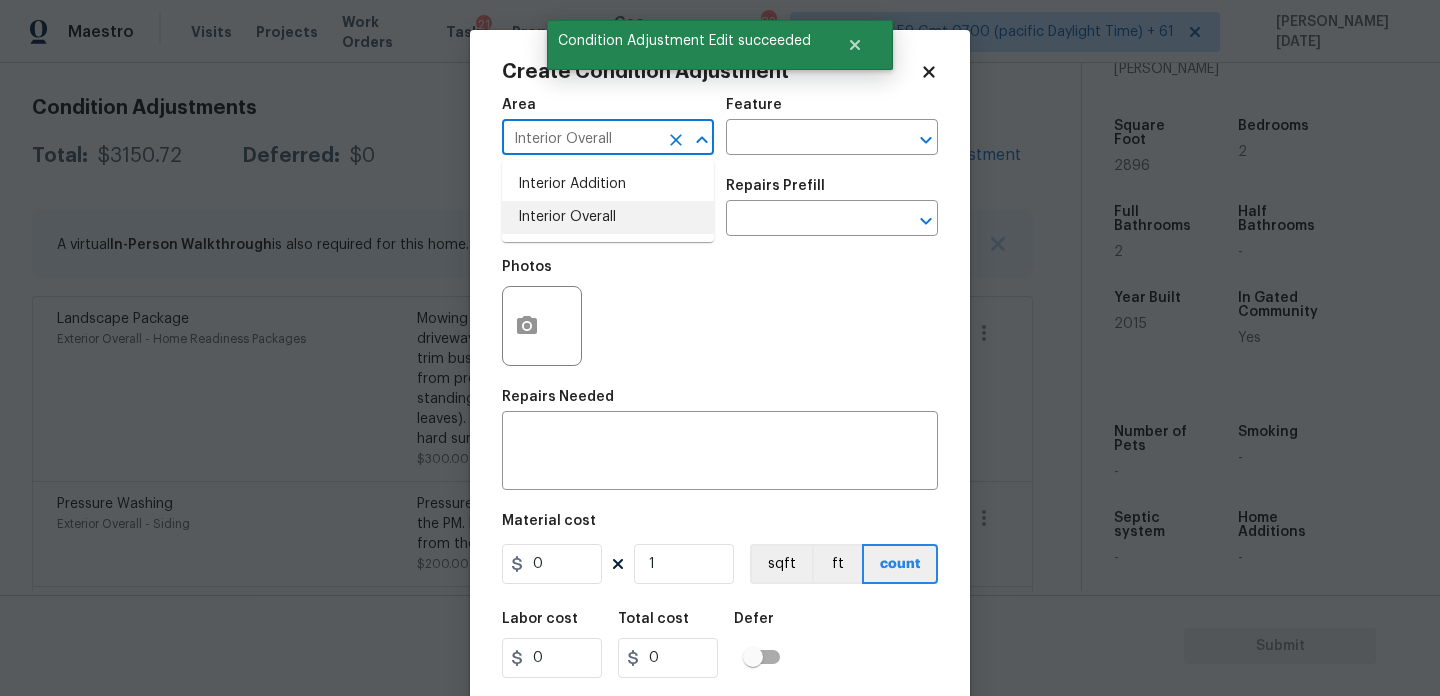 type on "Interior Overall" 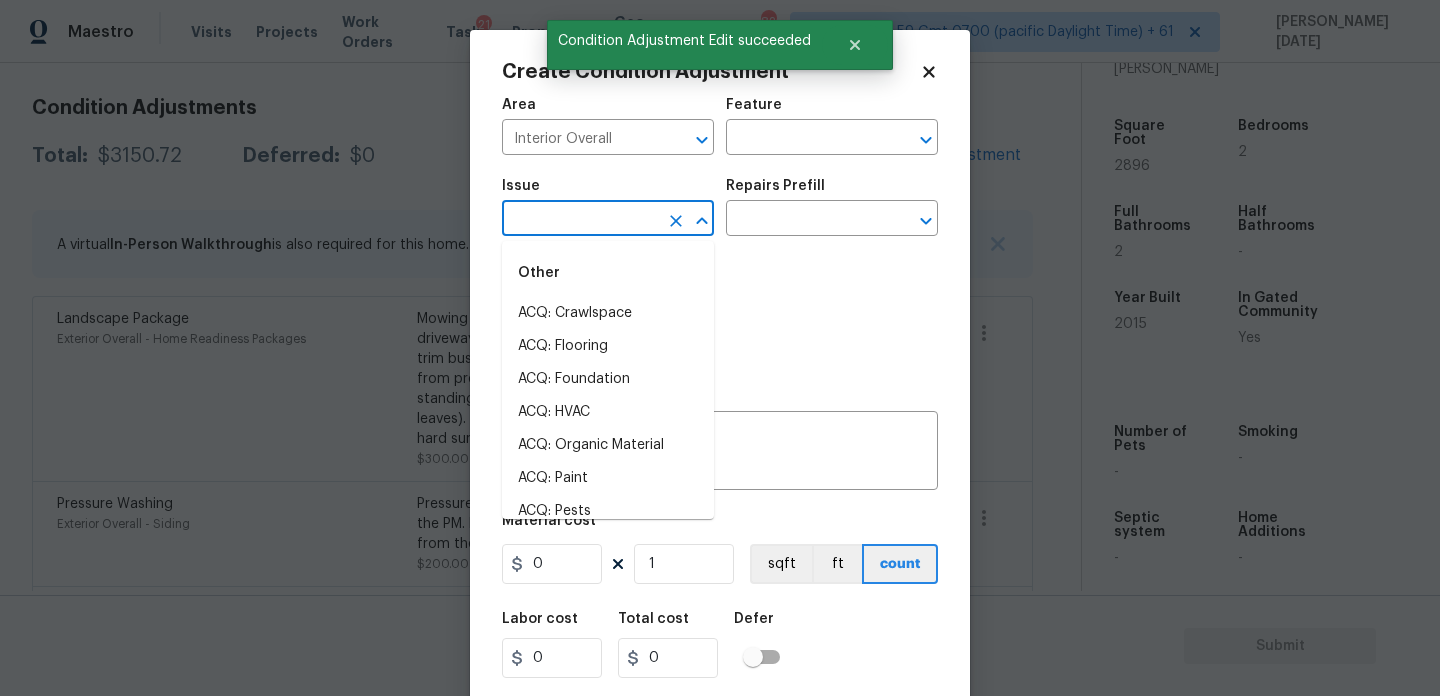 click at bounding box center [580, 220] 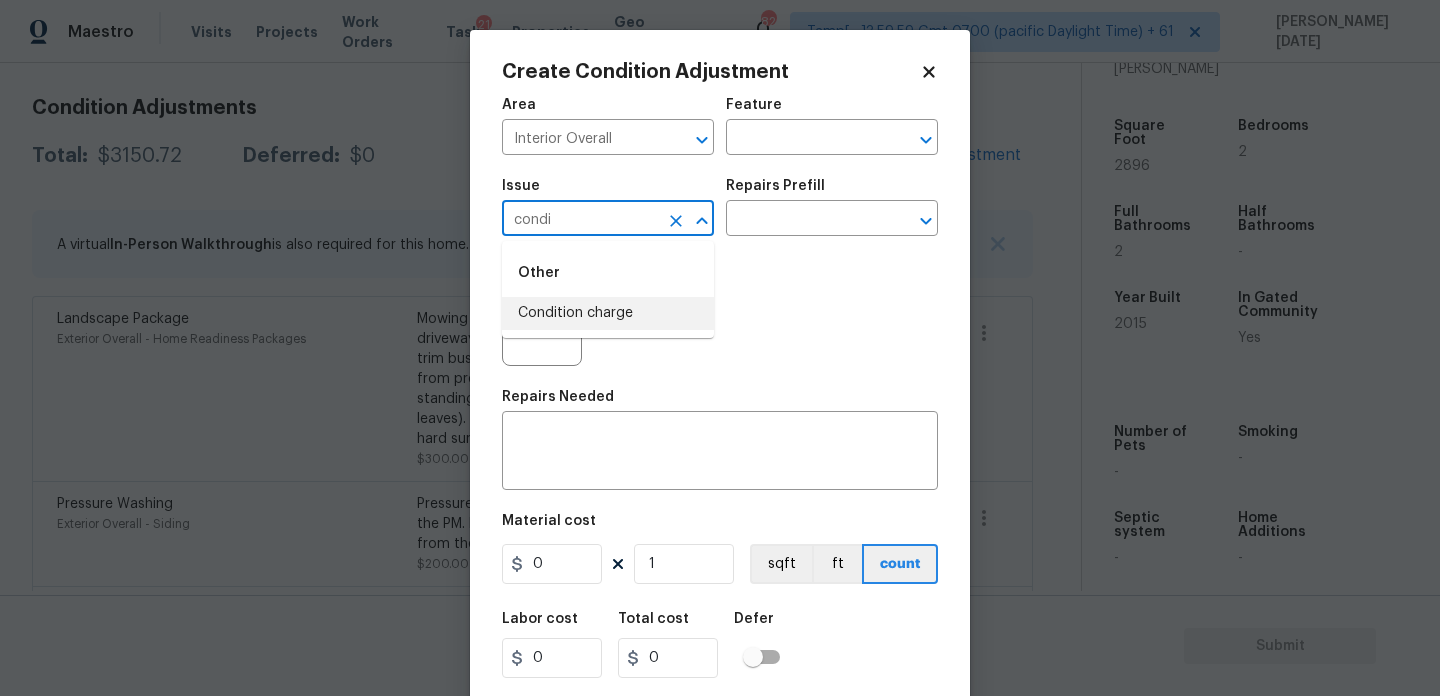 click on "Condition charge" at bounding box center (608, 313) 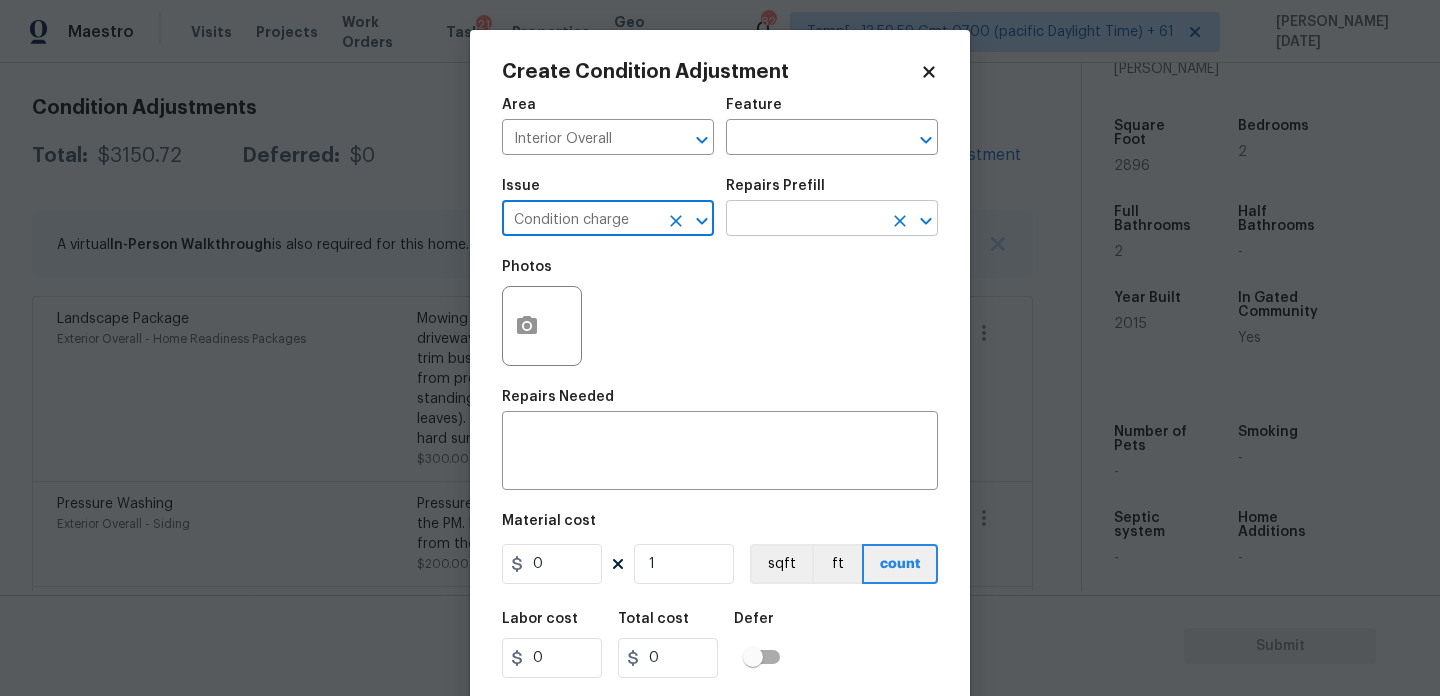 type on "Condition charge" 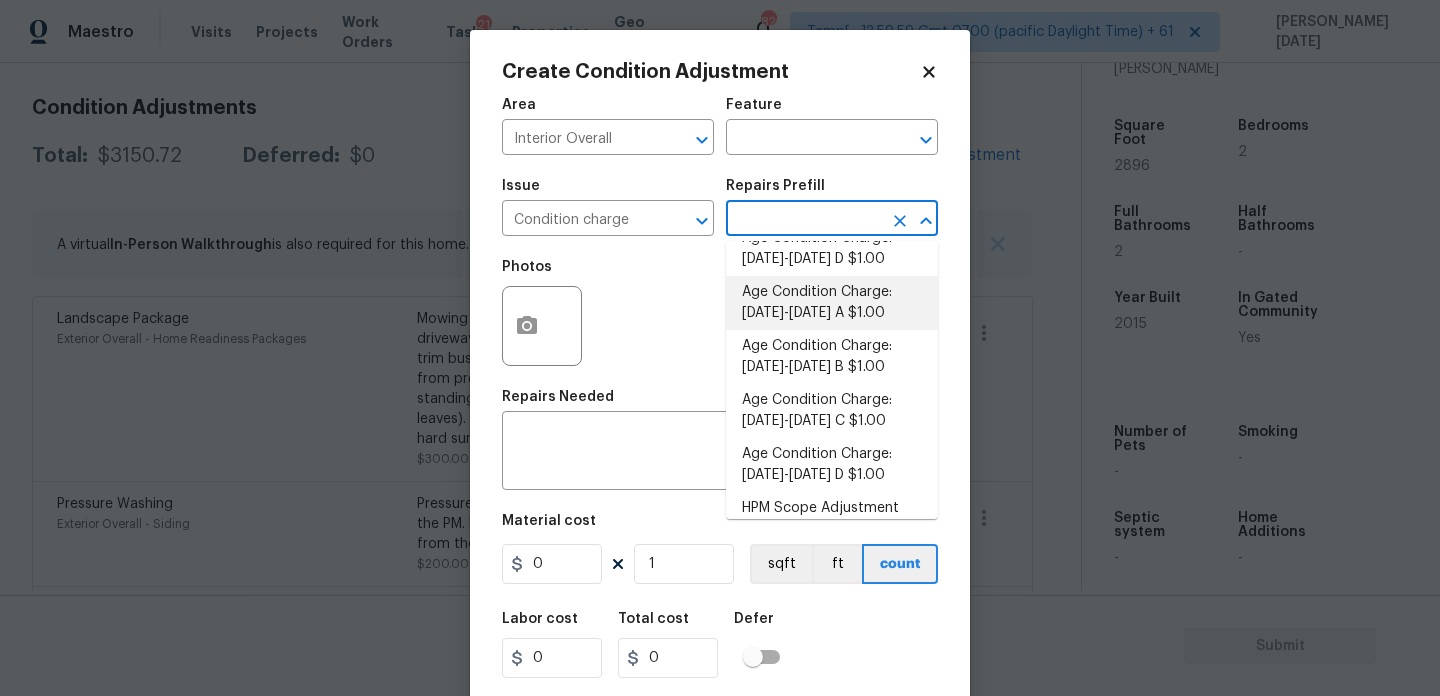 scroll, scrollTop: 622, scrollLeft: 0, axis: vertical 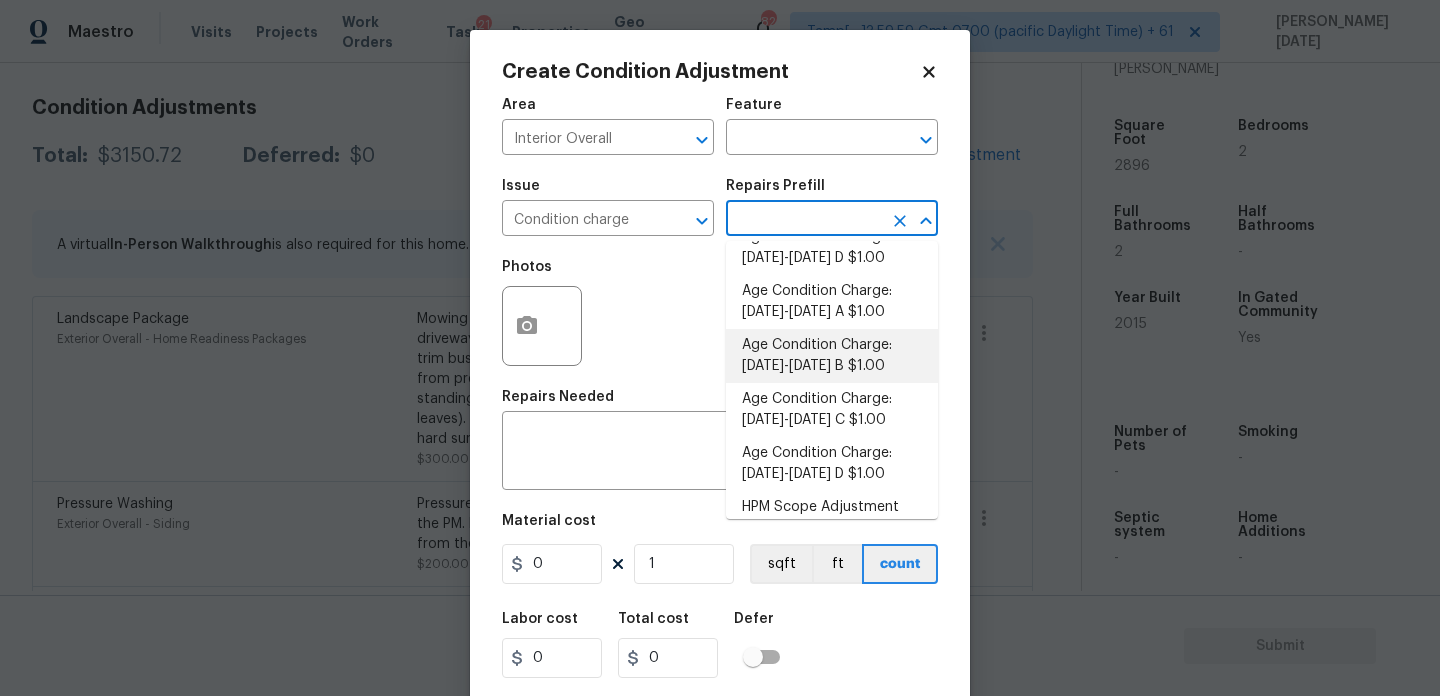 click on "Age Condition Charge: [DATE]-[DATE] B	 $1.00" at bounding box center [832, 356] 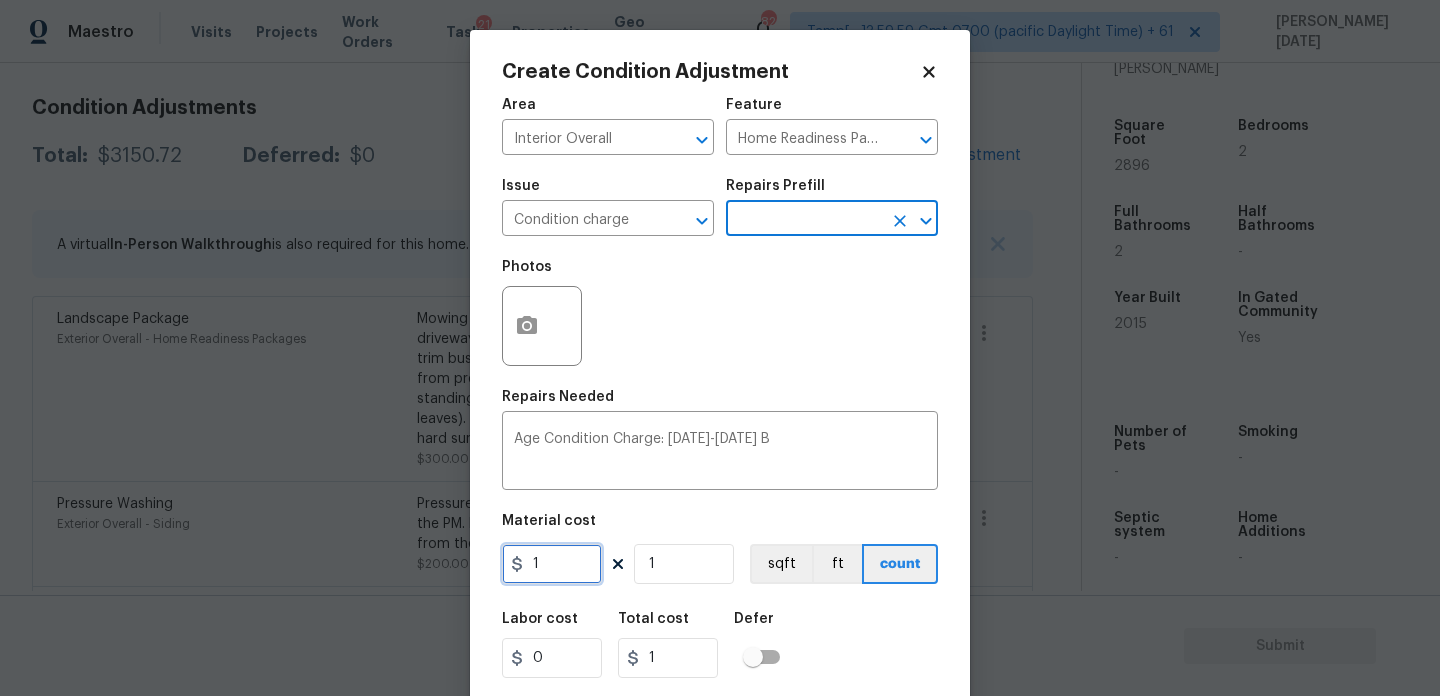 click on "1" at bounding box center [552, 564] 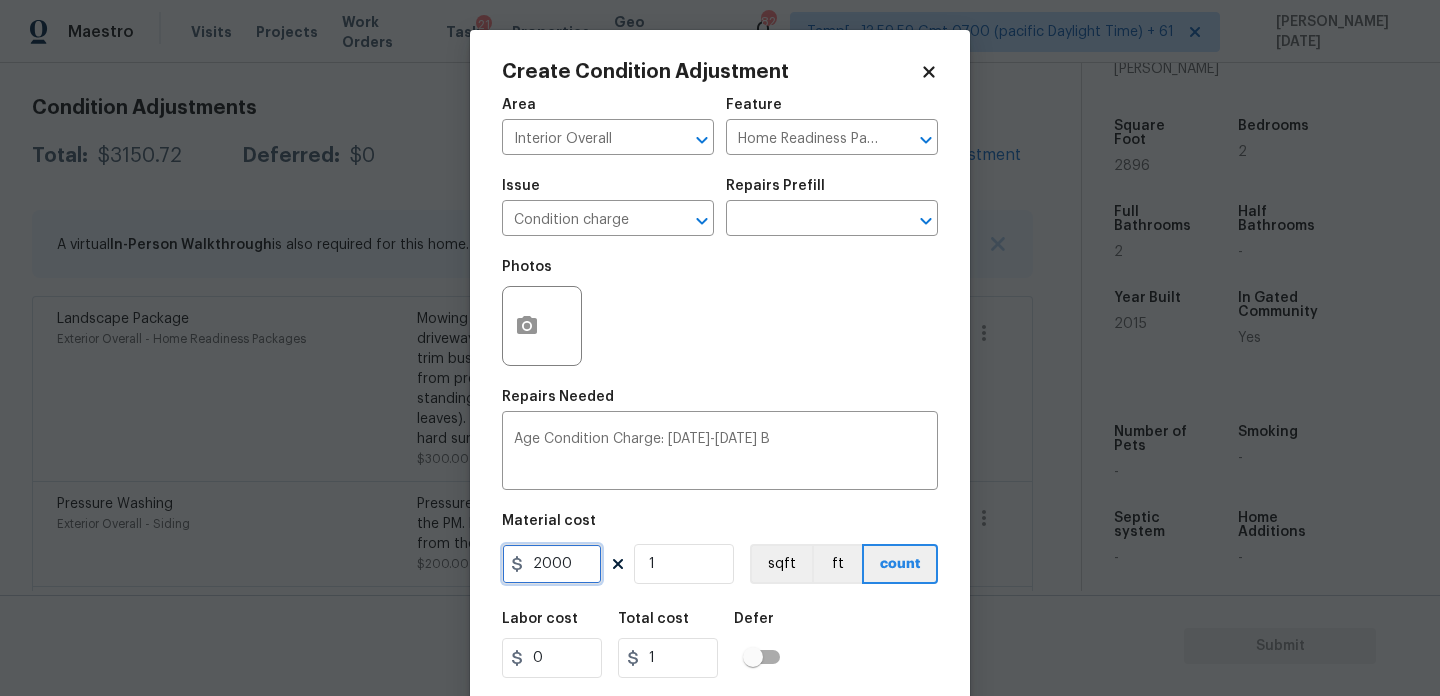 type on "2000" 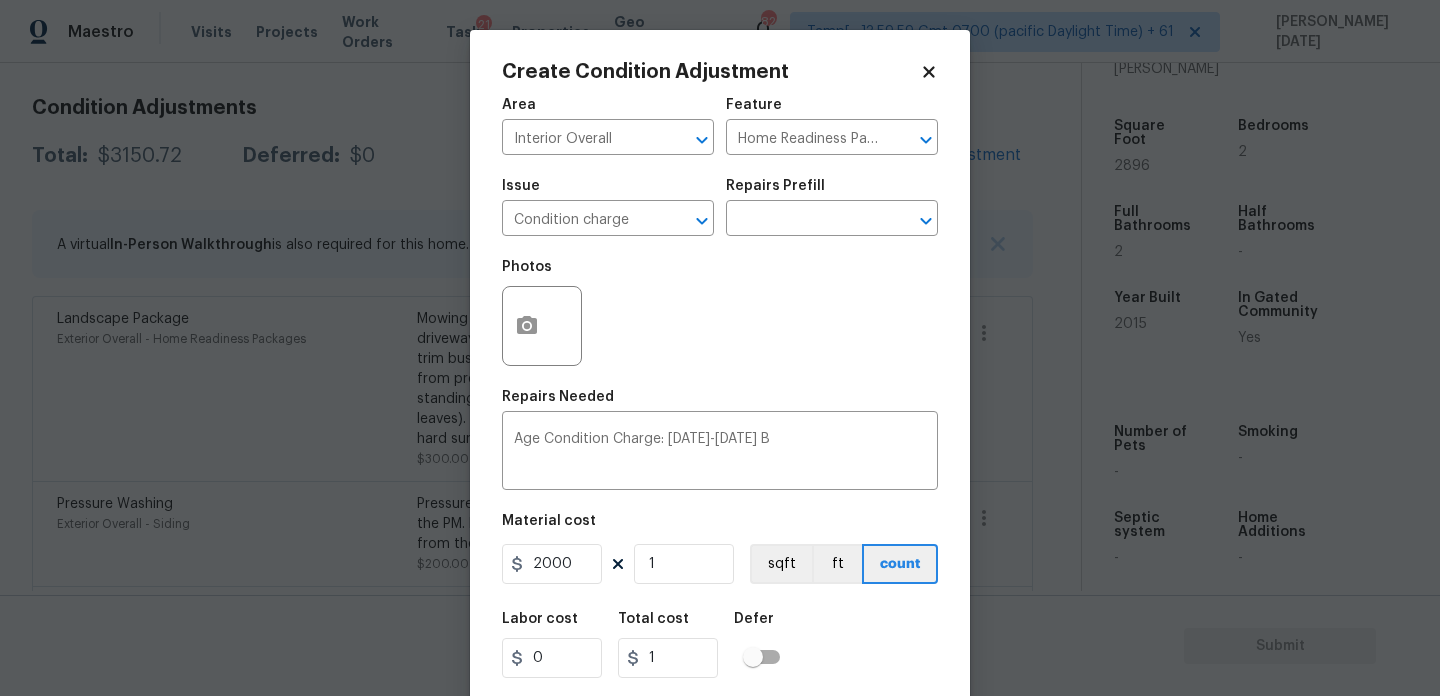 click on "Photos" at bounding box center [720, 313] 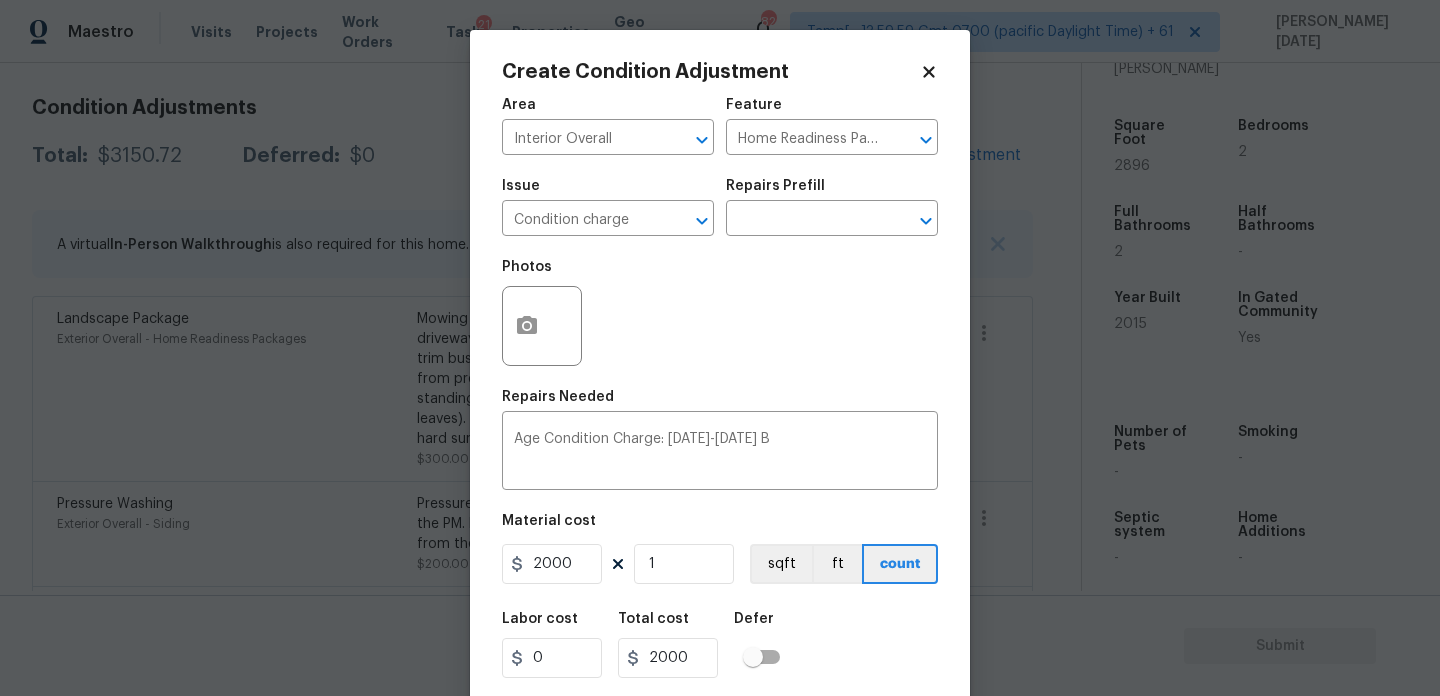 scroll, scrollTop: 51, scrollLeft: 0, axis: vertical 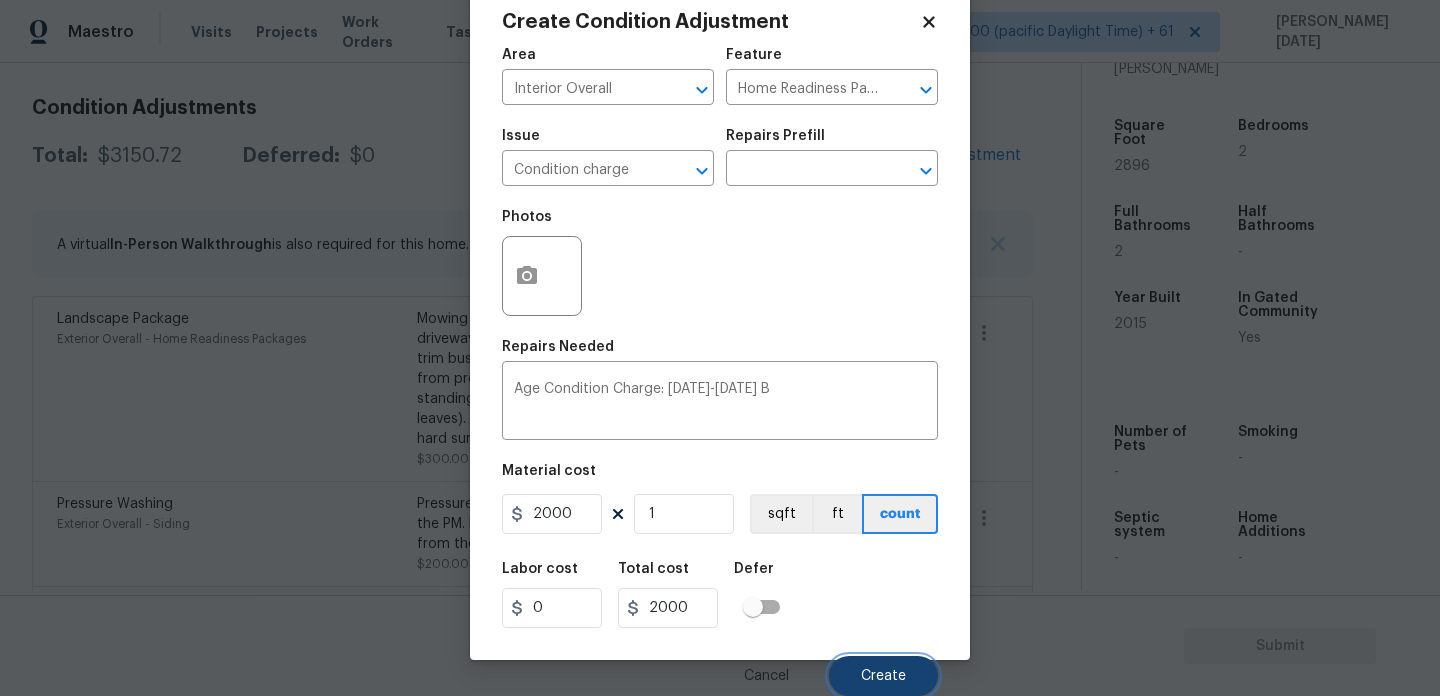 click on "Create" at bounding box center (883, 676) 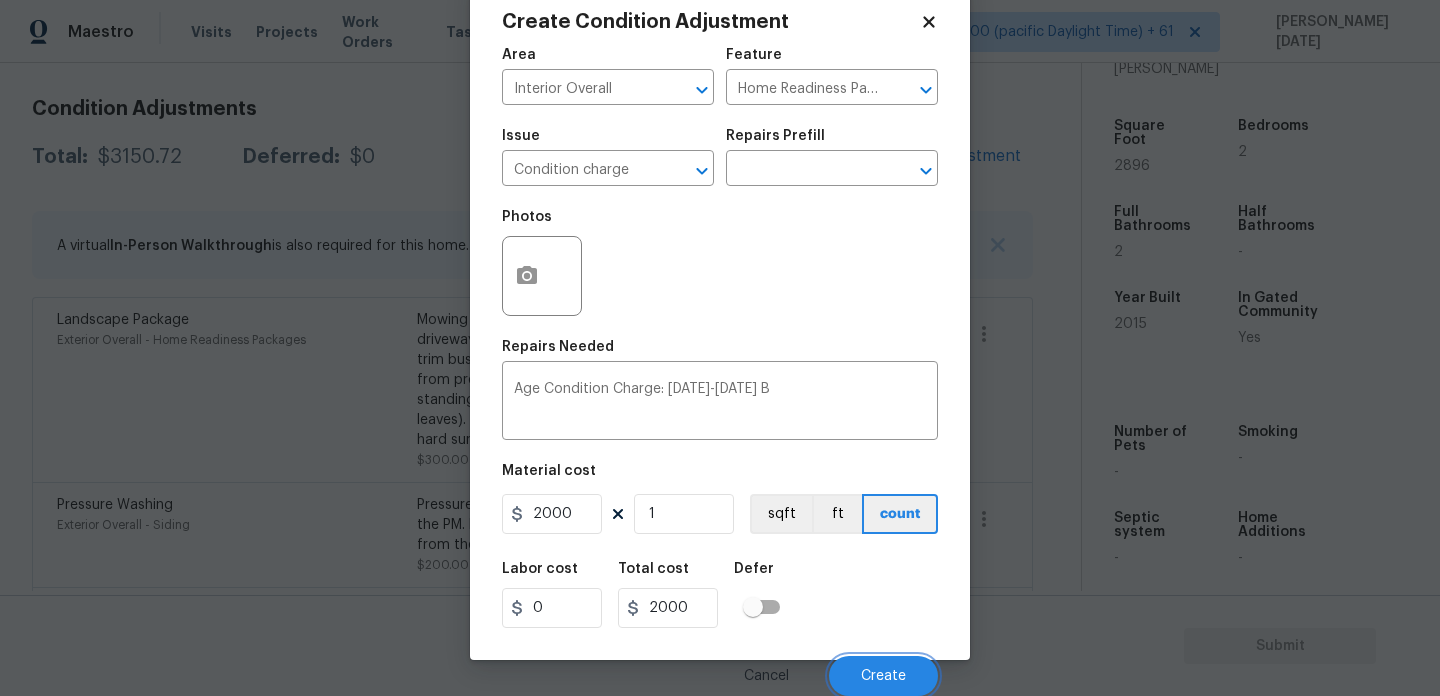 scroll, scrollTop: 269, scrollLeft: 0, axis: vertical 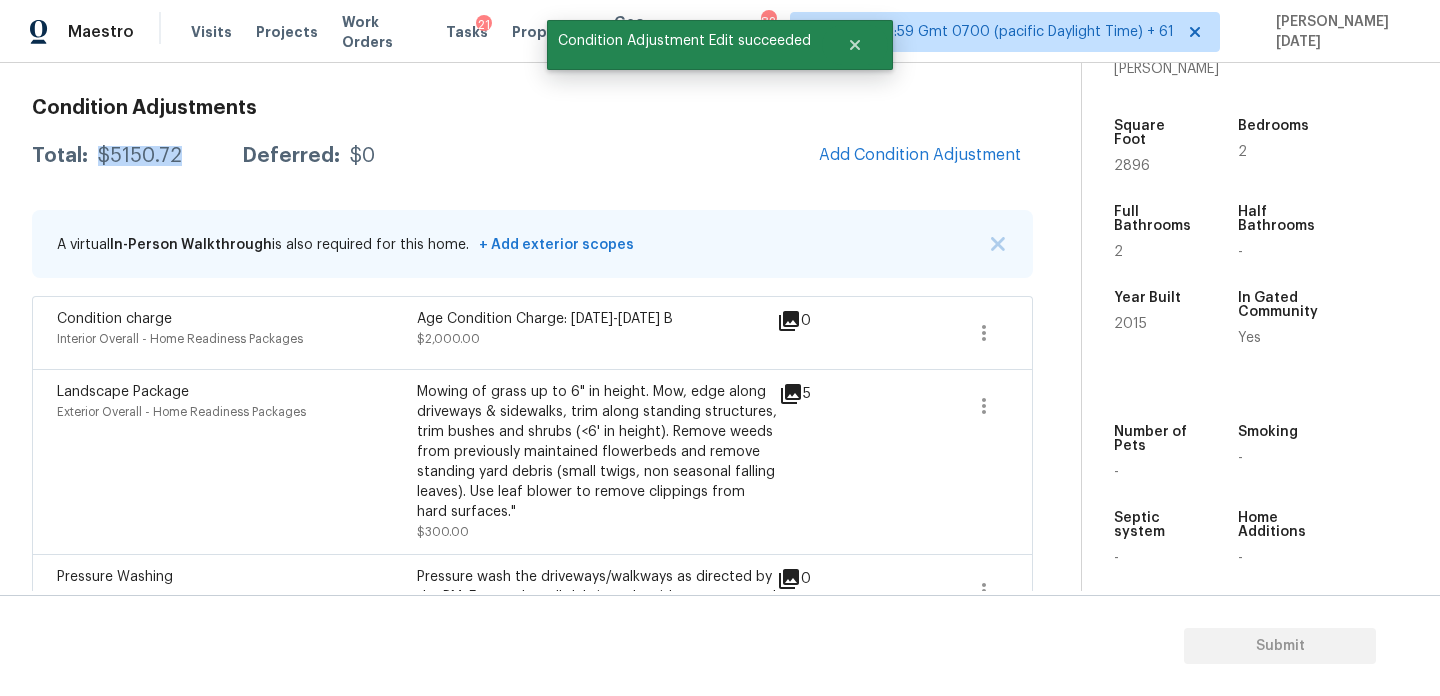 drag, startPoint x: 98, startPoint y: 154, endPoint x: 185, endPoint y: 162, distance: 87.36704 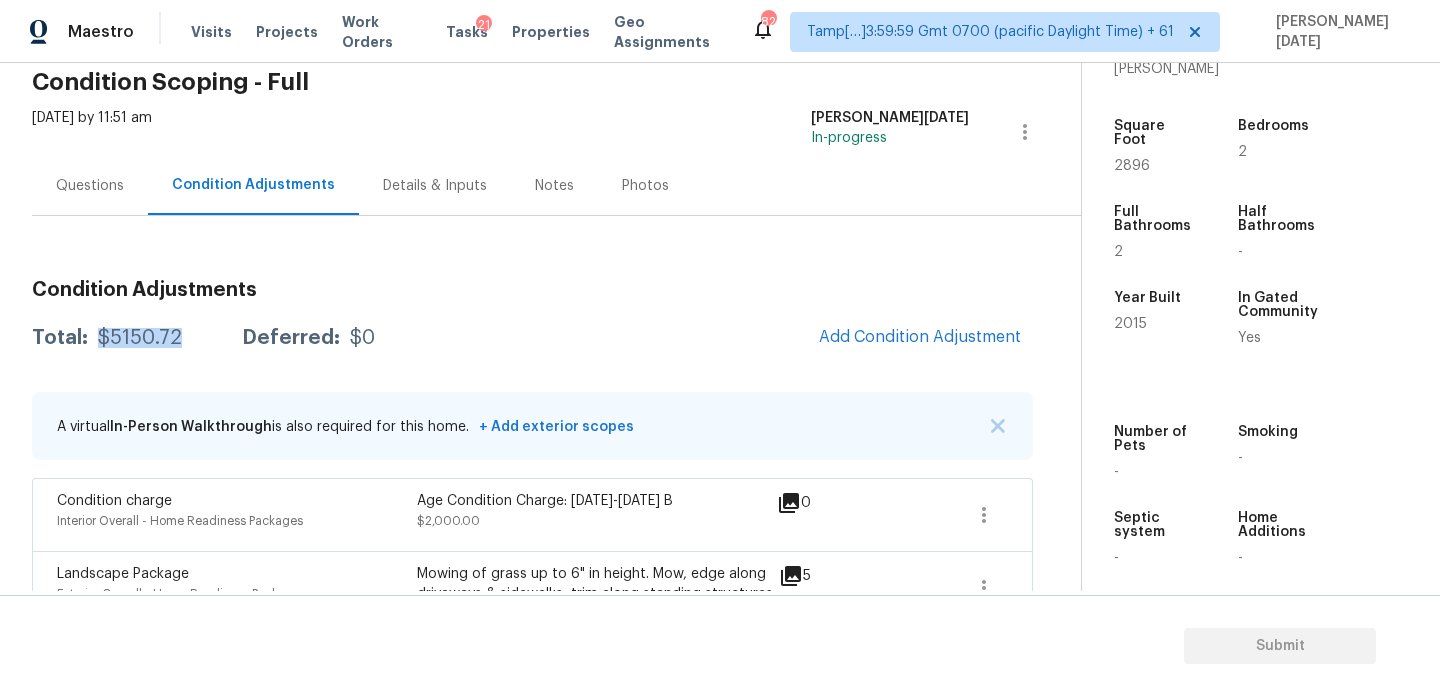 scroll, scrollTop: 85, scrollLeft: 0, axis: vertical 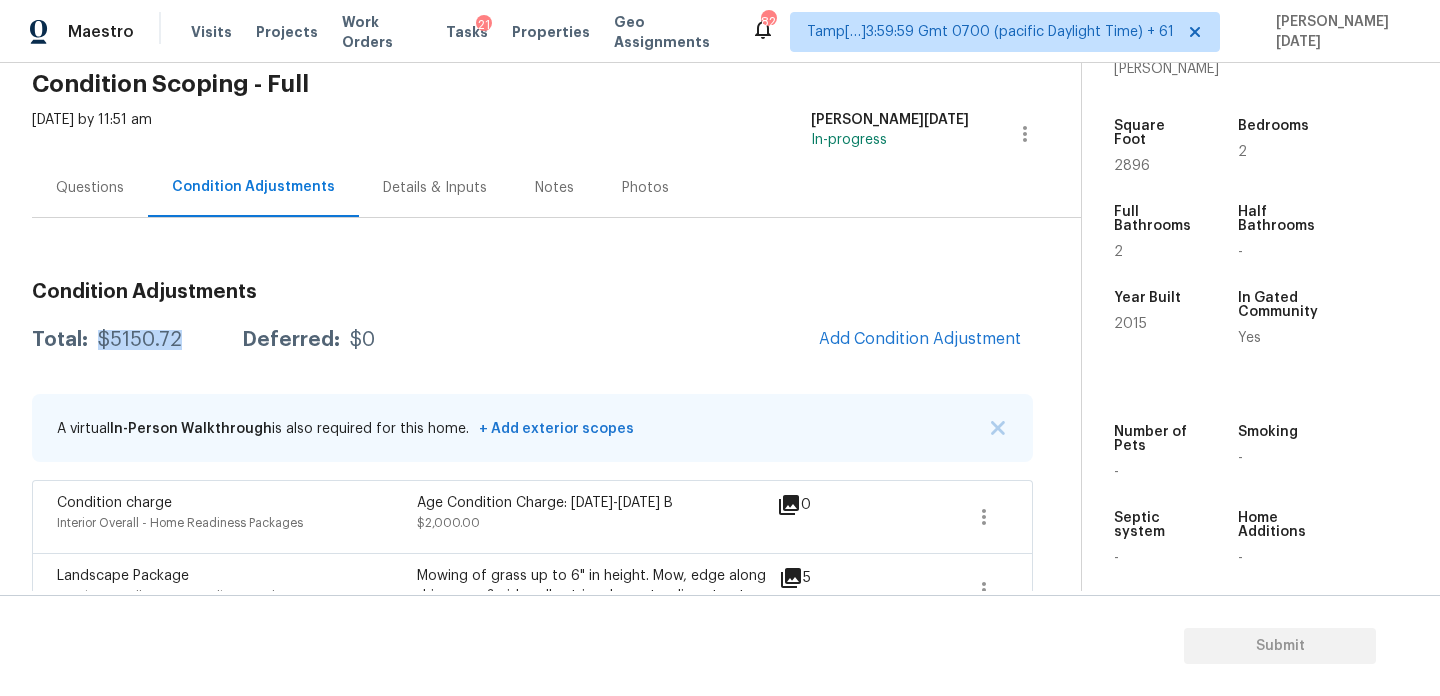 click on "Questions" at bounding box center (90, 187) 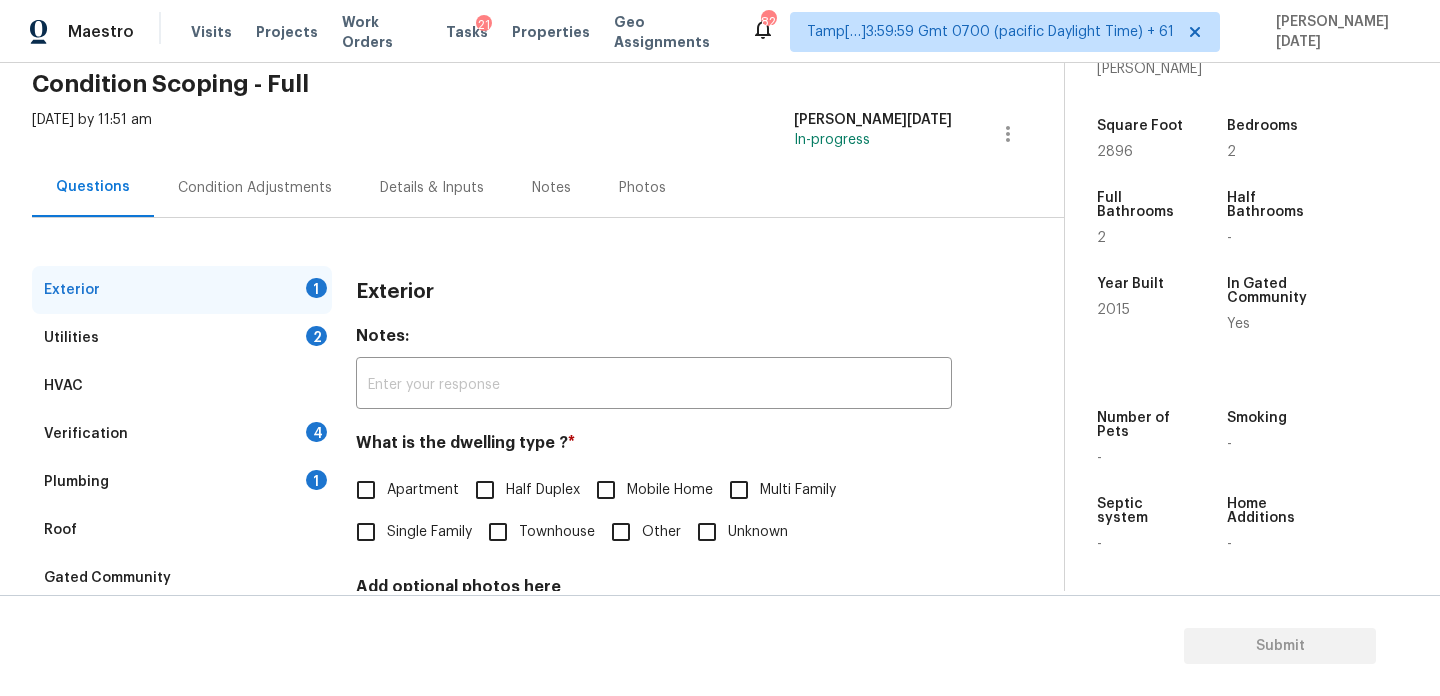 click on "Questions" at bounding box center (93, 187) 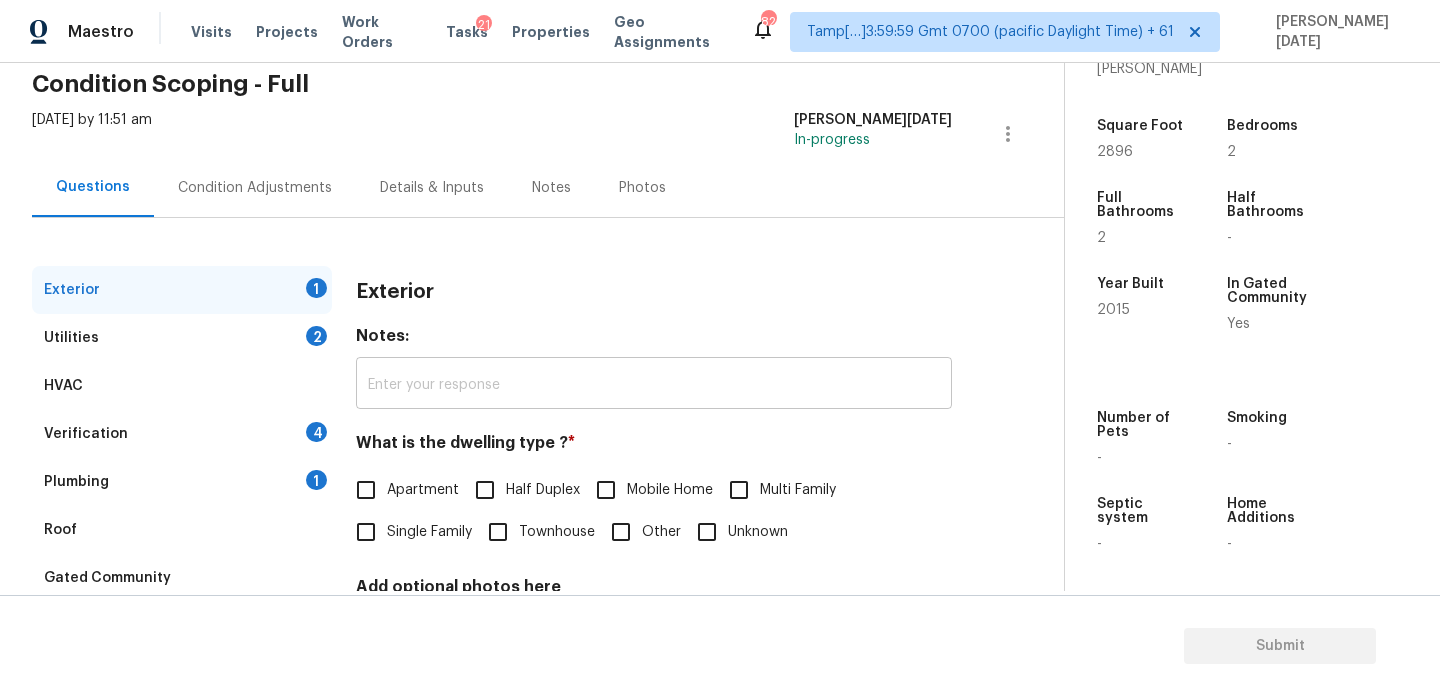 scroll, scrollTop: 237, scrollLeft: 0, axis: vertical 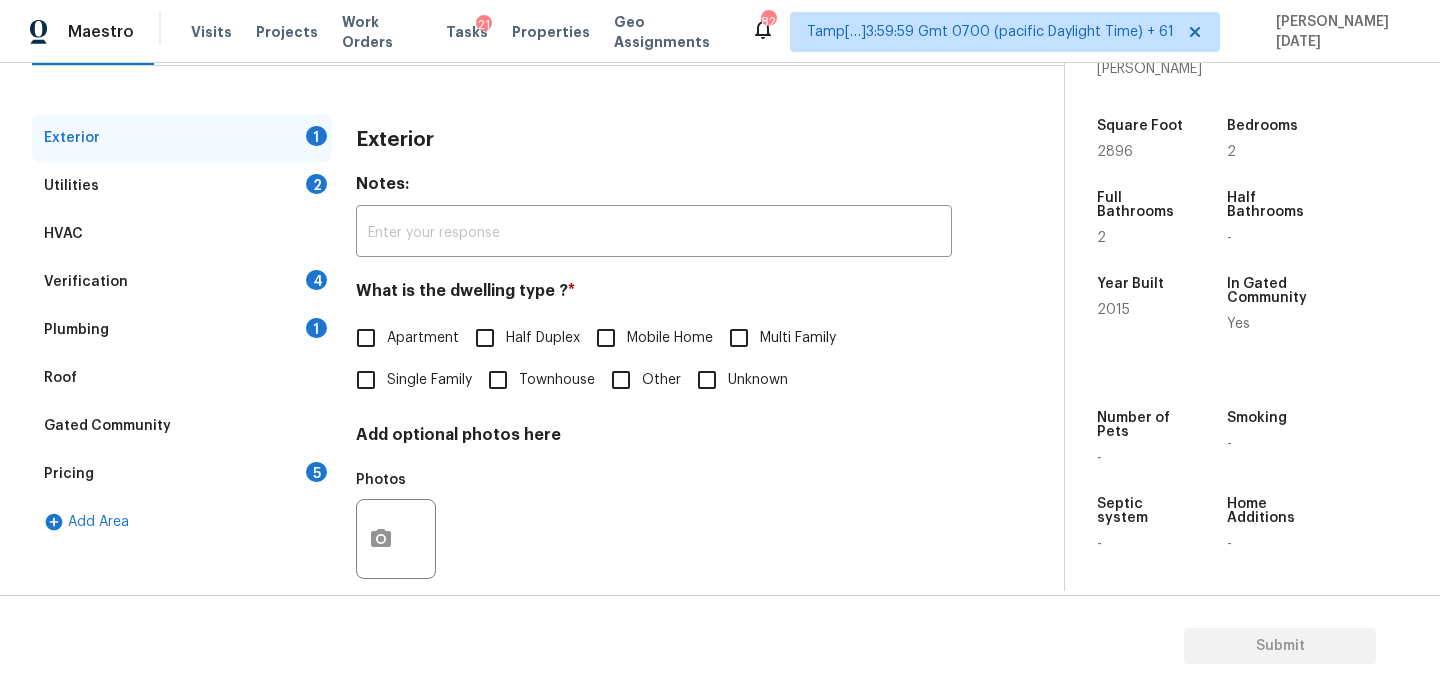 click on "Single Family" at bounding box center (366, 380) 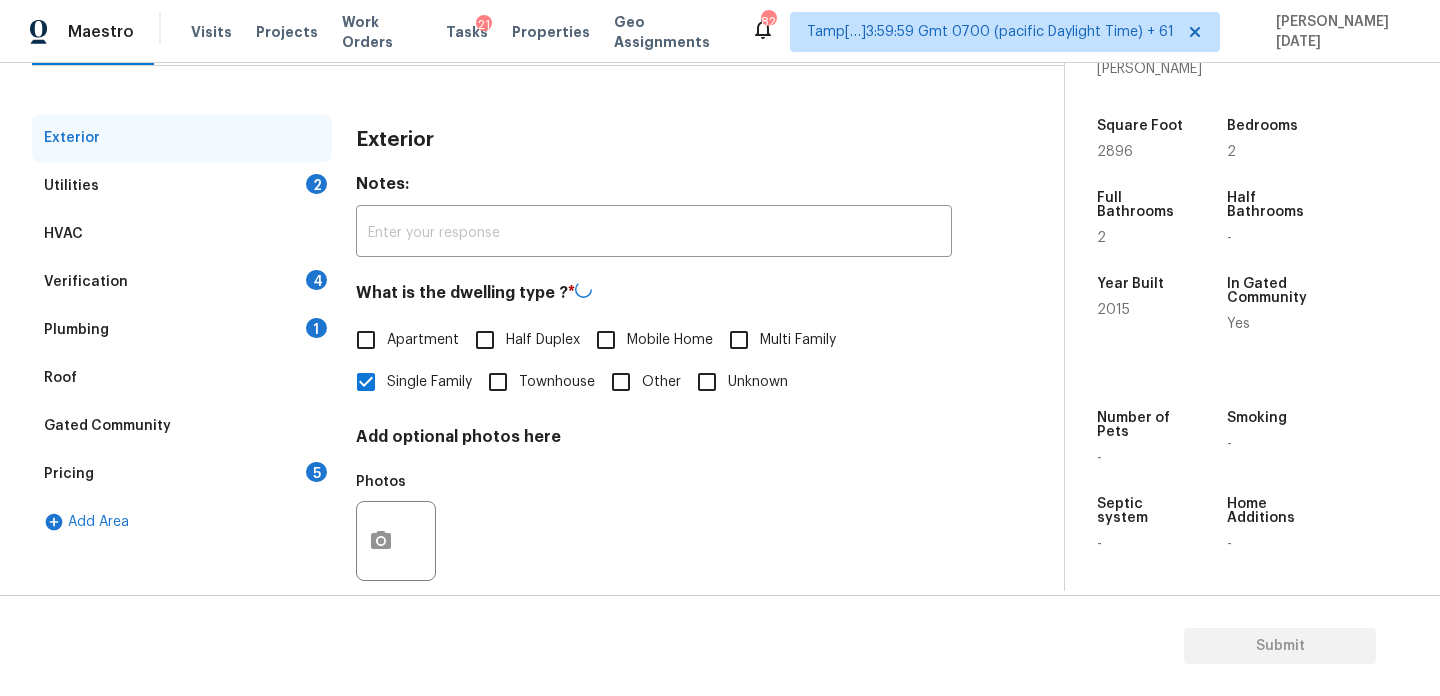 click on "2" at bounding box center (316, 184) 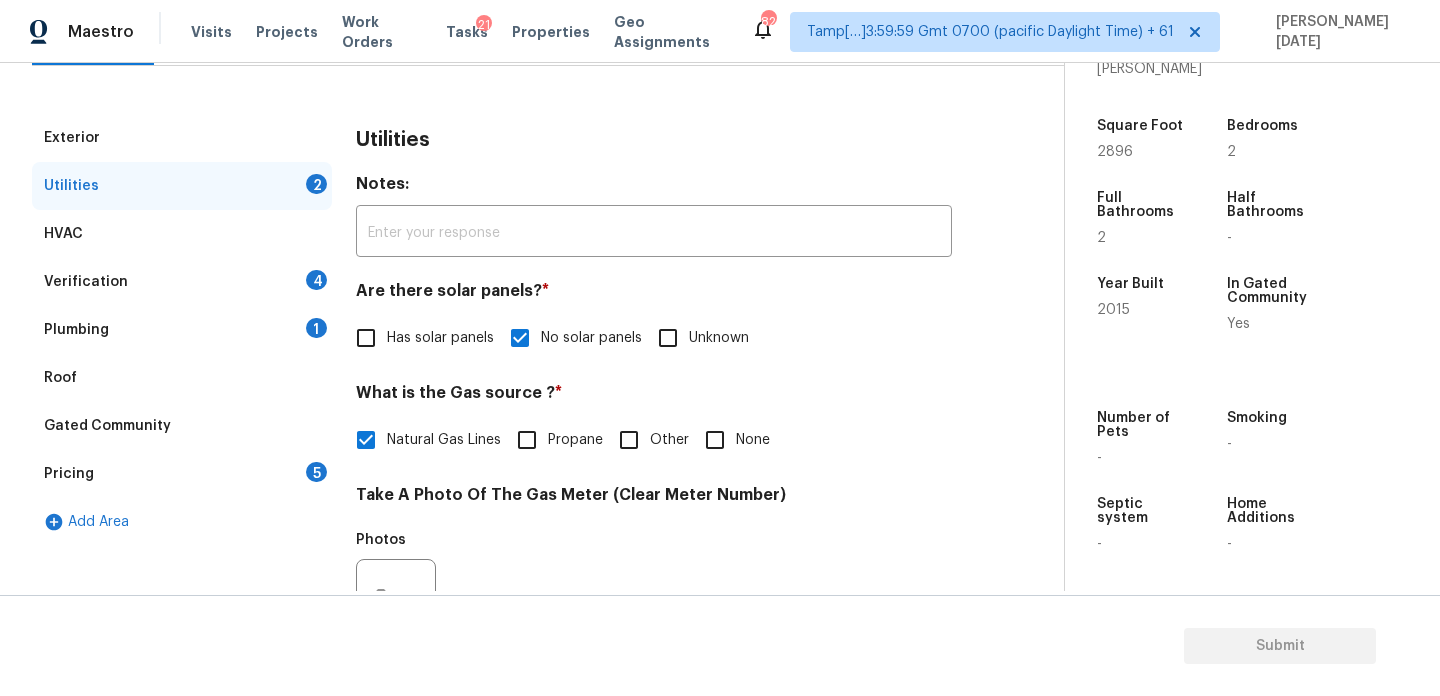 scroll, scrollTop: 809, scrollLeft: 0, axis: vertical 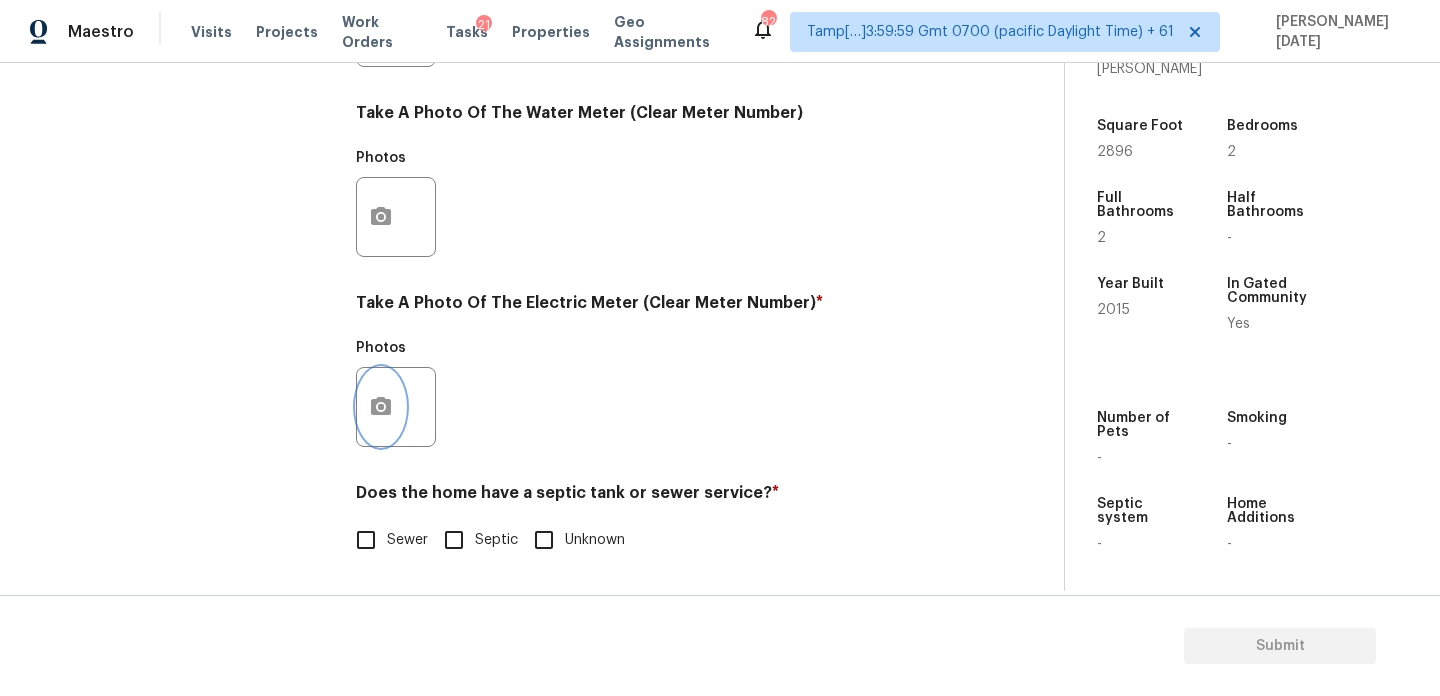 click 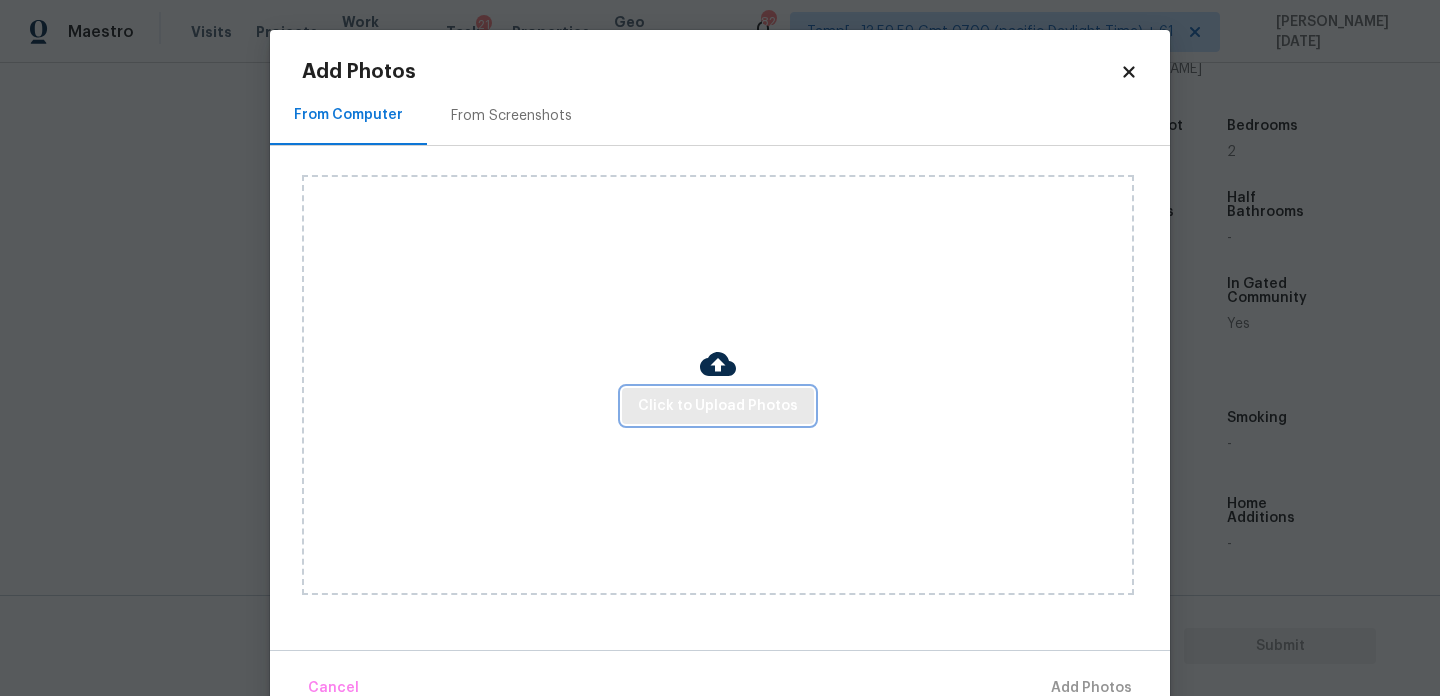 click on "Click to Upload Photos" at bounding box center [718, 406] 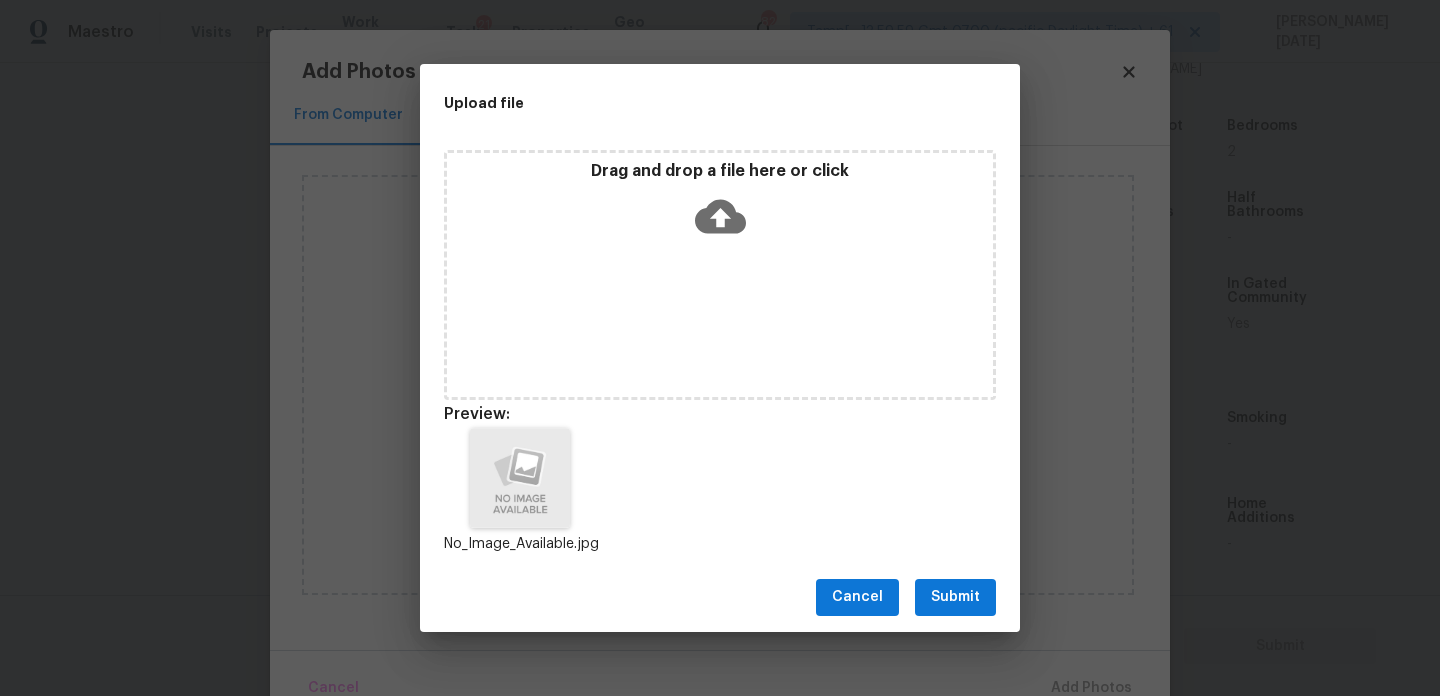 scroll, scrollTop: 16, scrollLeft: 0, axis: vertical 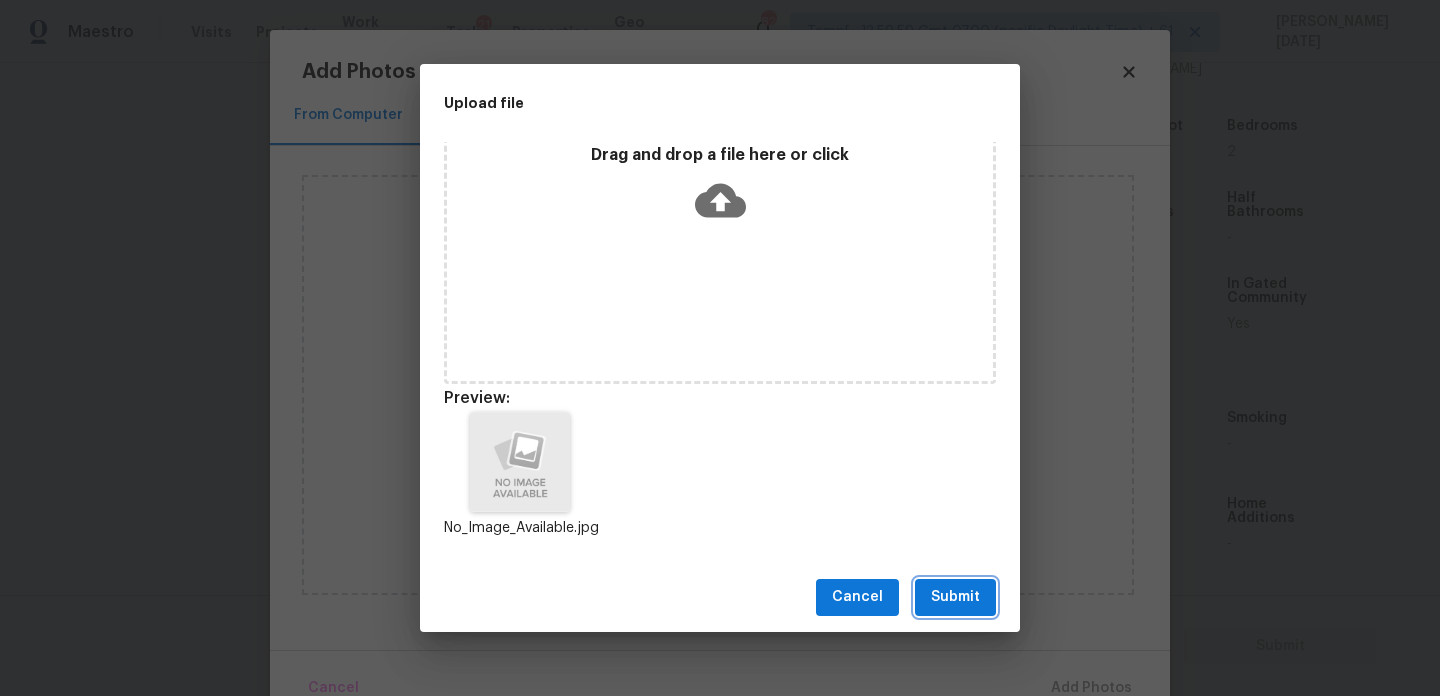click on "Submit" at bounding box center [955, 597] 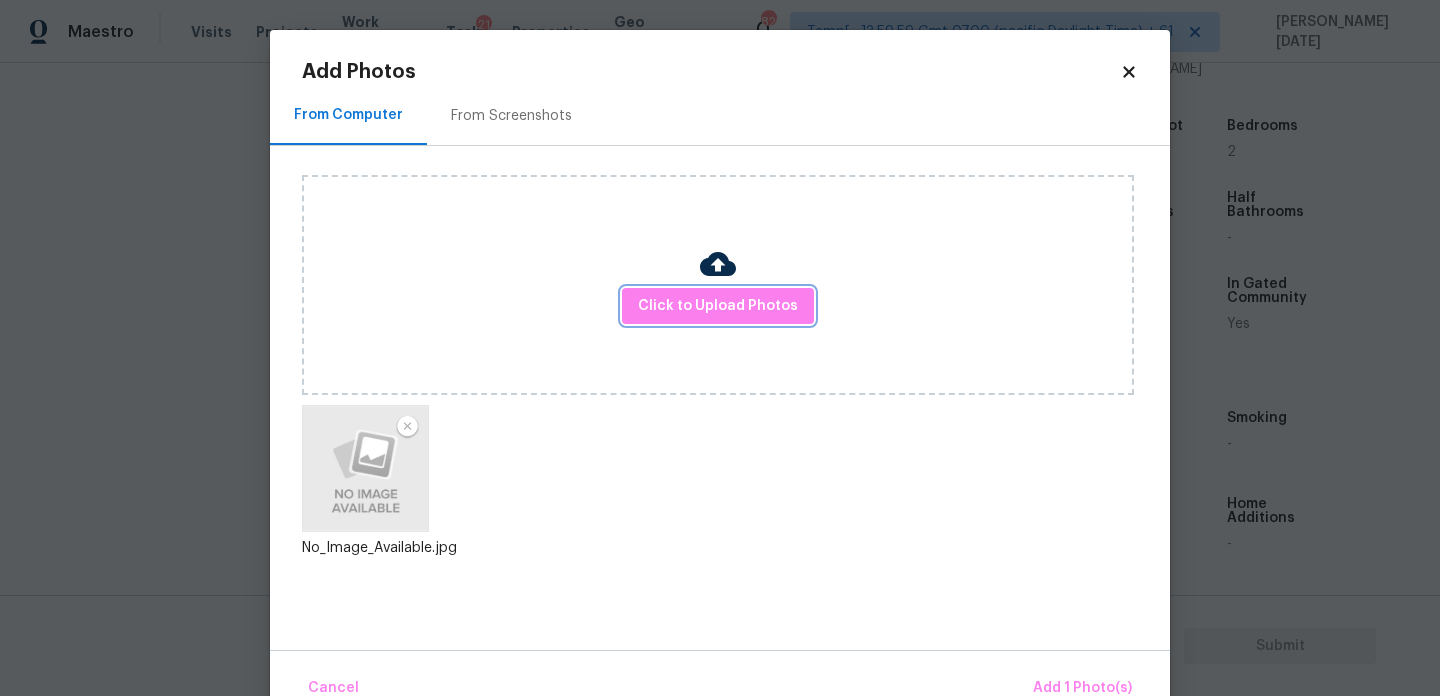 scroll, scrollTop: 0, scrollLeft: 0, axis: both 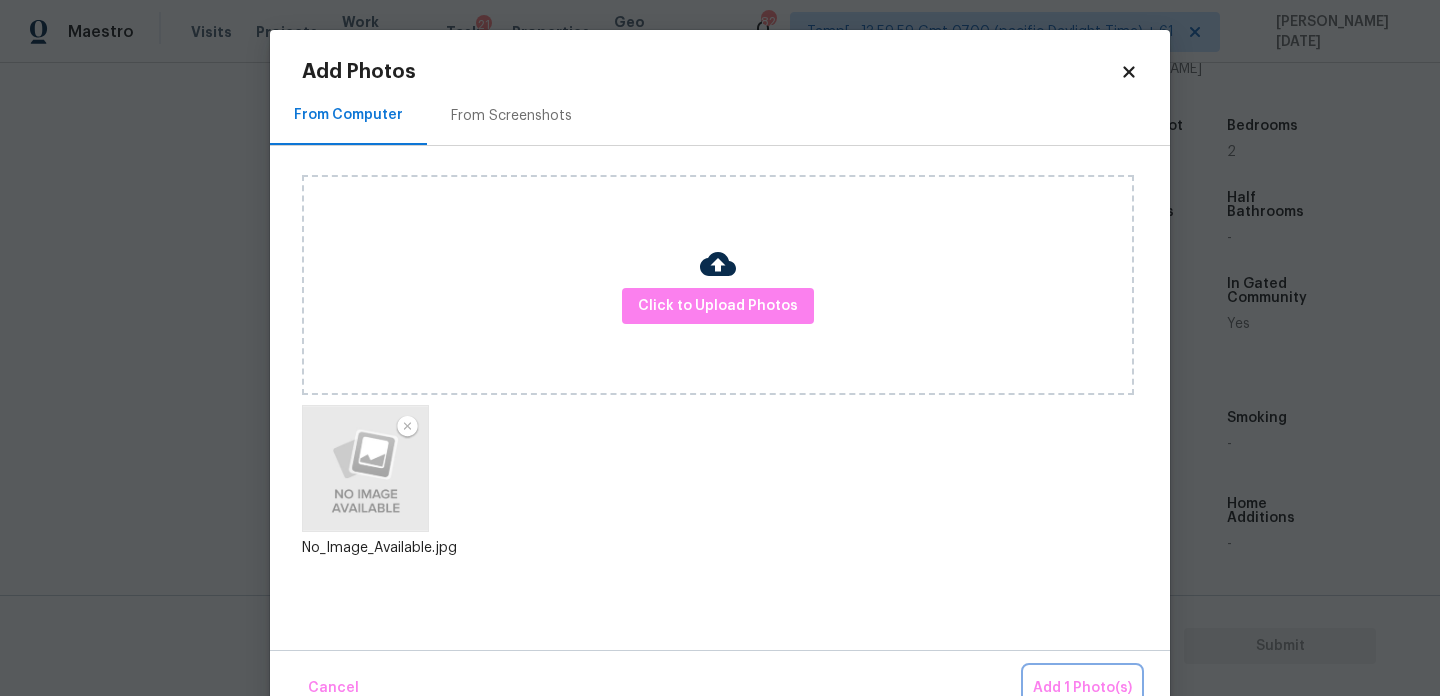 click on "Add 1 Photo(s)" at bounding box center (1082, 688) 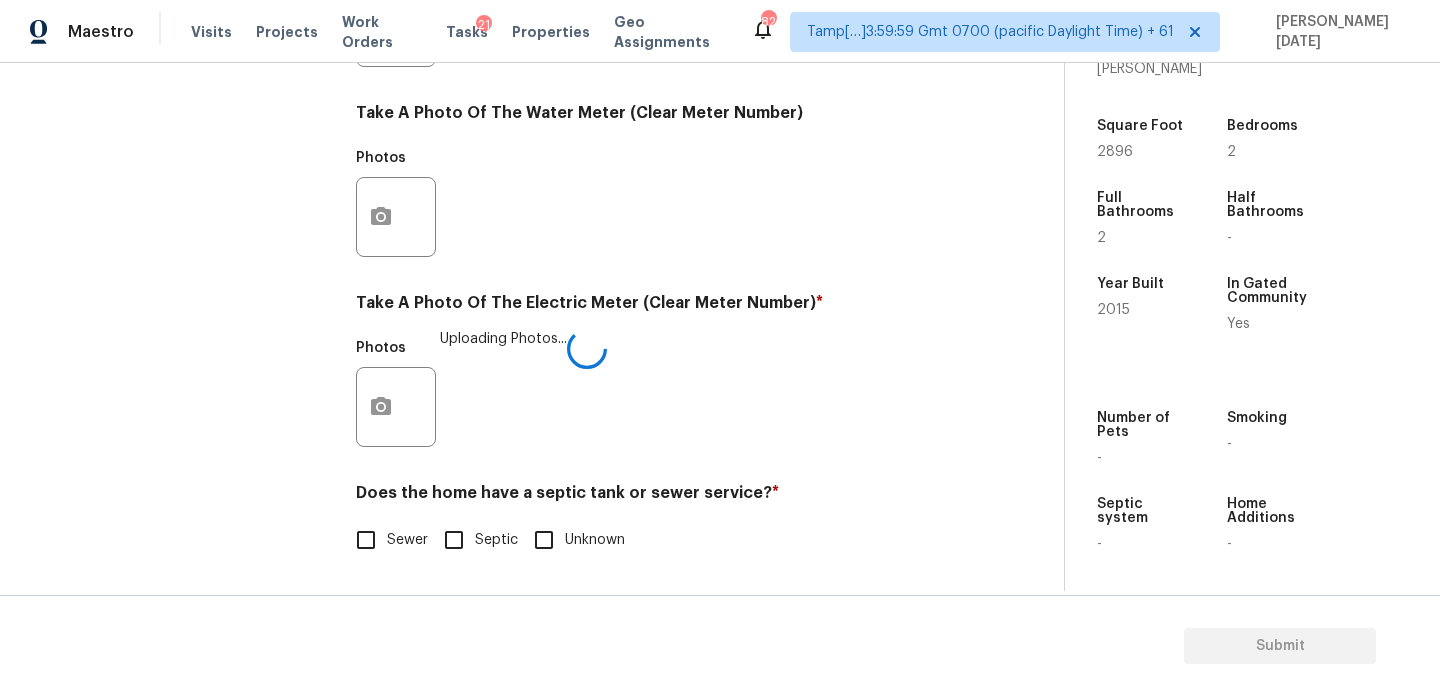 click on "Sewer" at bounding box center [366, 540] 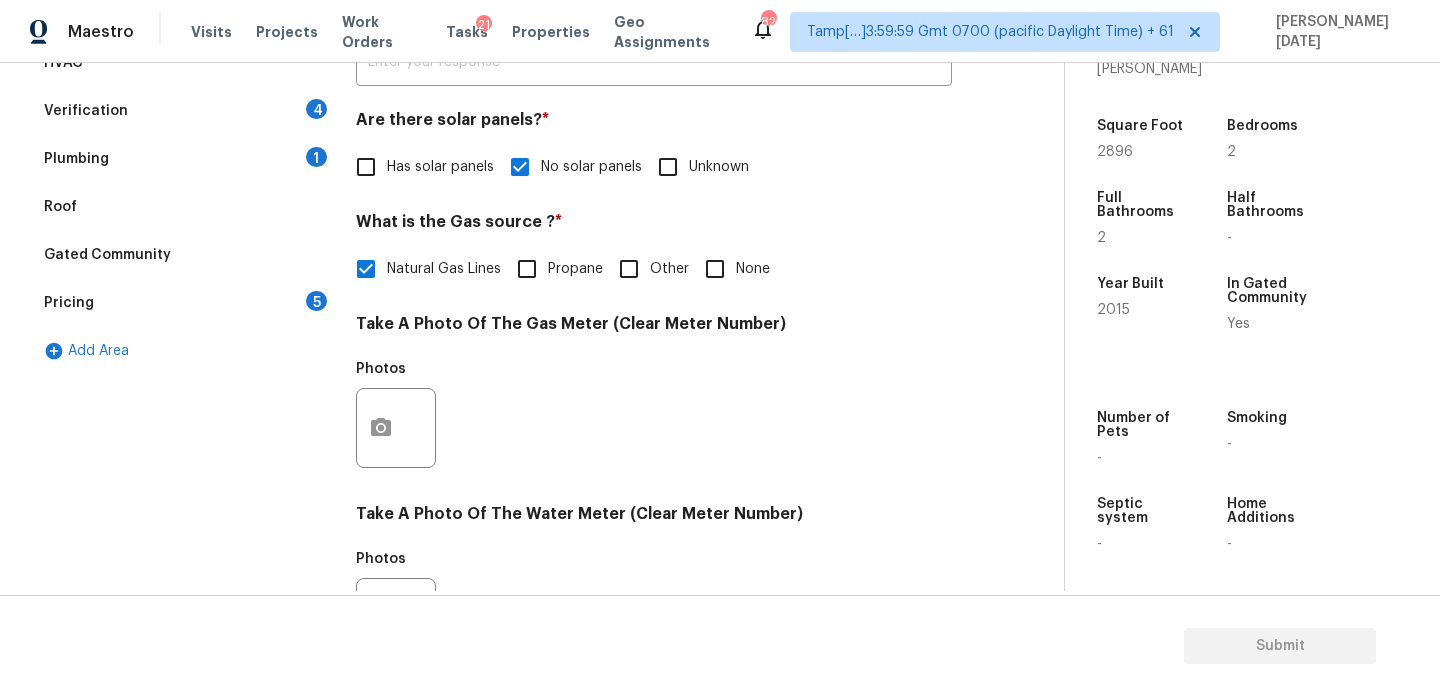 scroll, scrollTop: 386, scrollLeft: 0, axis: vertical 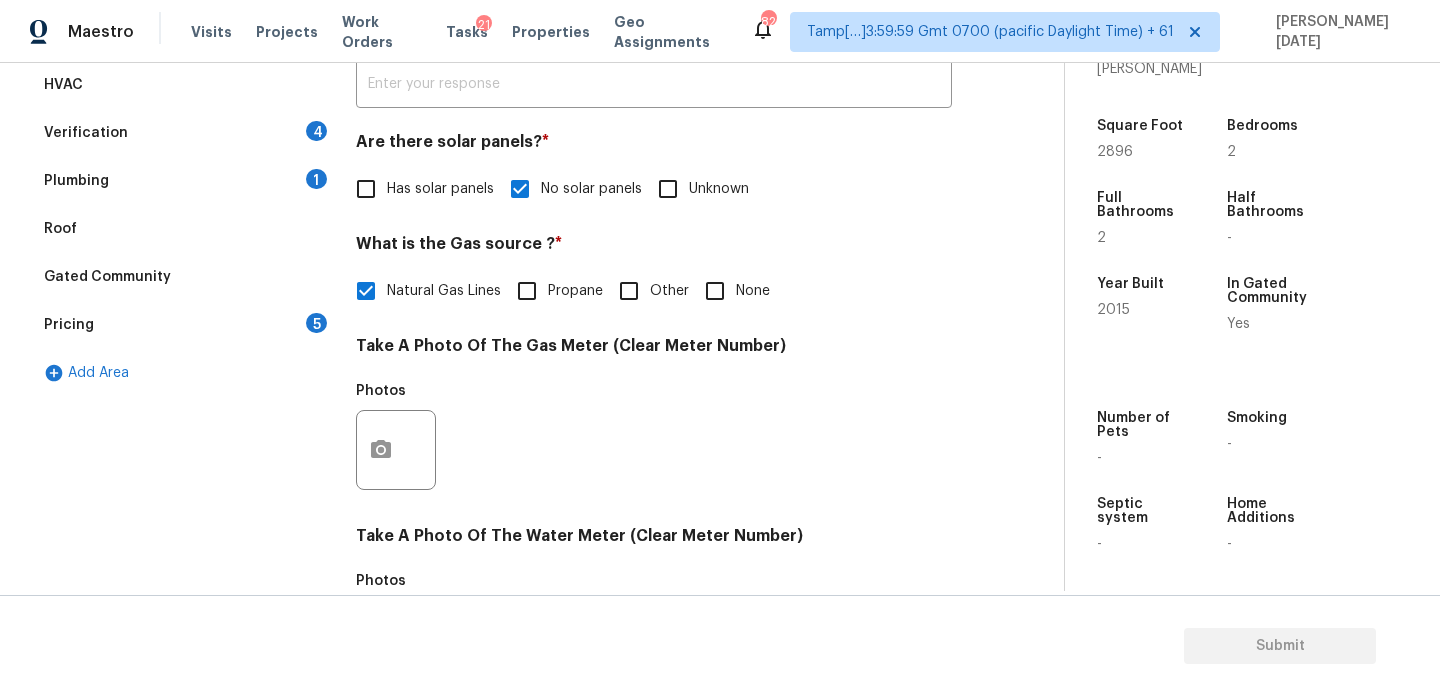 click on "Verification 4" at bounding box center (182, 133) 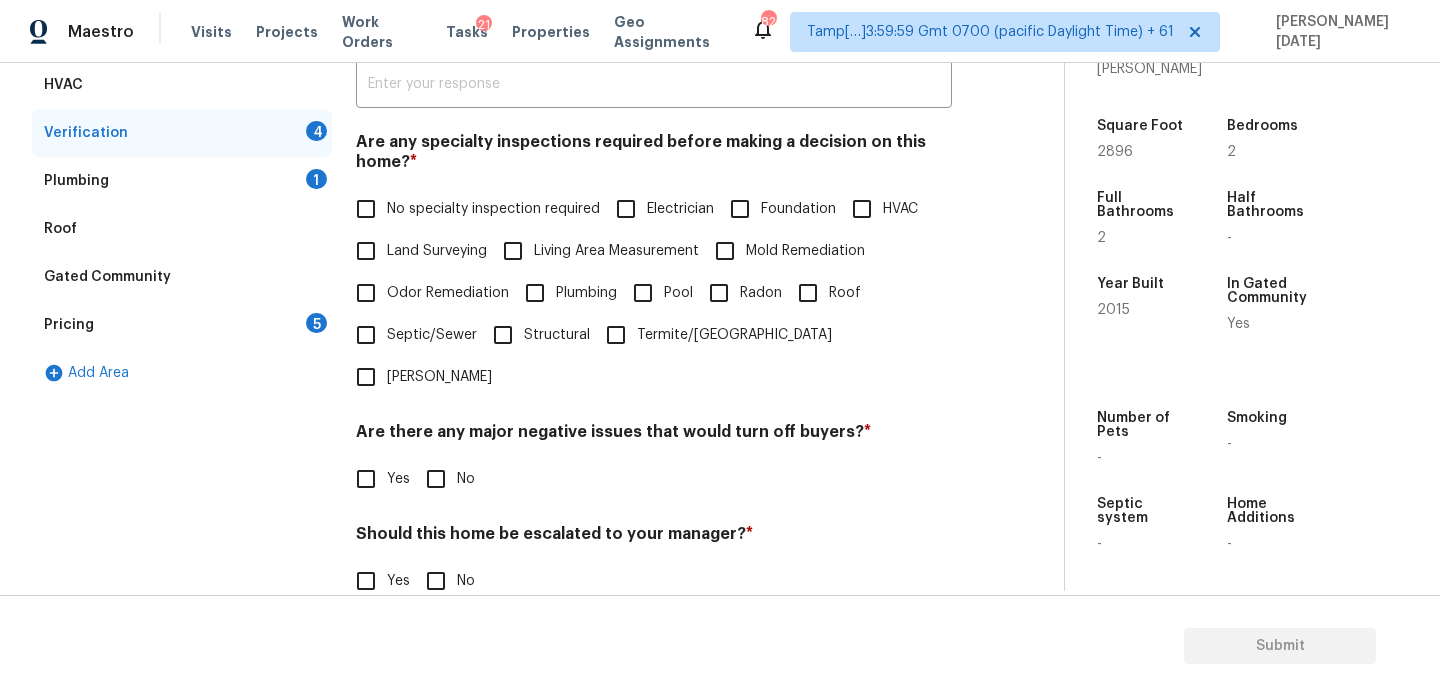 click on "No specialty inspection required" at bounding box center [366, 209] 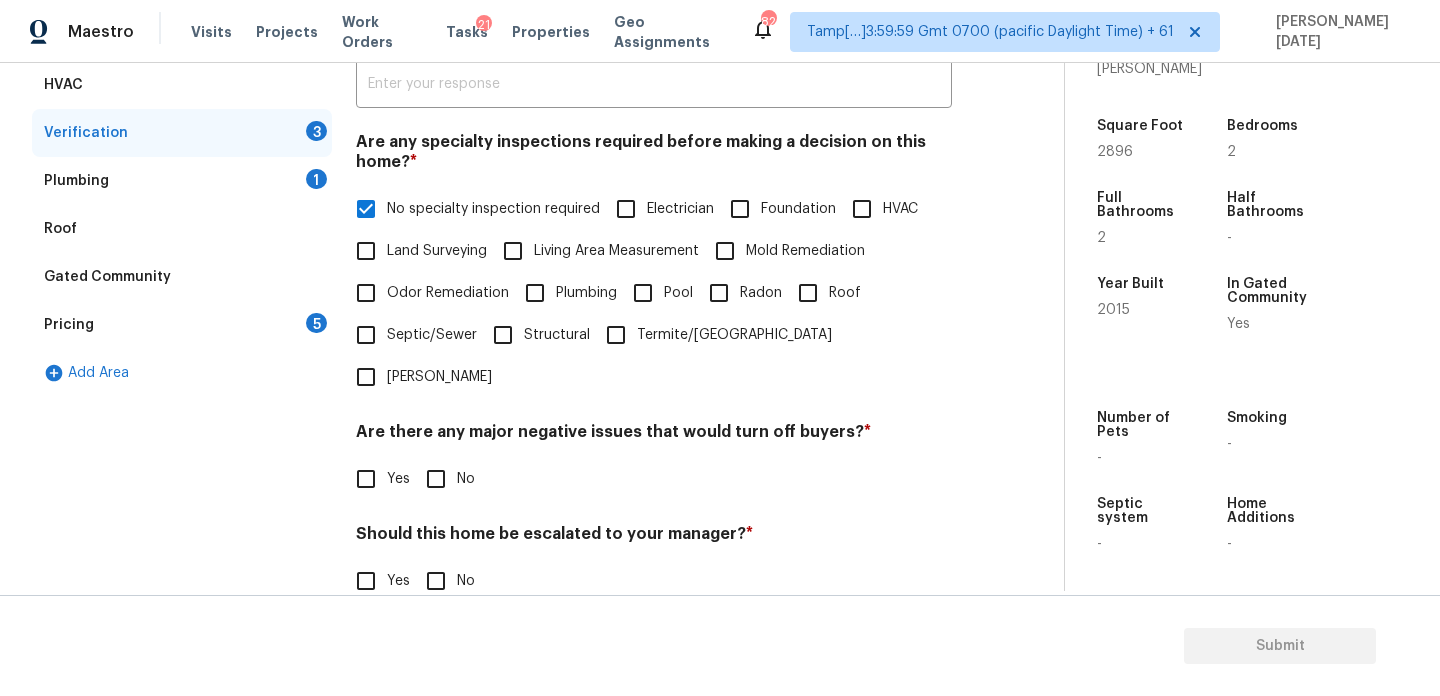 click on "No" at bounding box center [436, 479] 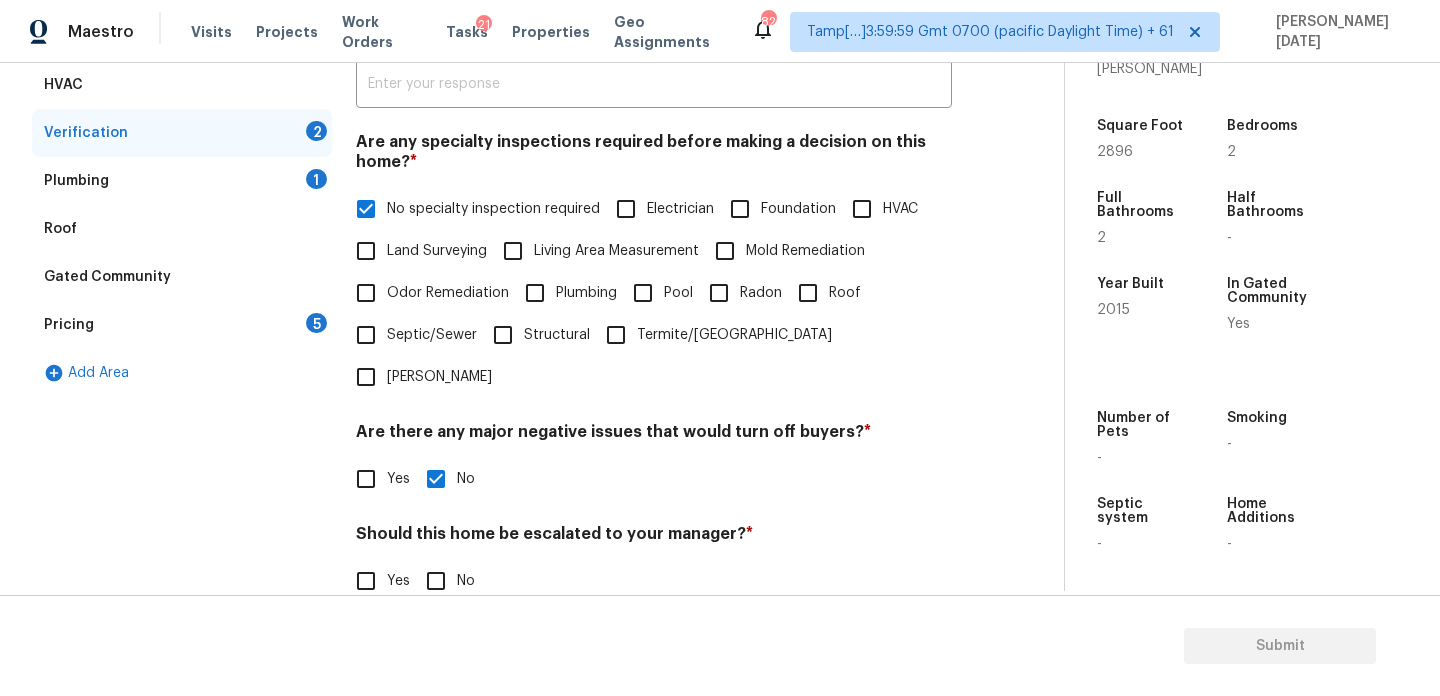 scroll, scrollTop: 507, scrollLeft: 0, axis: vertical 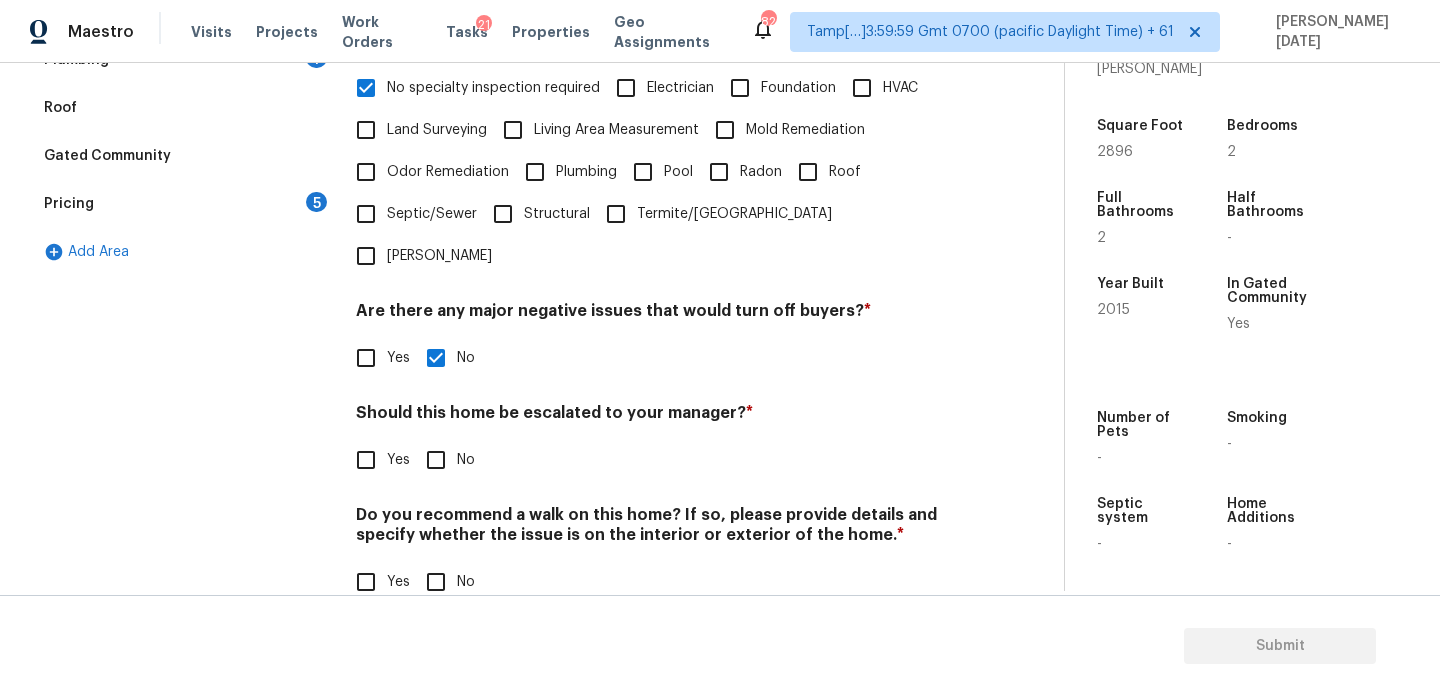 click on "No" at bounding box center [436, 582] 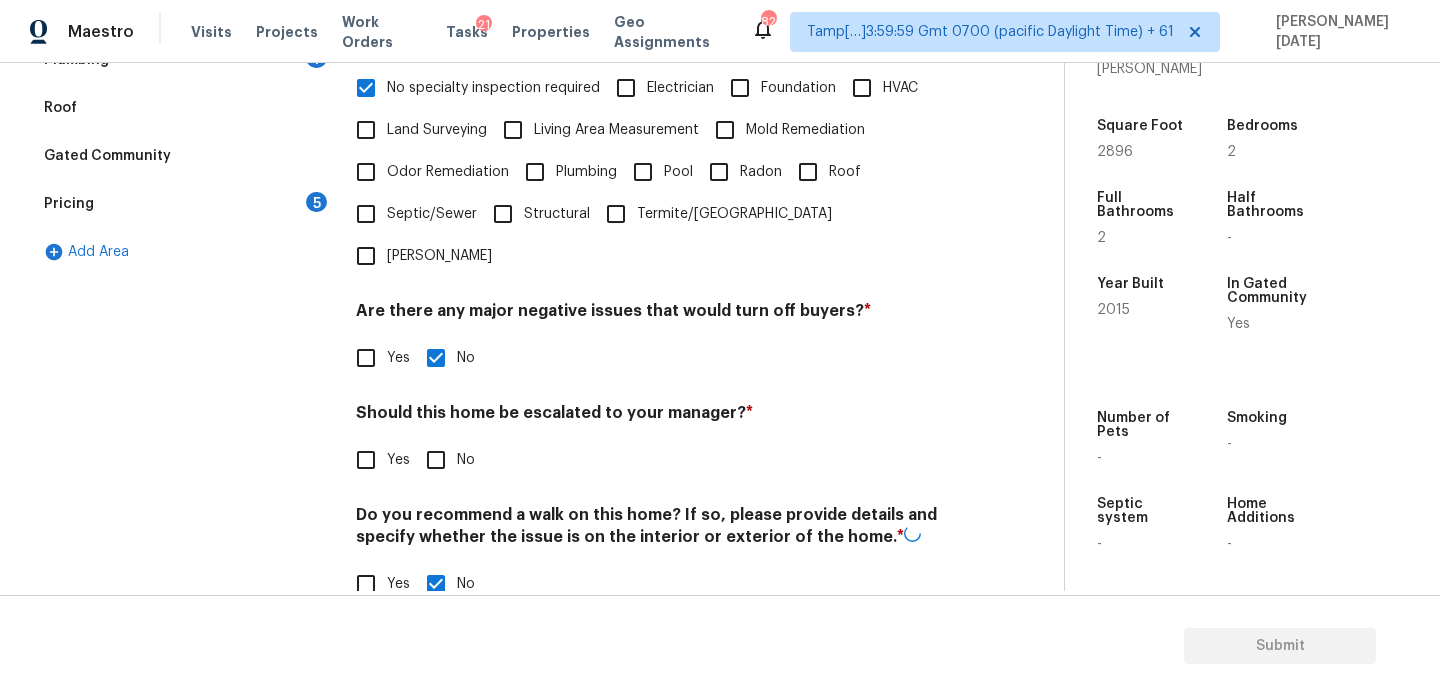 click on "Yes" at bounding box center [366, 460] 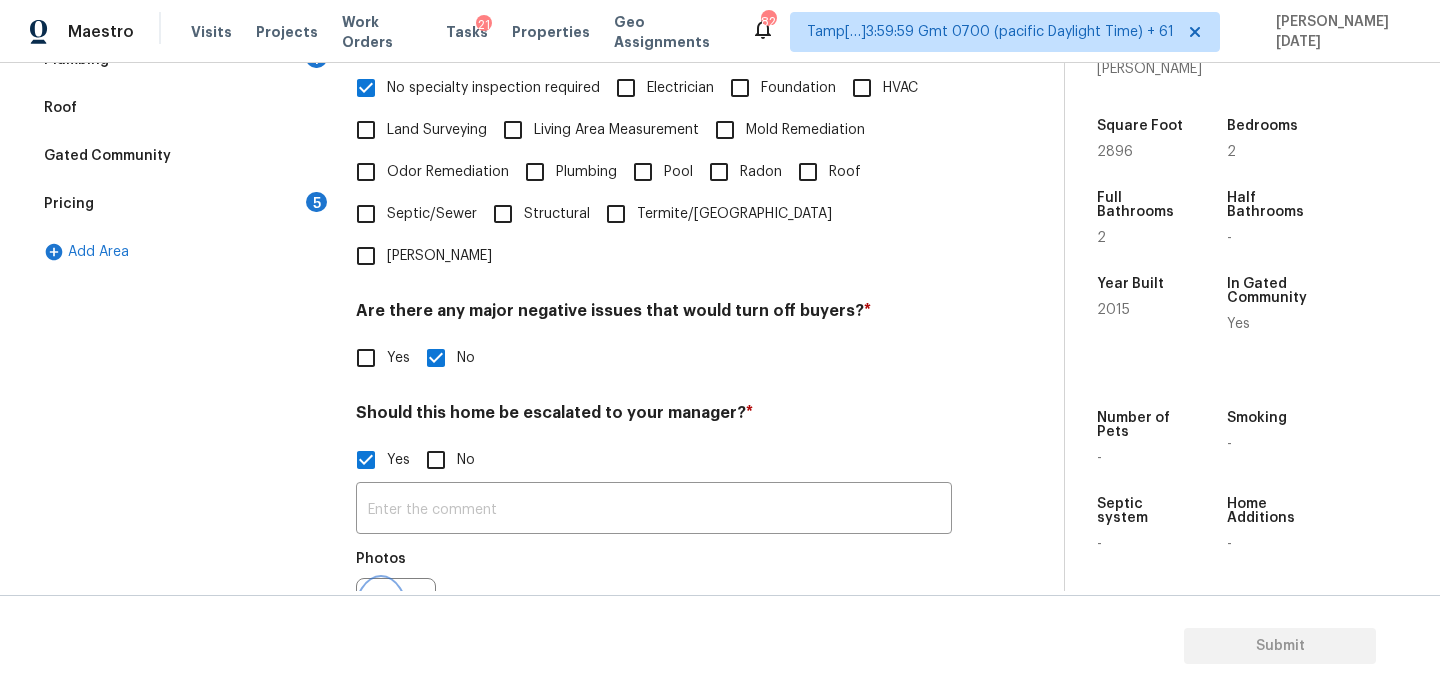 click 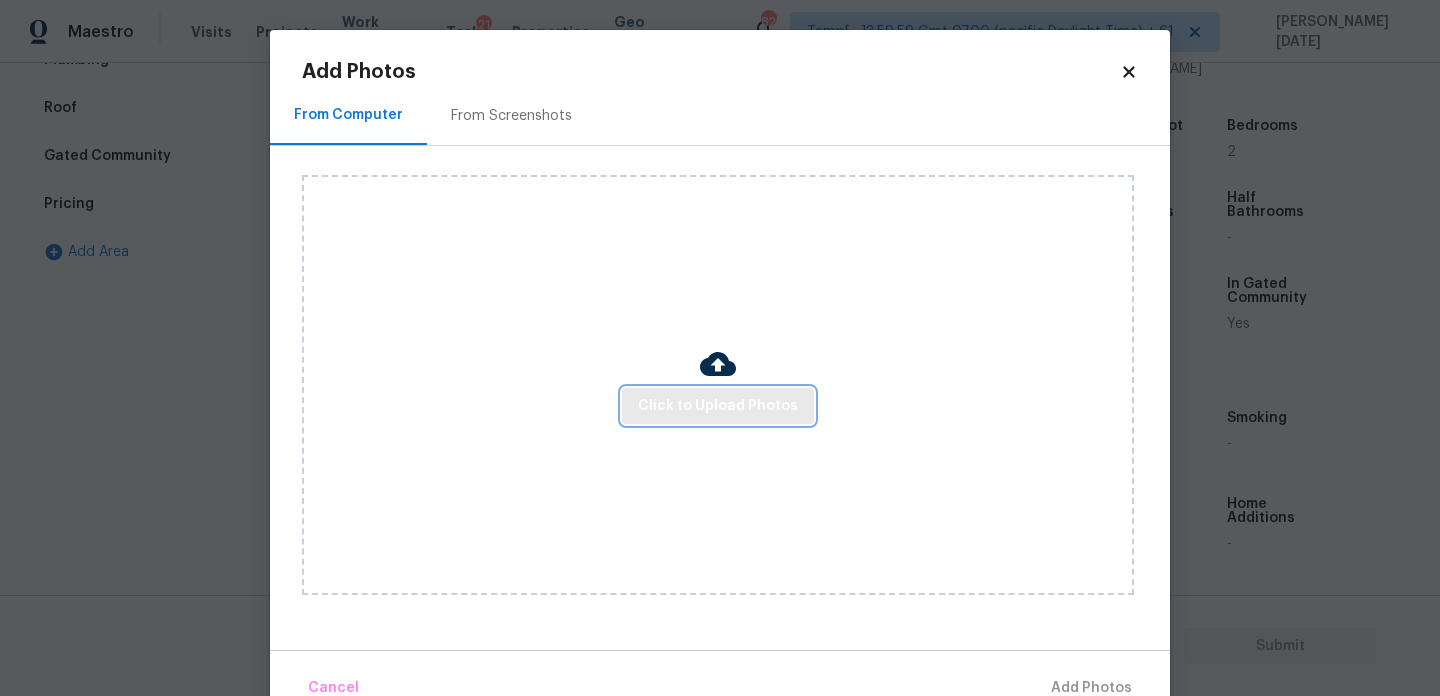 click on "Click to Upload Photos" at bounding box center (718, 406) 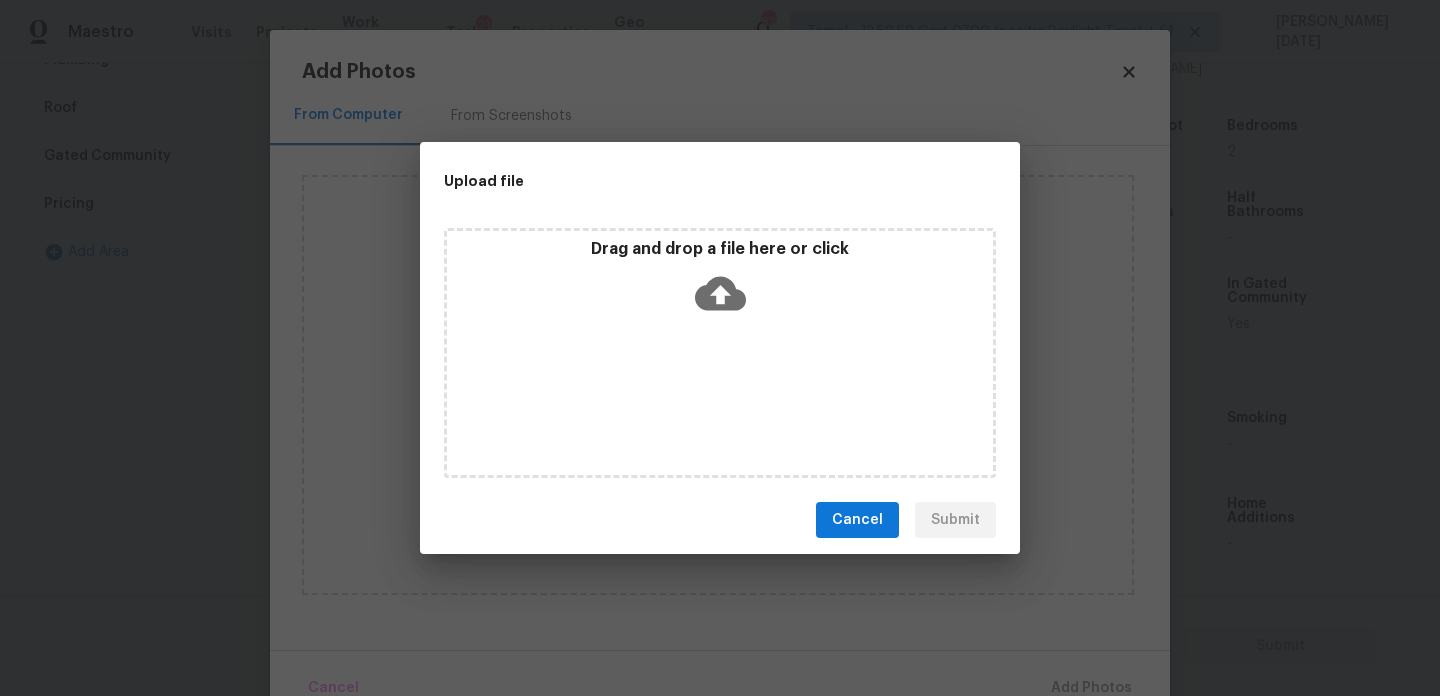click on "Drag and drop a file here or click" at bounding box center [720, 353] 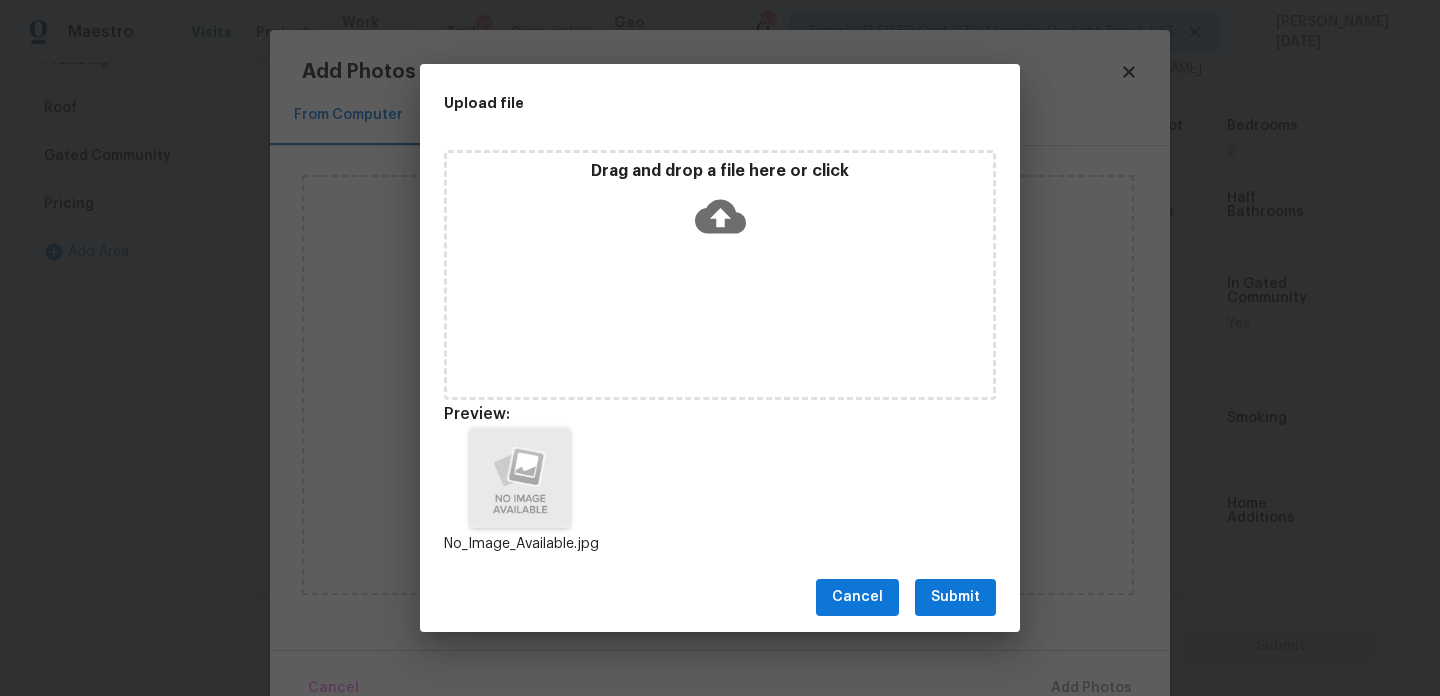 click on "Submit" at bounding box center (955, 597) 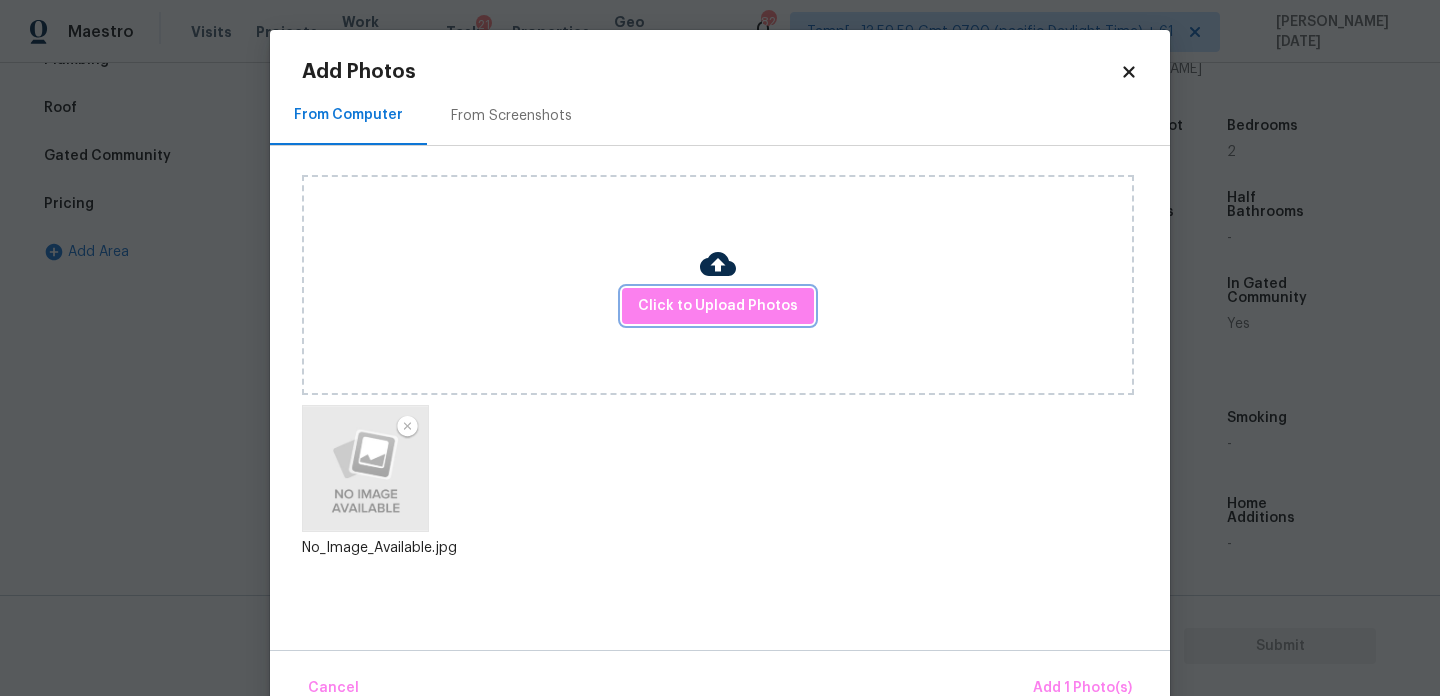 scroll, scrollTop: 44, scrollLeft: 0, axis: vertical 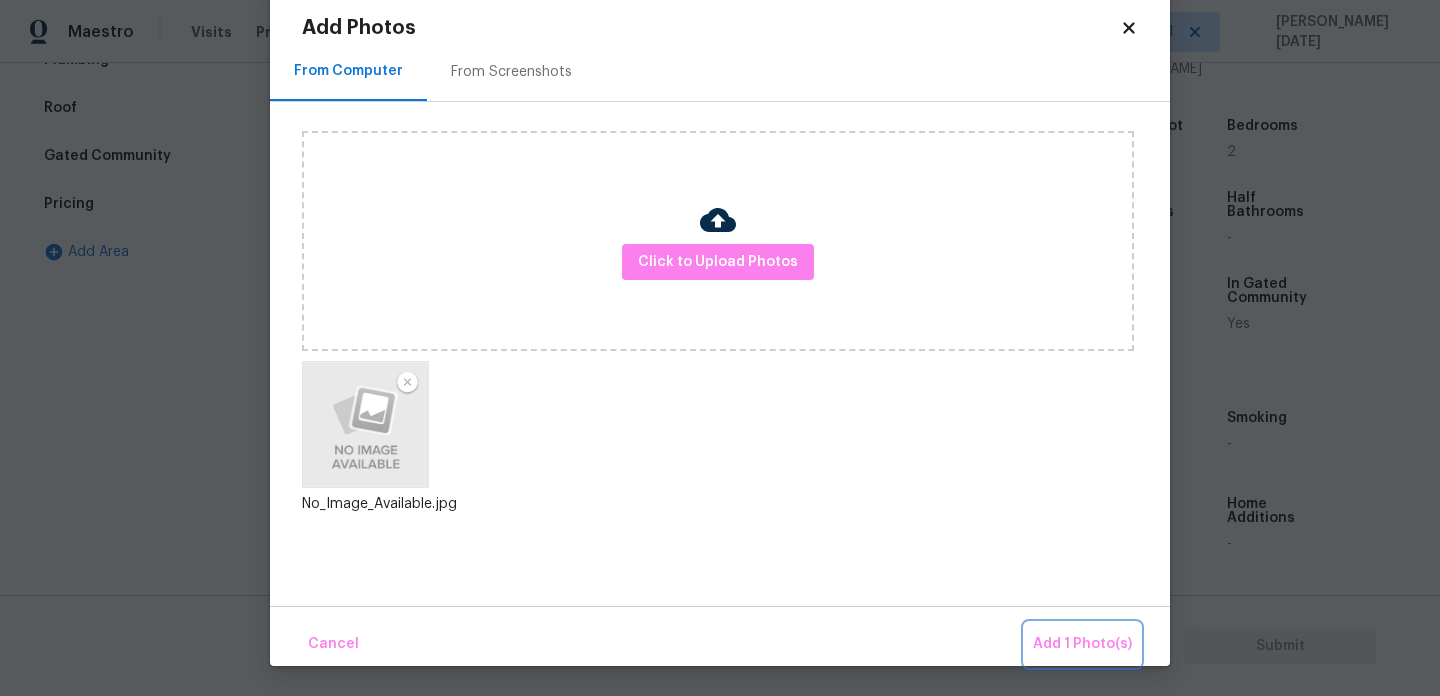click on "Add 1 Photo(s)" at bounding box center [1082, 644] 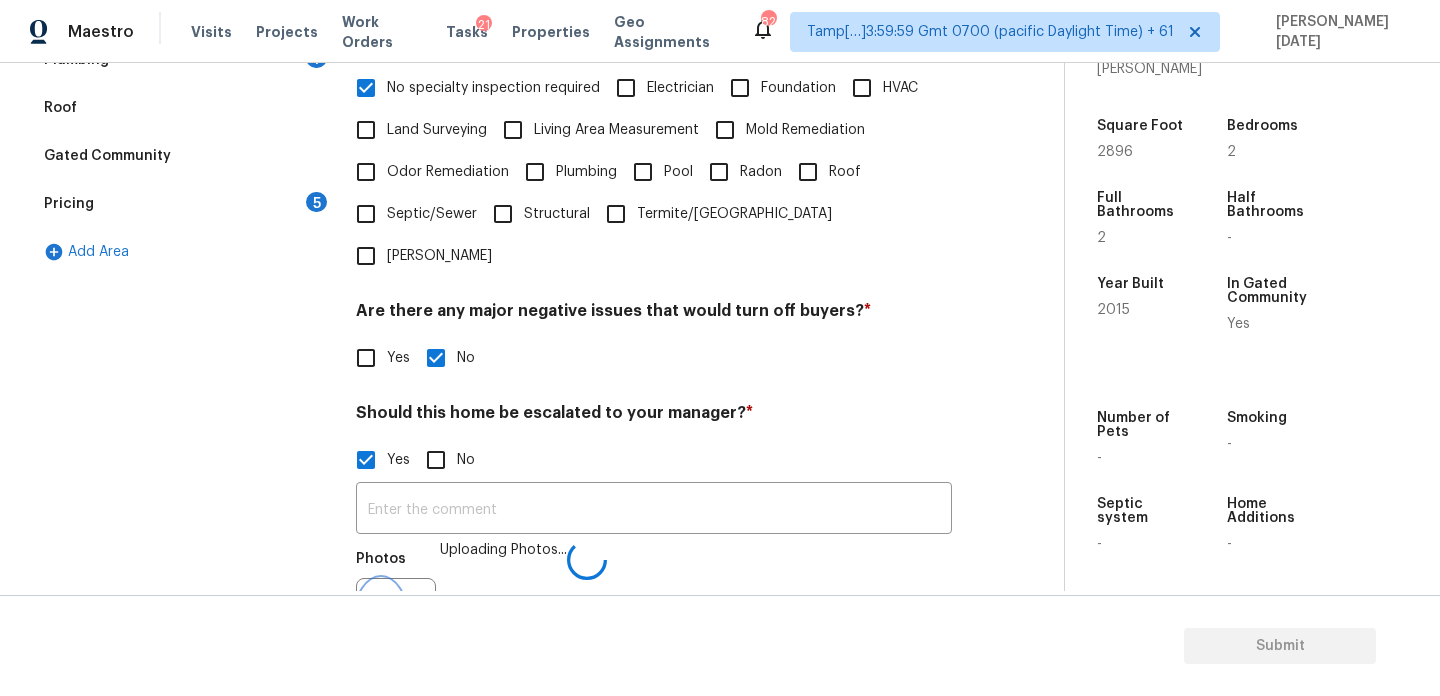 scroll, scrollTop: 532, scrollLeft: 0, axis: vertical 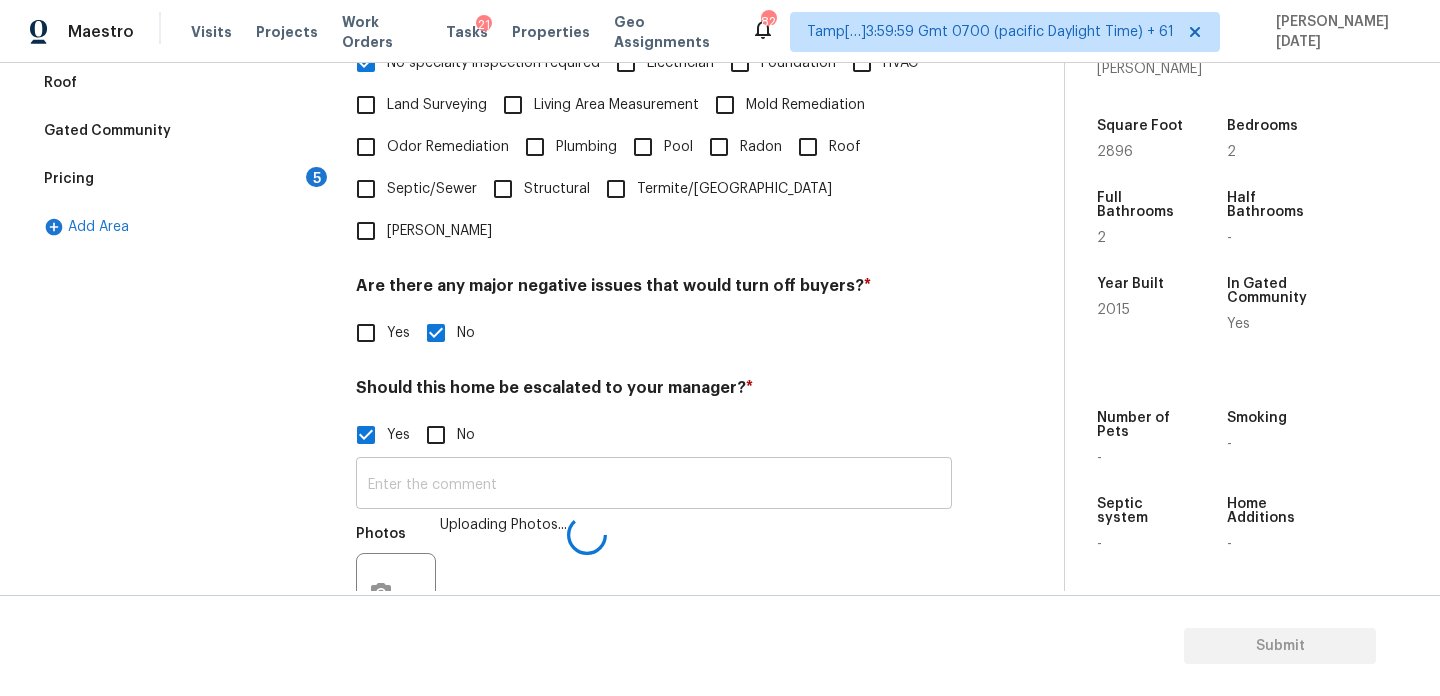 click at bounding box center [654, 485] 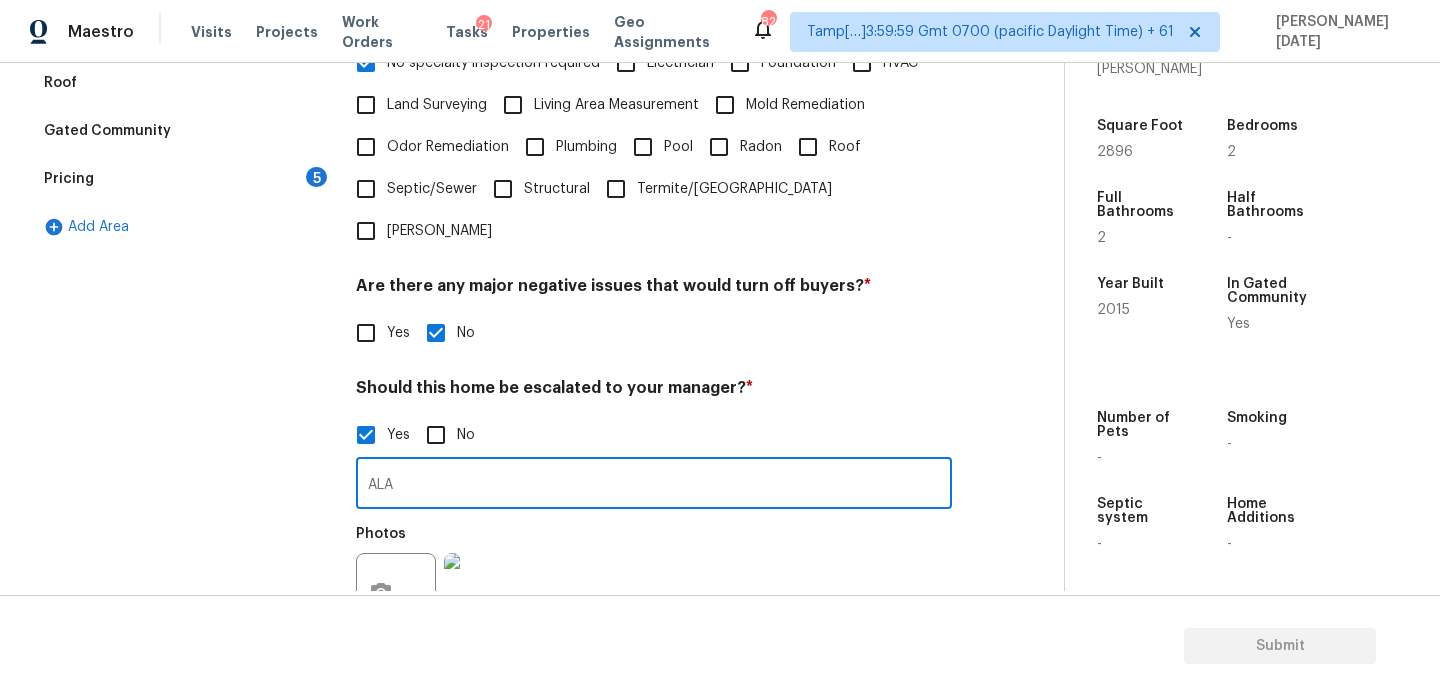 type on "ALA" 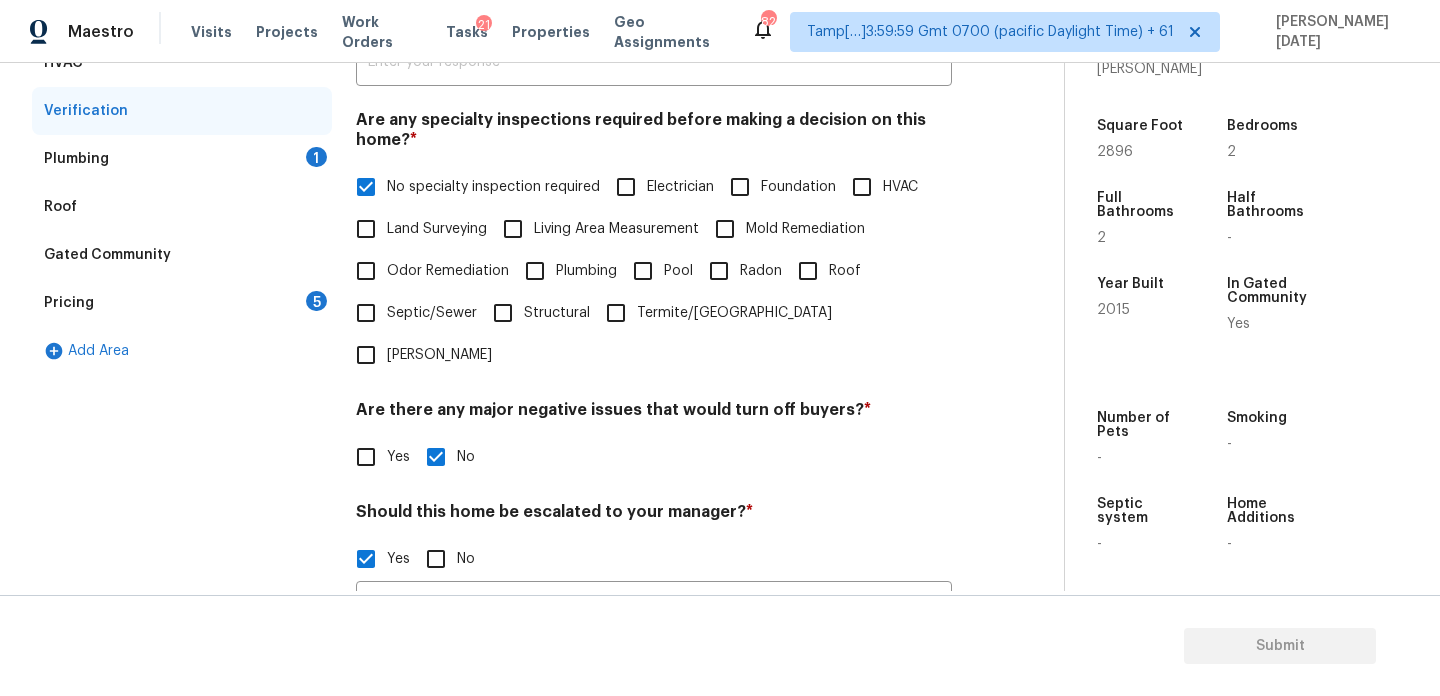 click on "Plumbing 1" at bounding box center [182, 159] 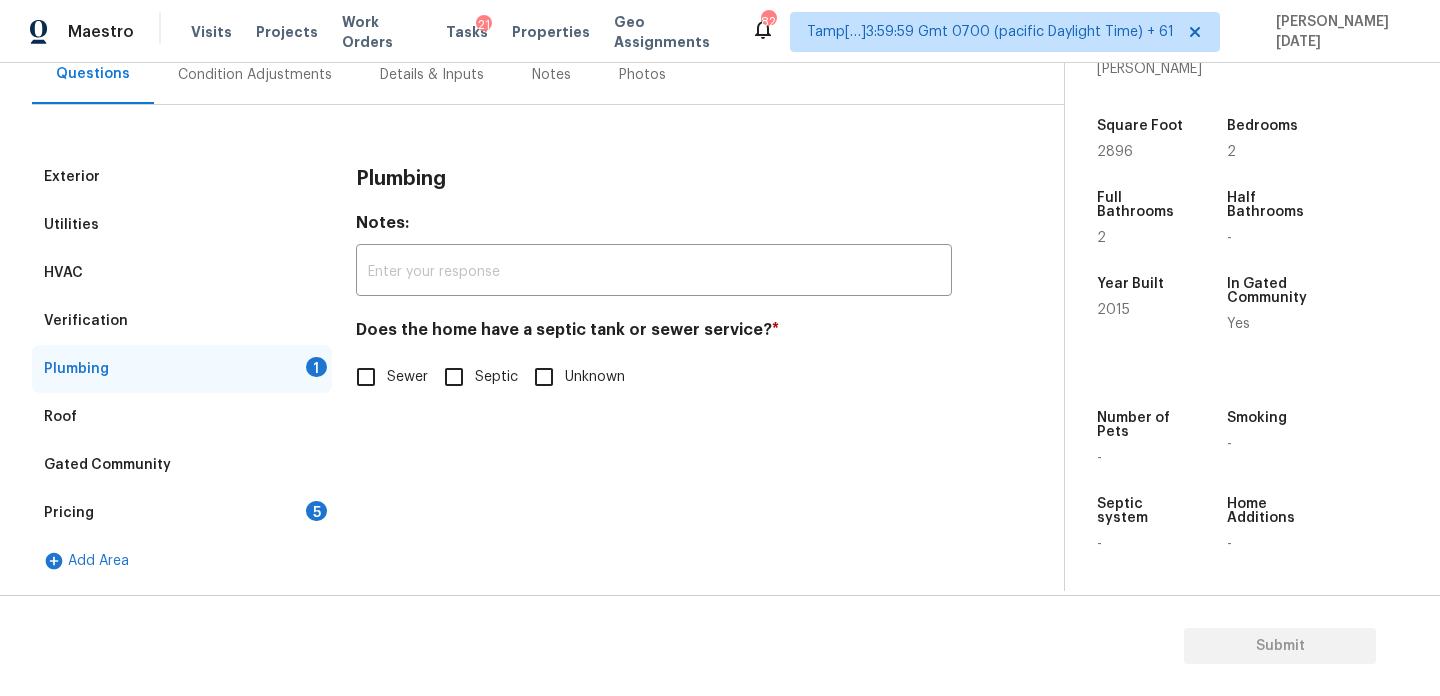 click on "Plumbing Notes: ​ Does the home have a septic tank or sewer service?  * Sewer Septic Unknown" at bounding box center (654, 287) 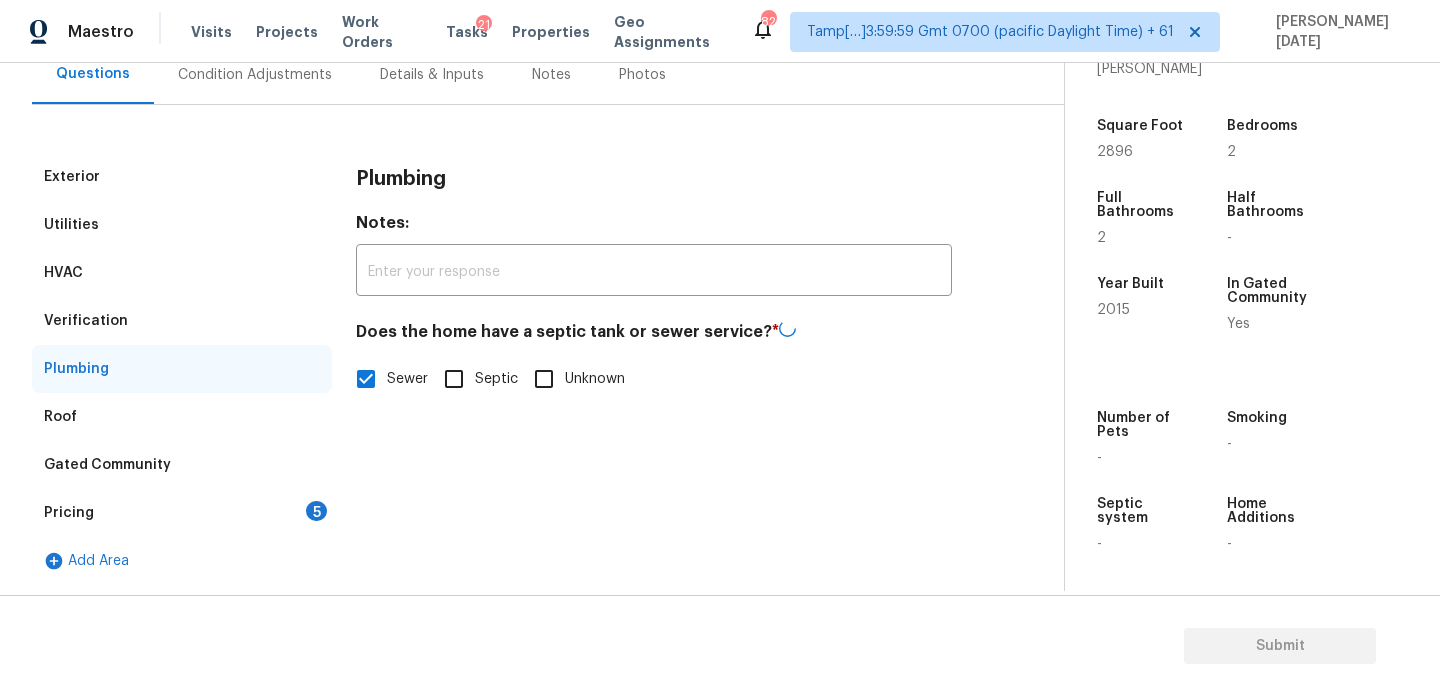 click on "Pricing 5" at bounding box center (182, 513) 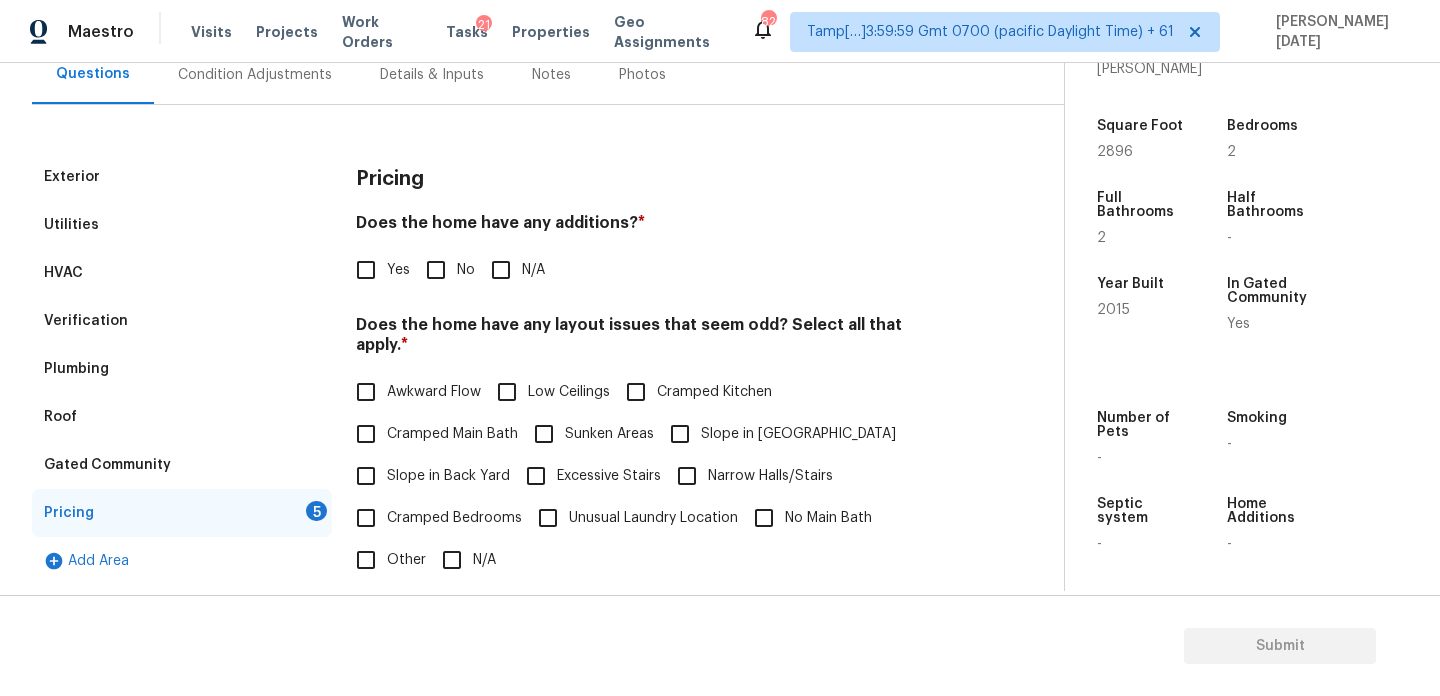 click on "No" at bounding box center (436, 270) 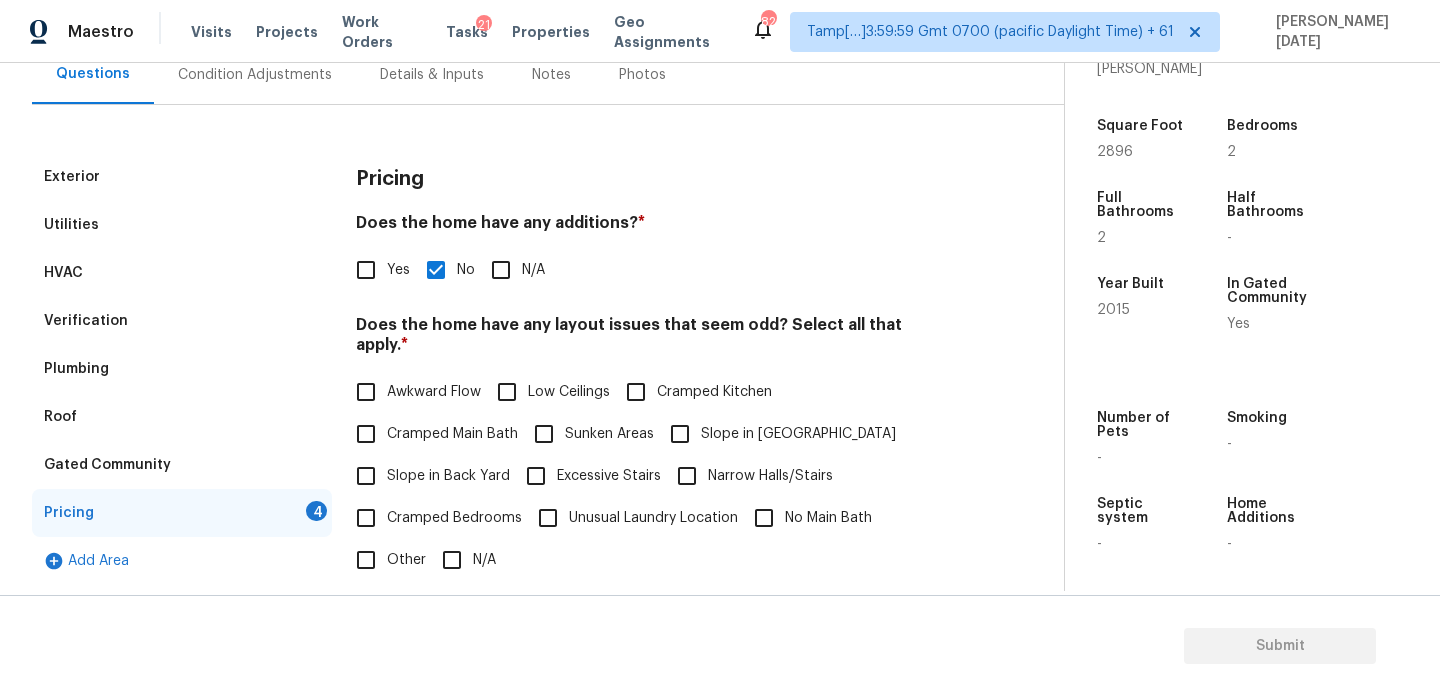 click on "N/A" at bounding box center [452, 560] 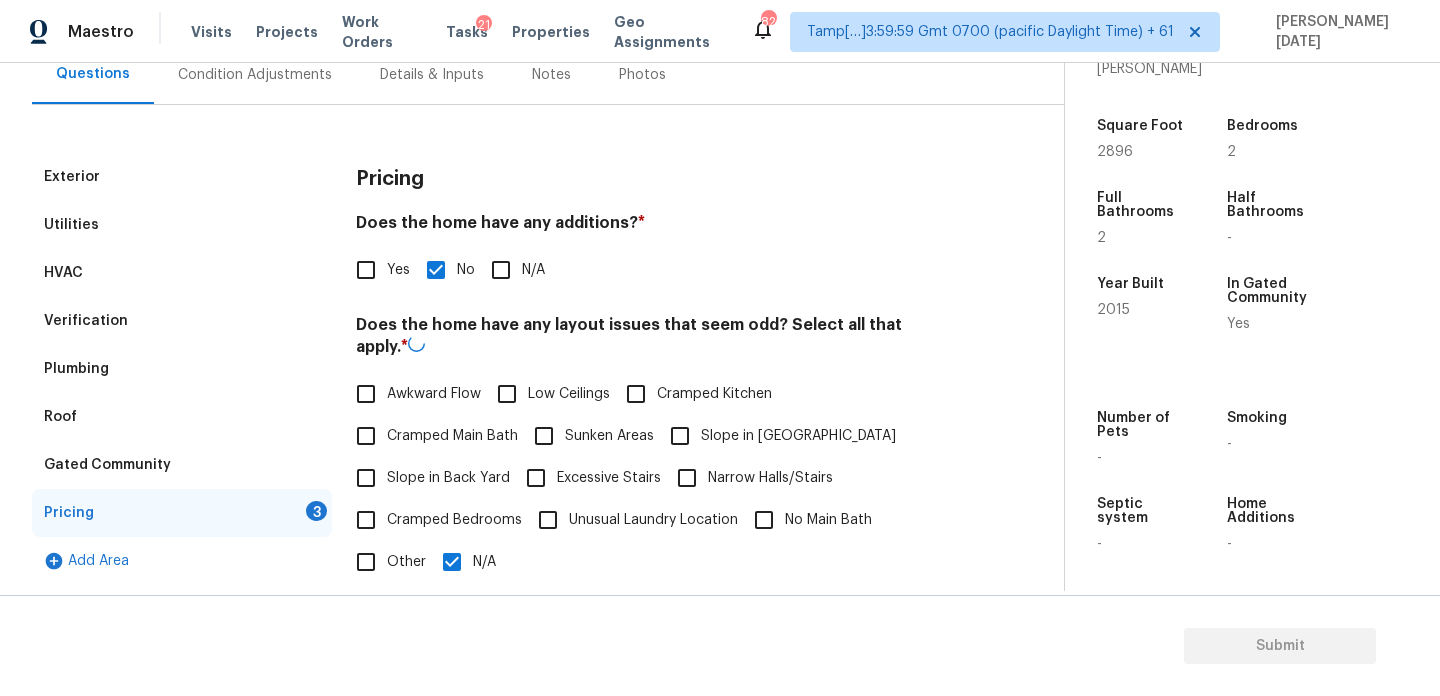 scroll, scrollTop: 504, scrollLeft: 0, axis: vertical 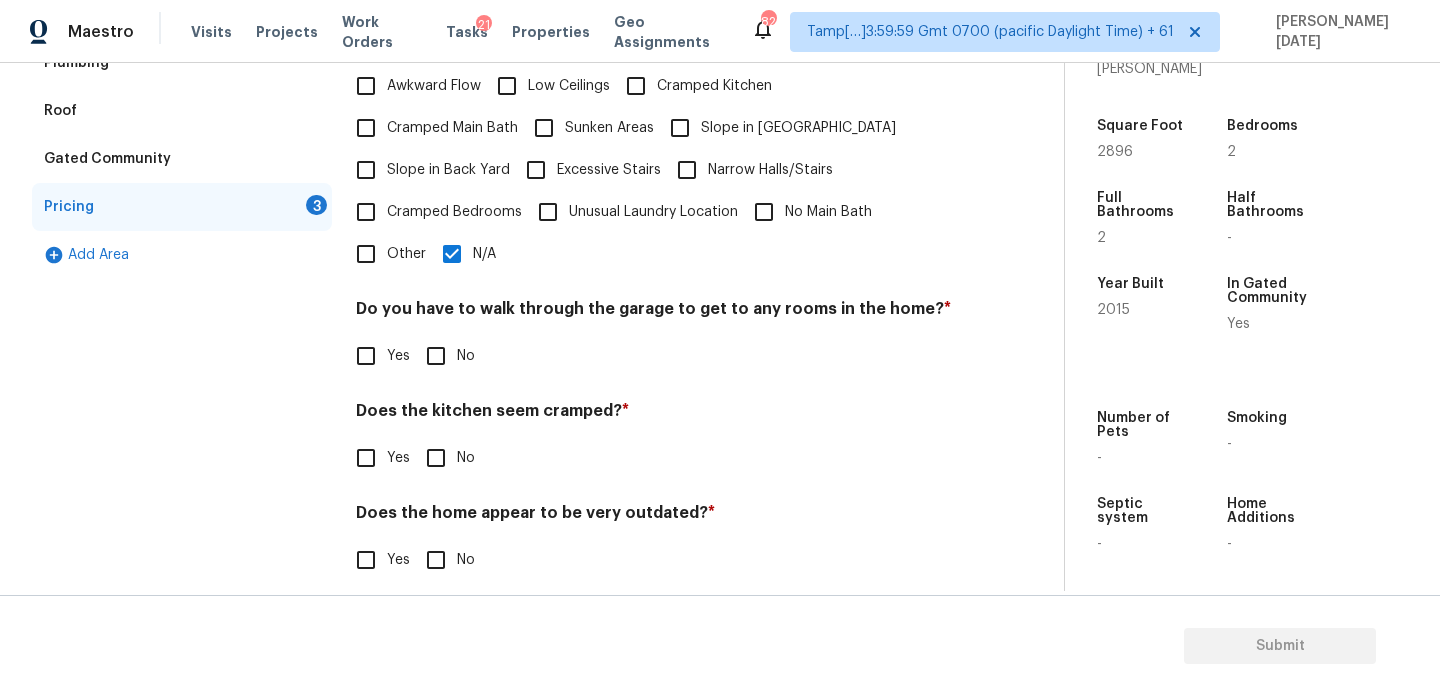click on "No" at bounding box center (436, 356) 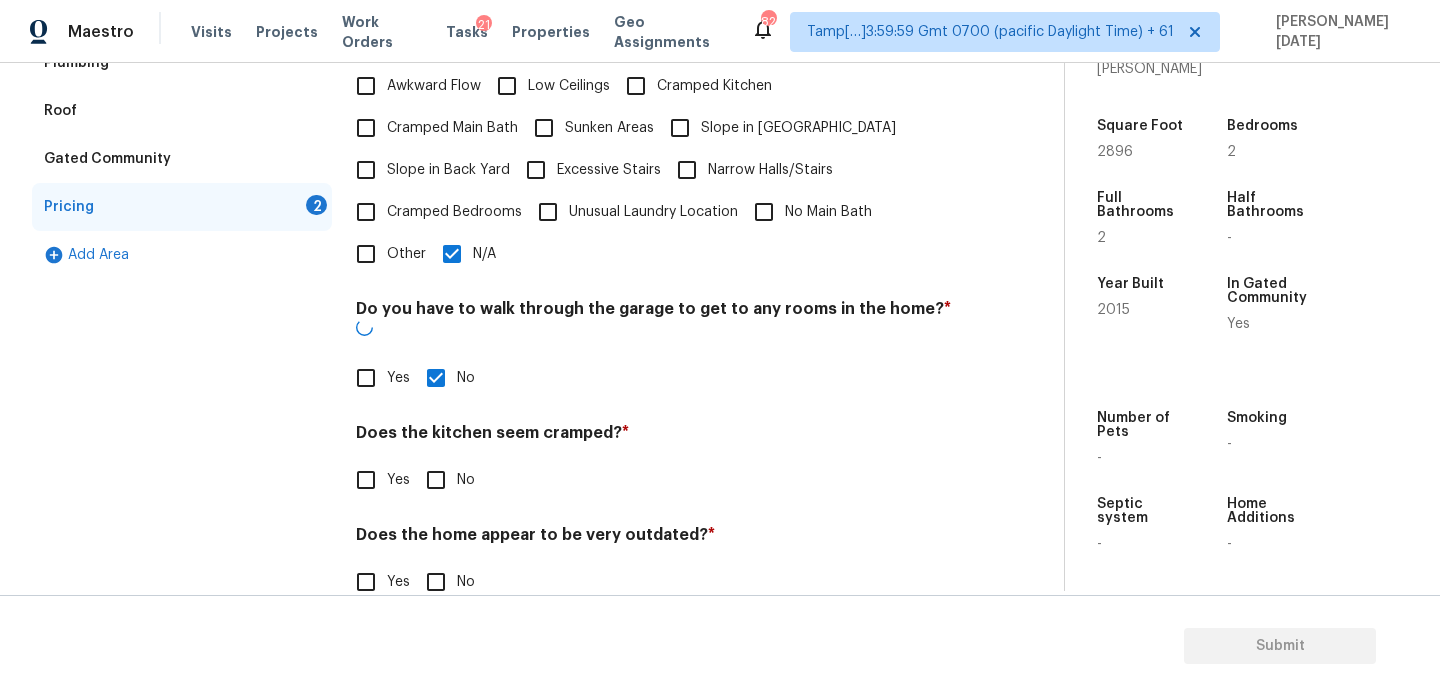 click on "No" at bounding box center [436, 480] 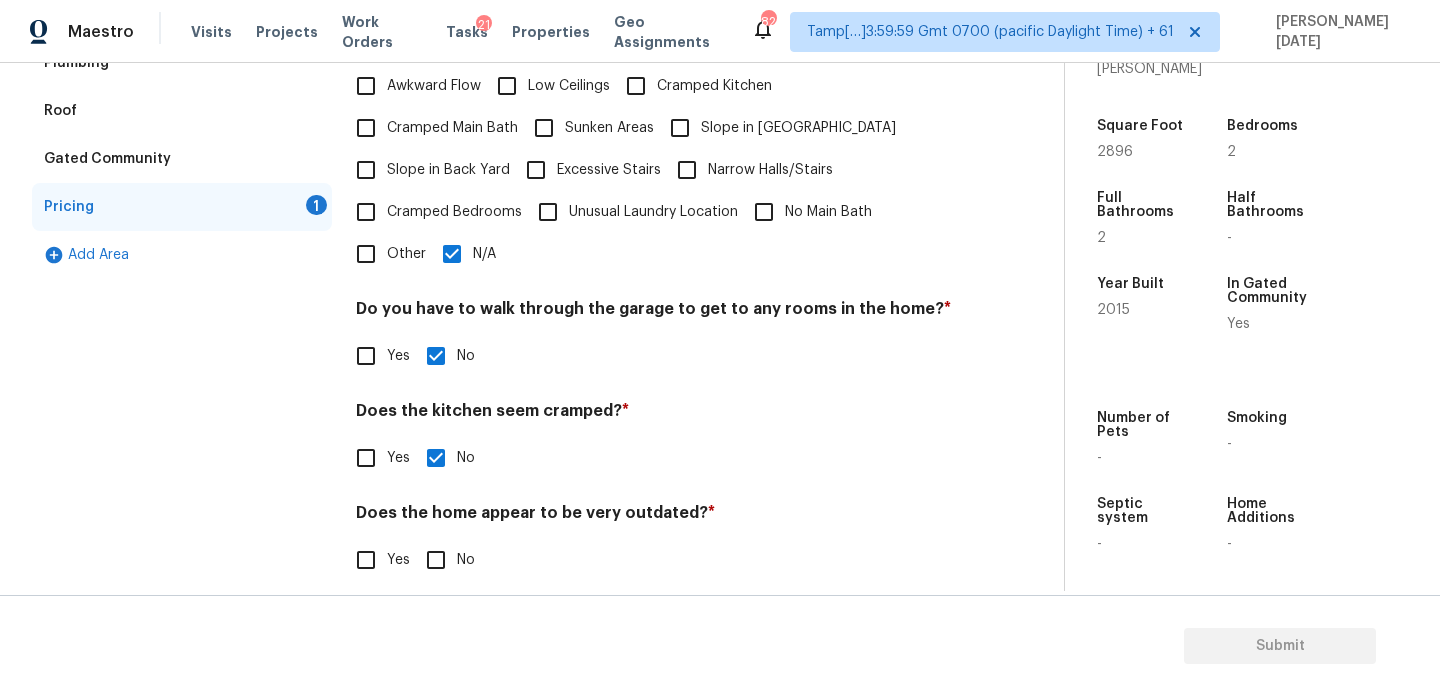 click on "No" at bounding box center [436, 560] 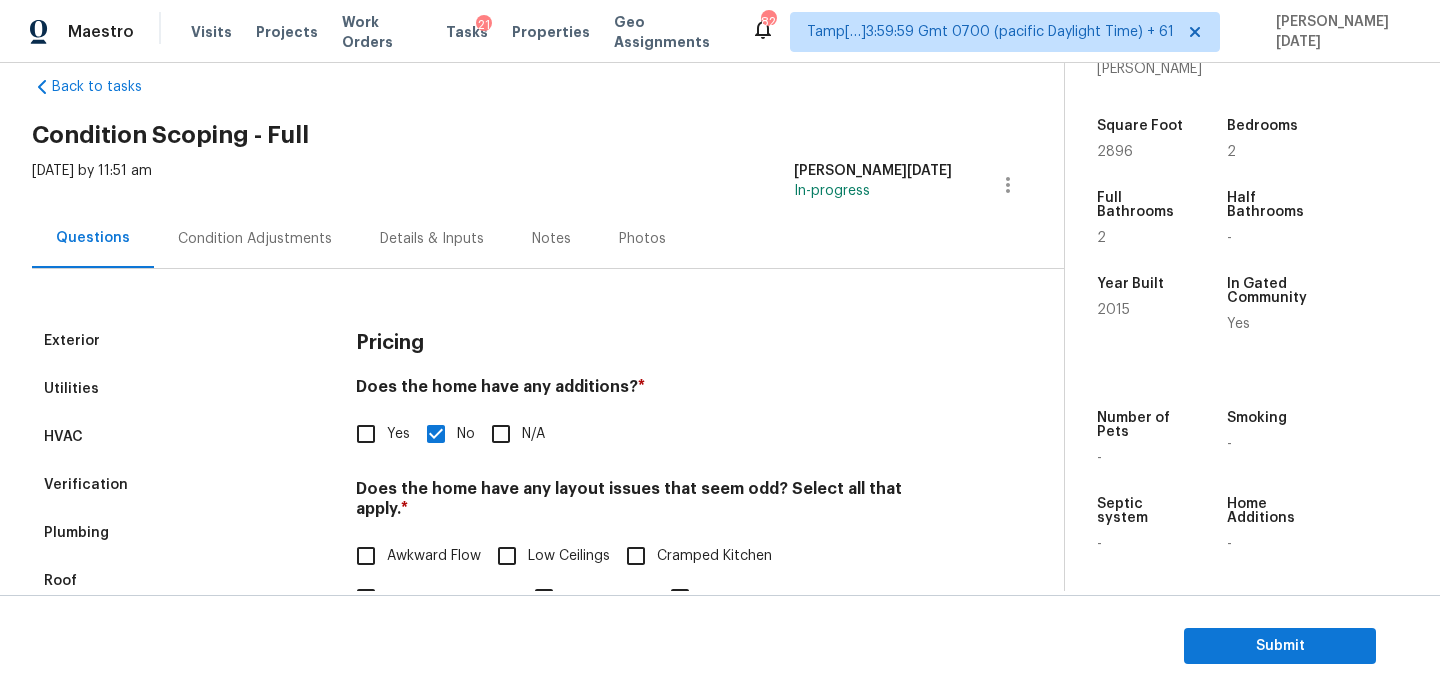 scroll, scrollTop: 0, scrollLeft: 0, axis: both 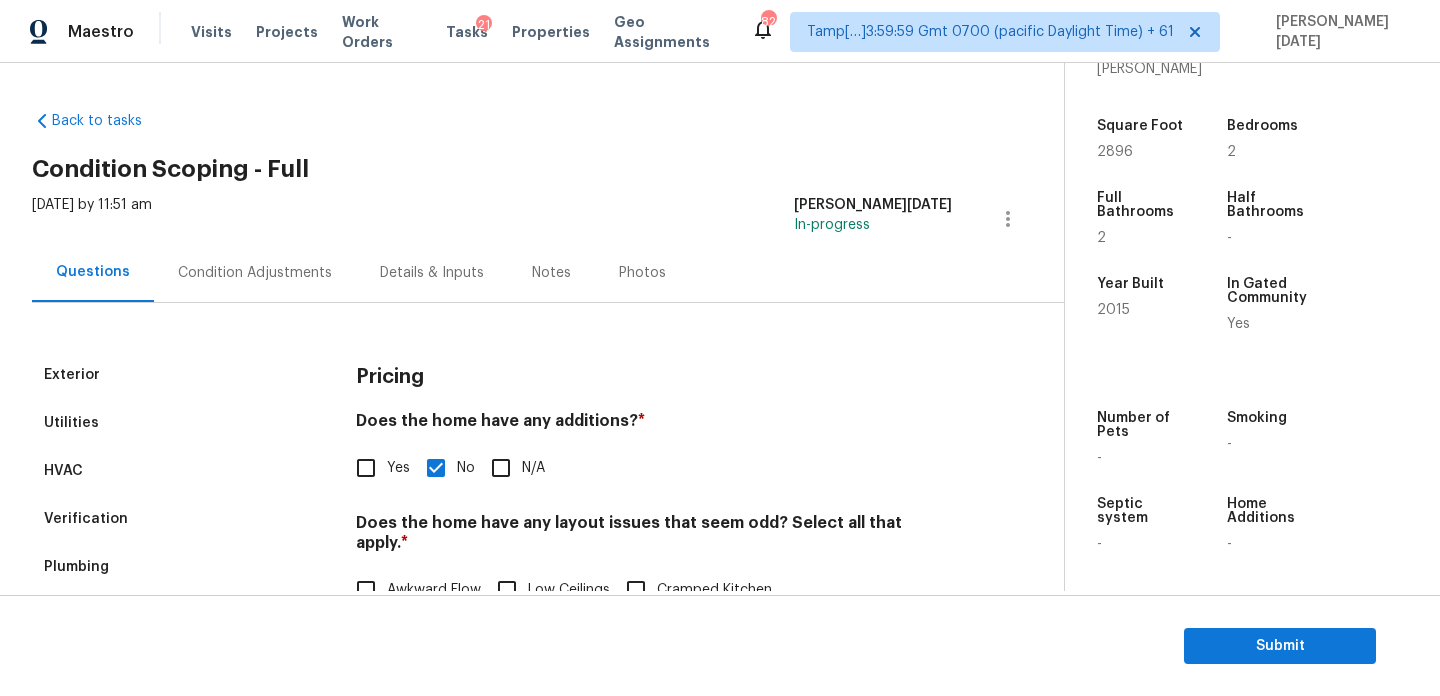 click on "Condition Adjustments" at bounding box center [255, 272] 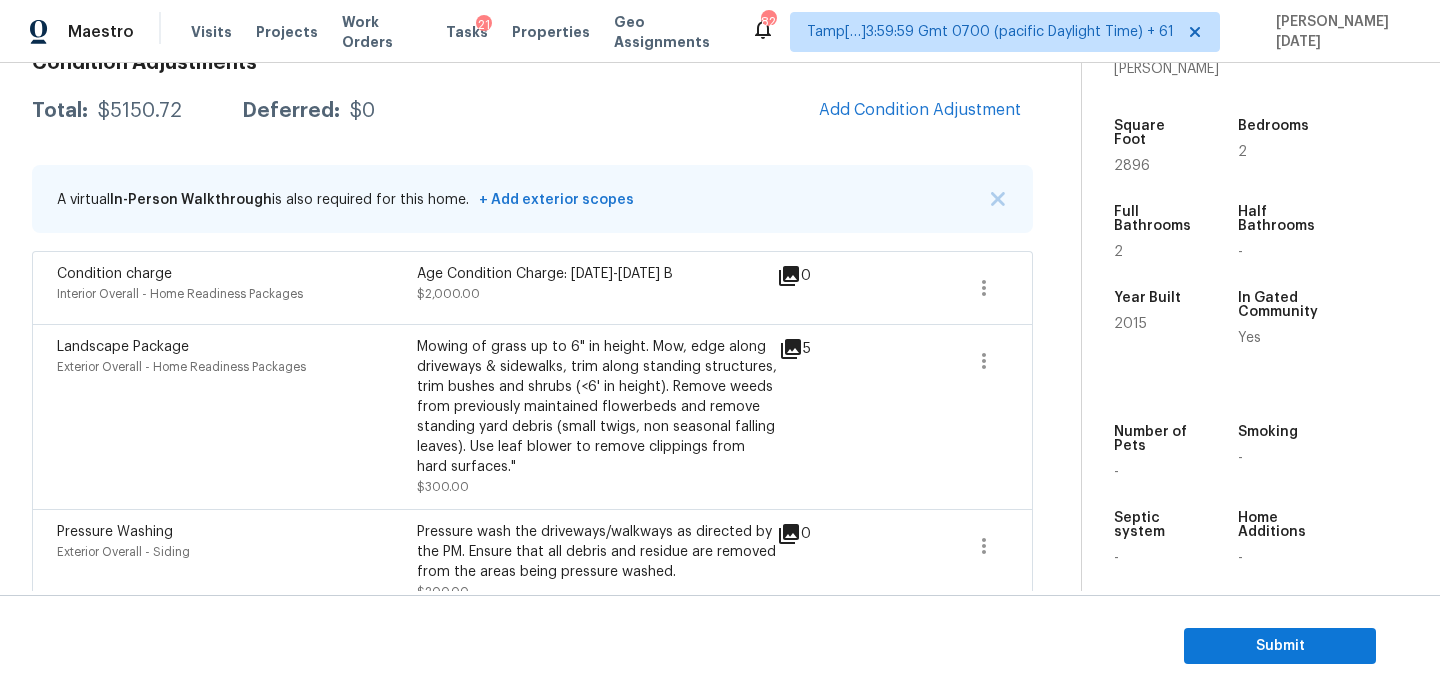 scroll, scrollTop: 320, scrollLeft: 0, axis: vertical 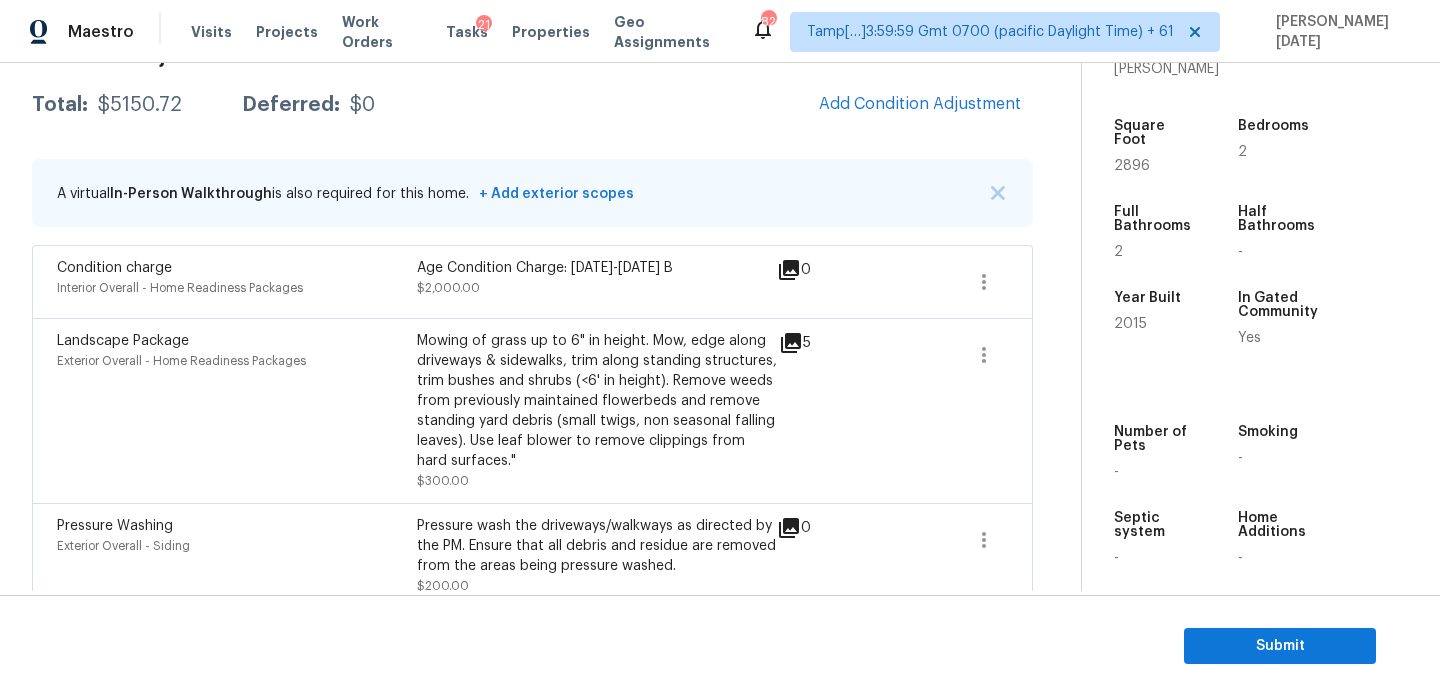 click on "5" at bounding box center [827, 411] 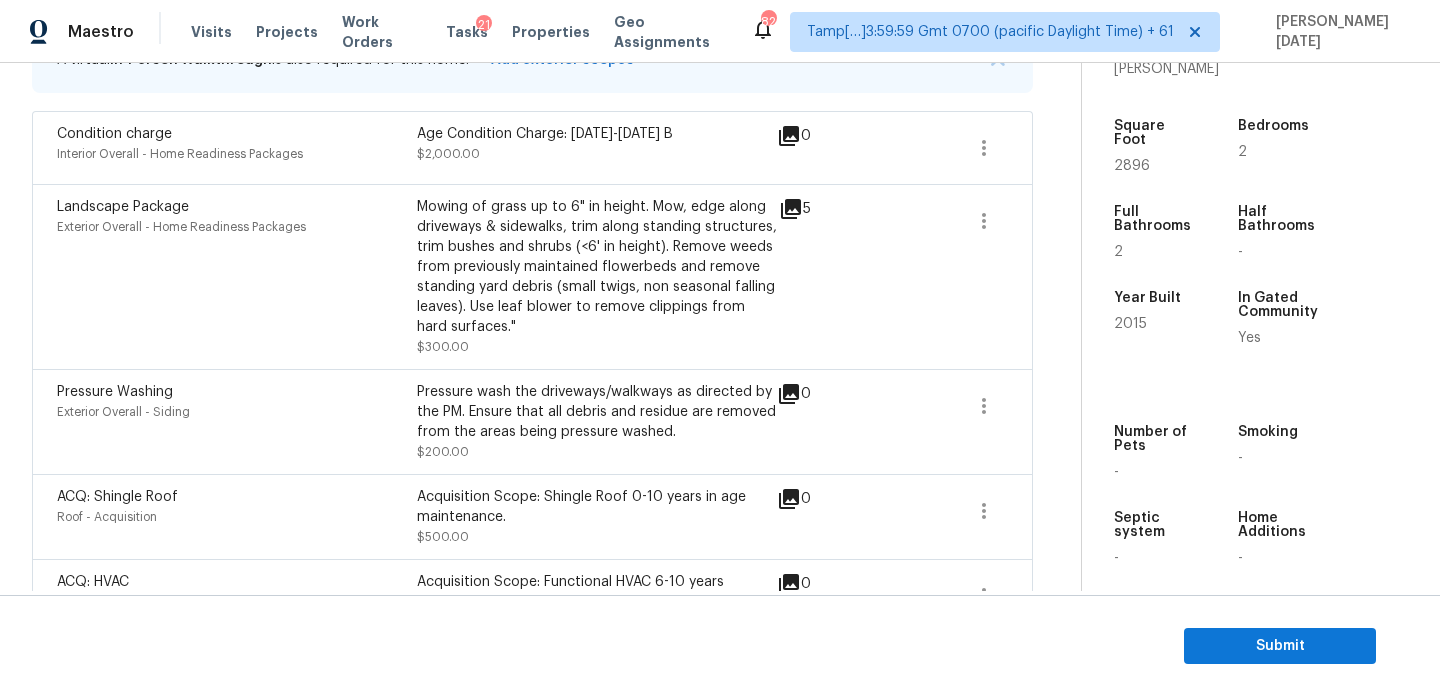 scroll, scrollTop: 453, scrollLeft: 0, axis: vertical 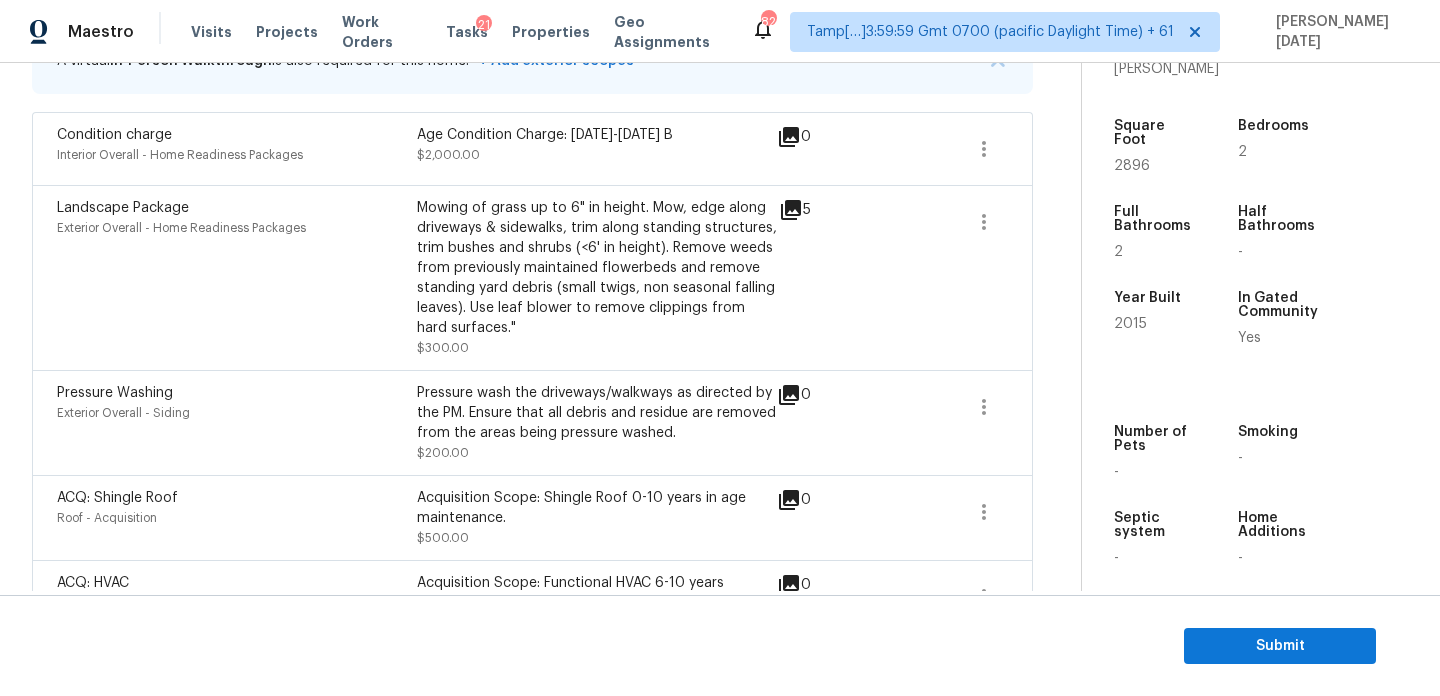 click at bounding box center [913, 423] 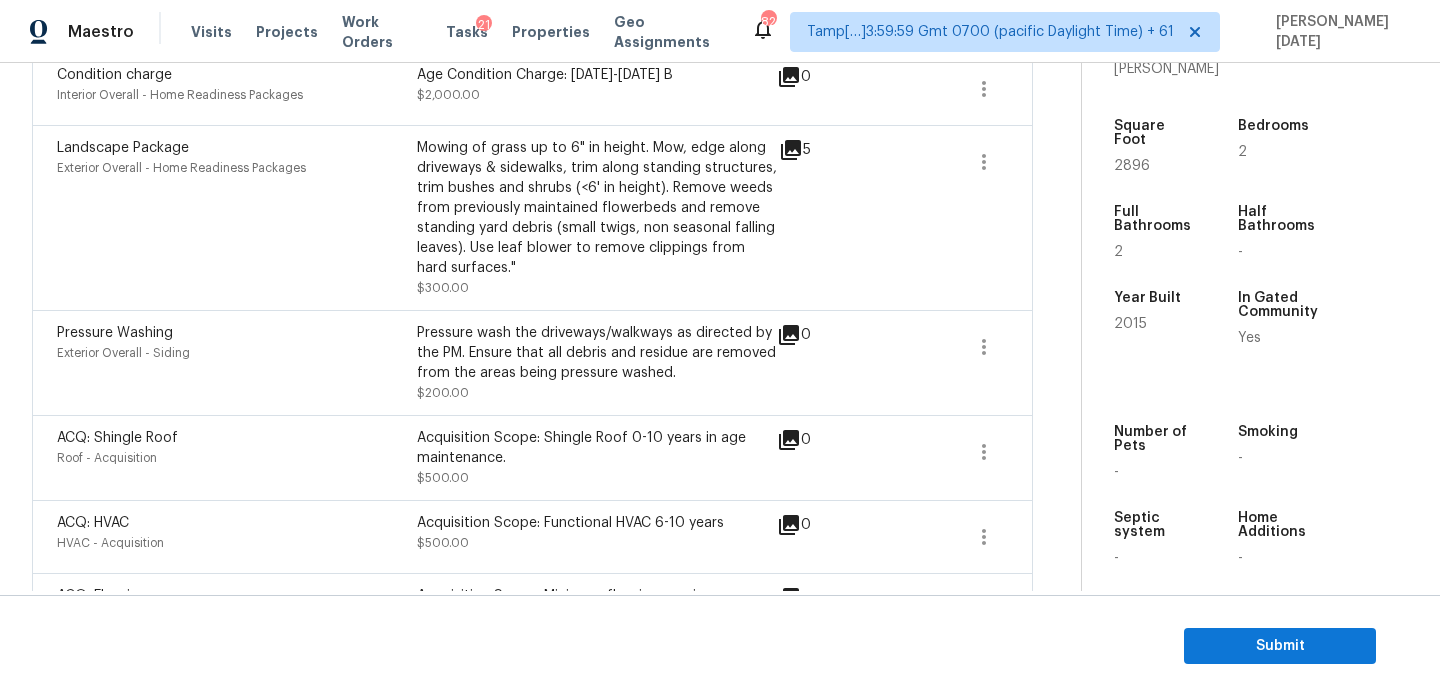 scroll, scrollTop: 662, scrollLeft: 0, axis: vertical 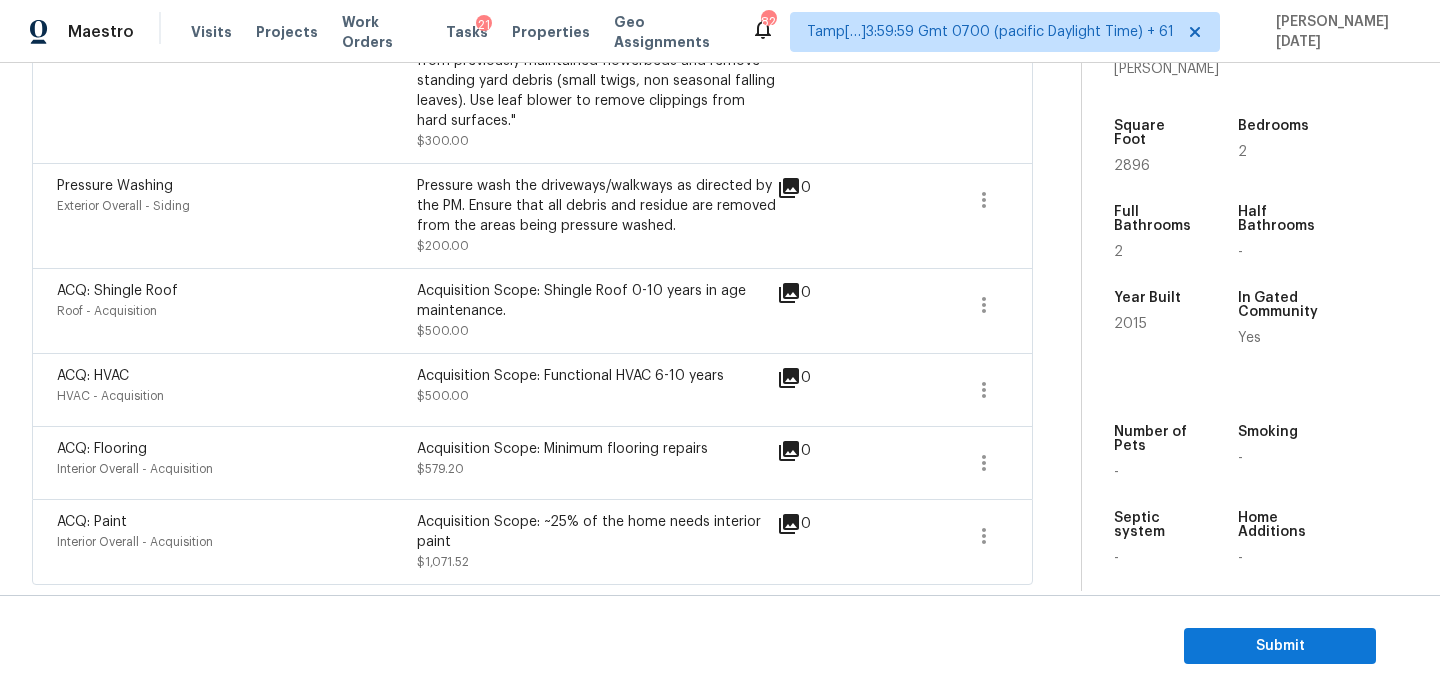 click on "Roof - Acquisition" at bounding box center [237, 311] 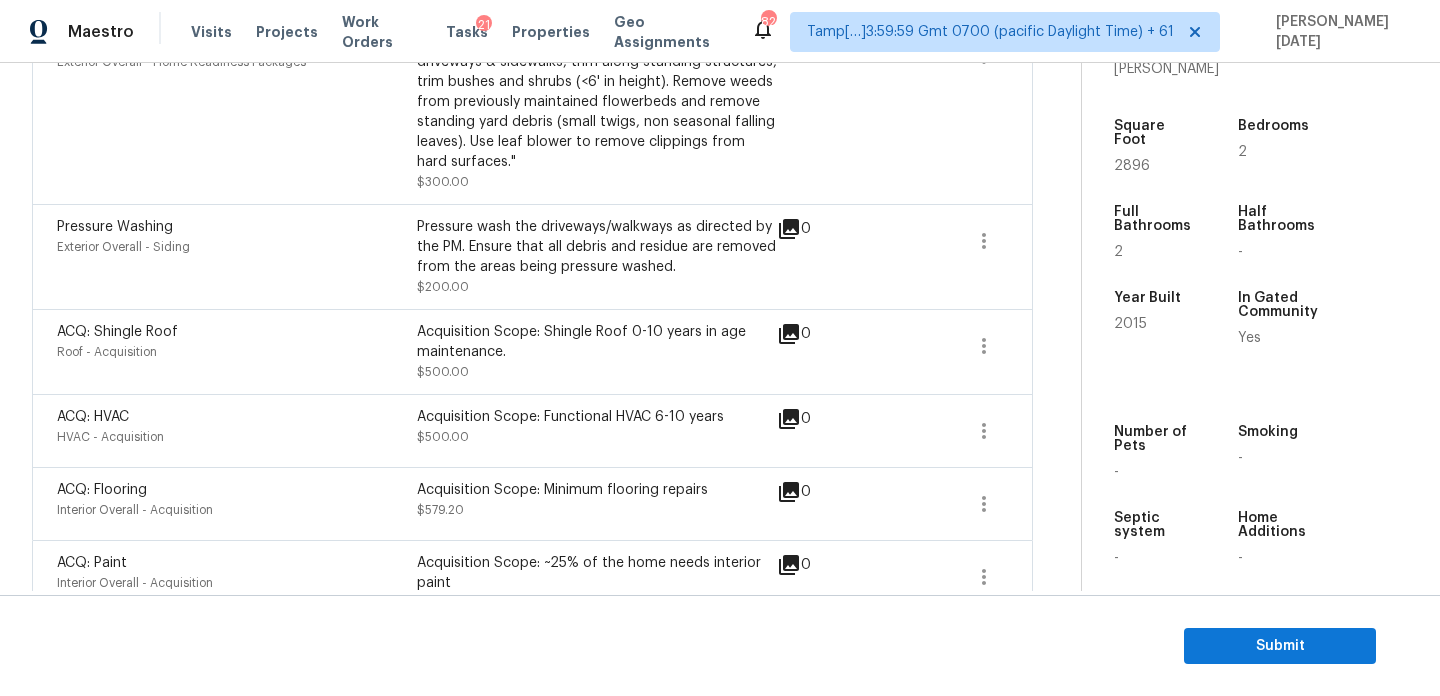 scroll, scrollTop: 662, scrollLeft: 0, axis: vertical 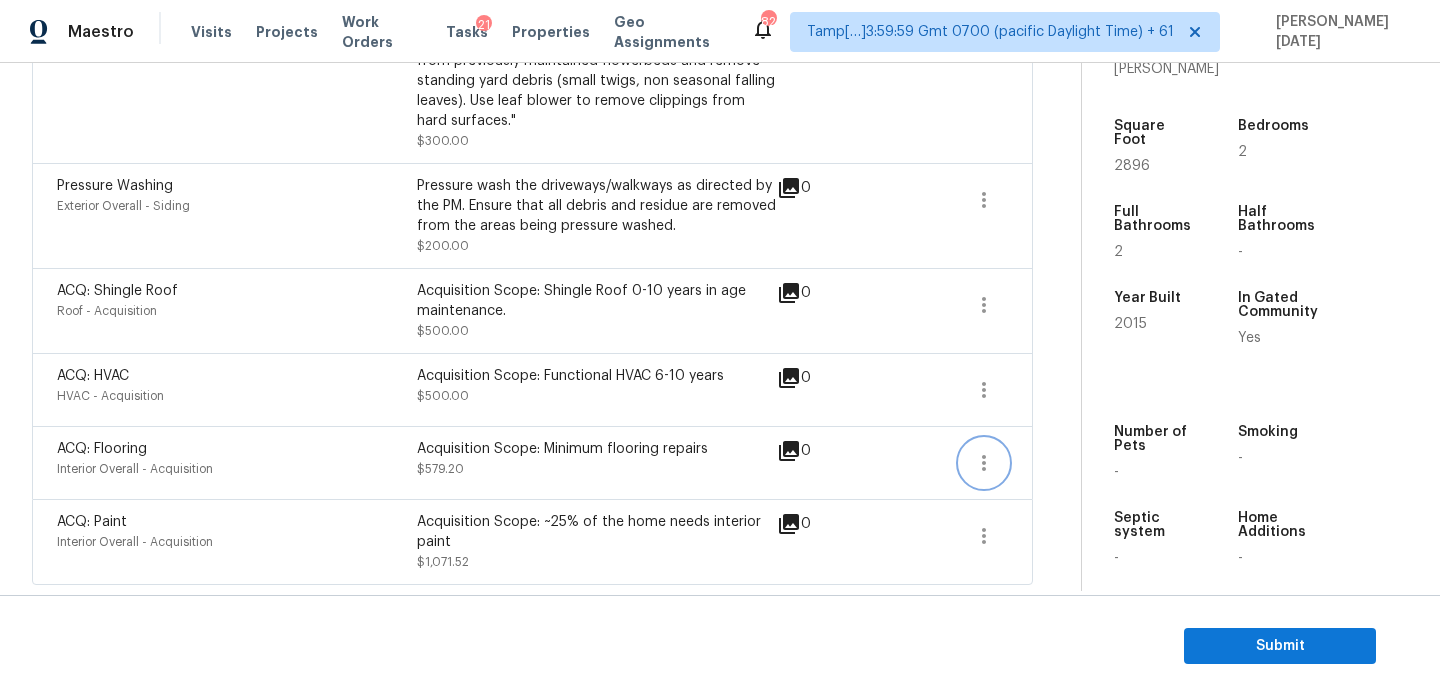click 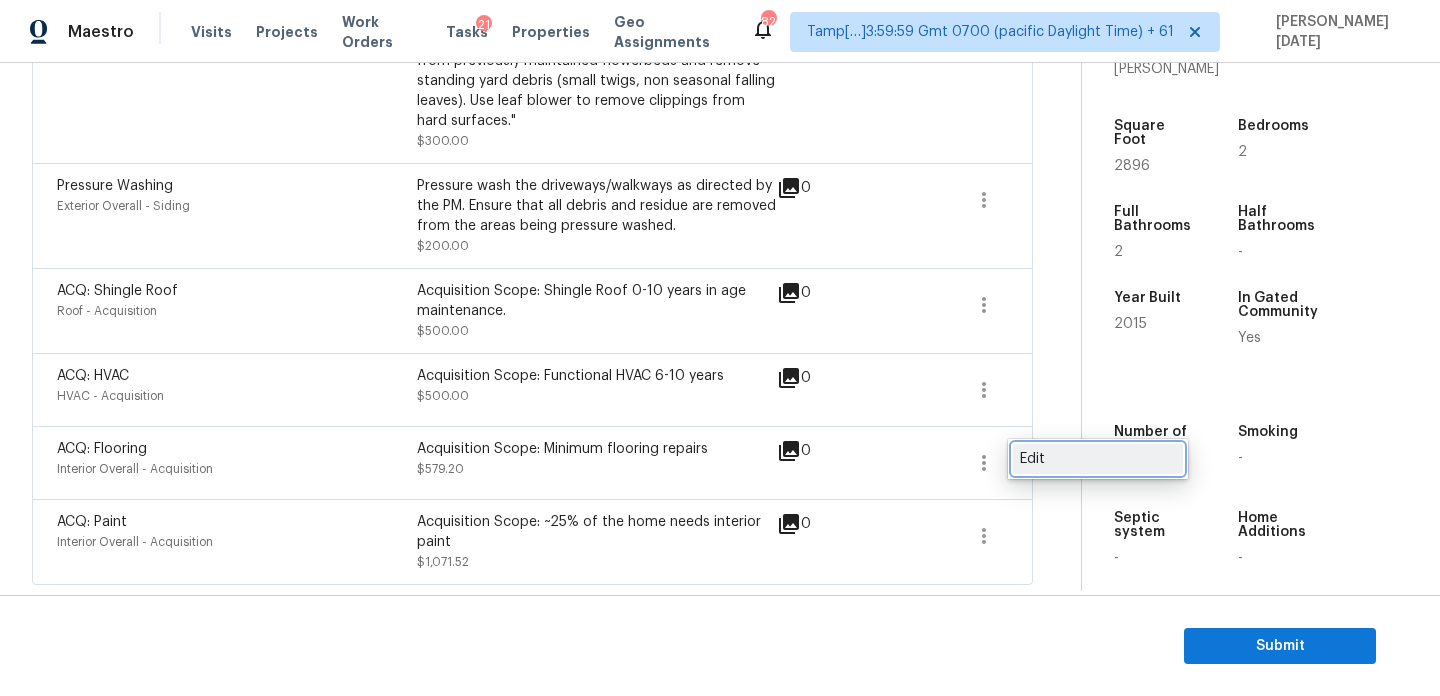 click on "Edit" at bounding box center [1098, 459] 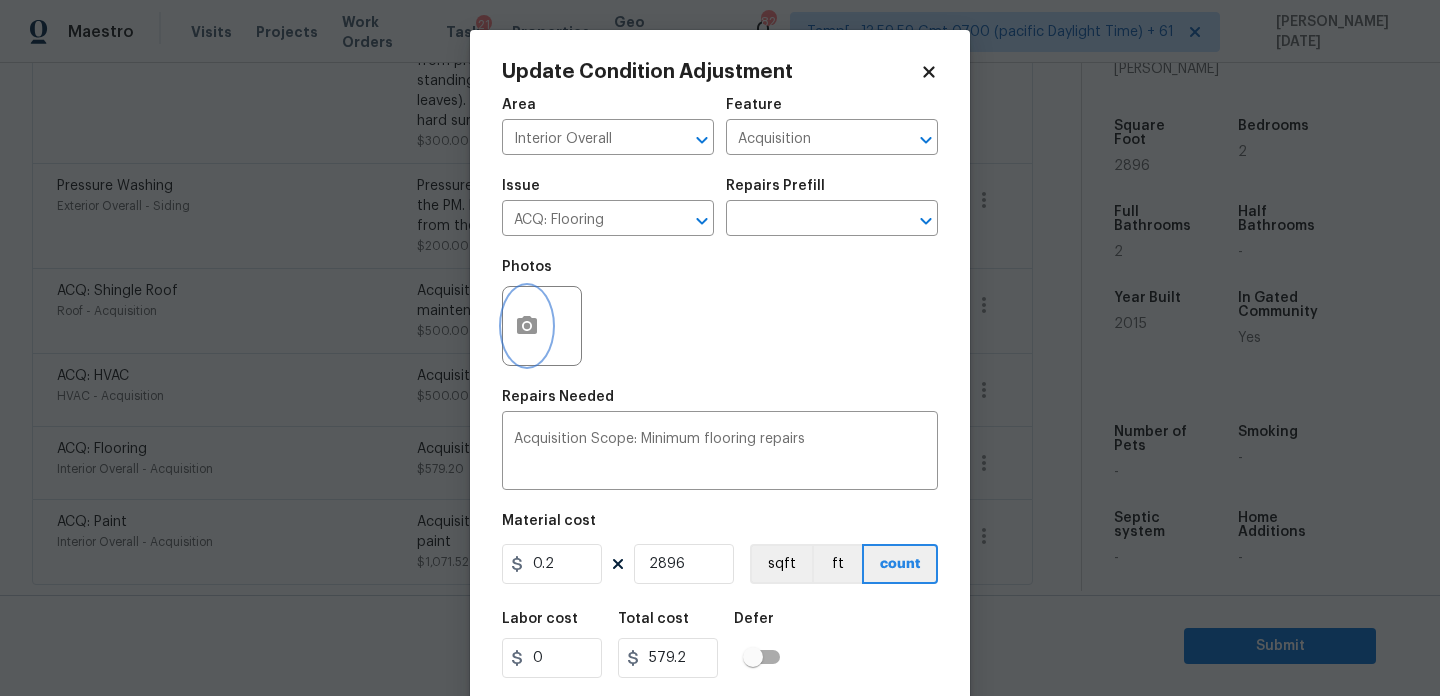 click 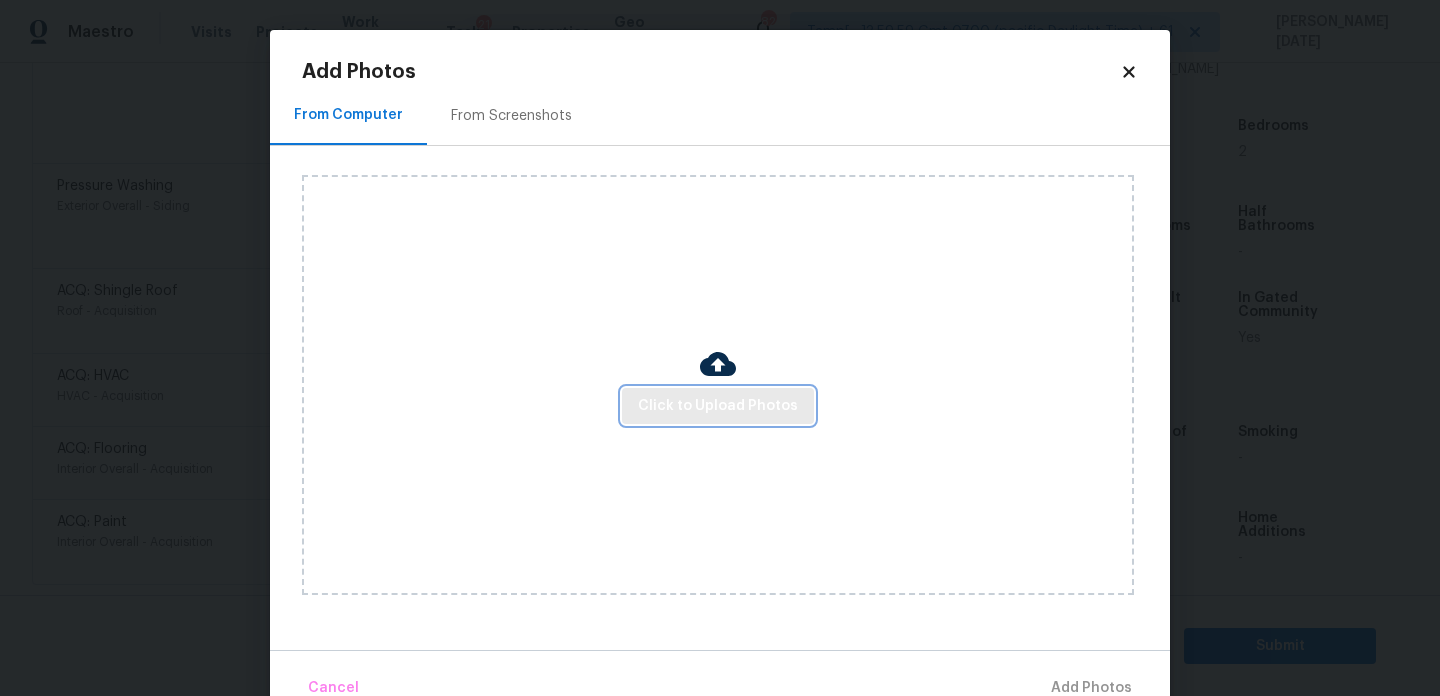 click on "Click to Upload Photos" at bounding box center [718, 406] 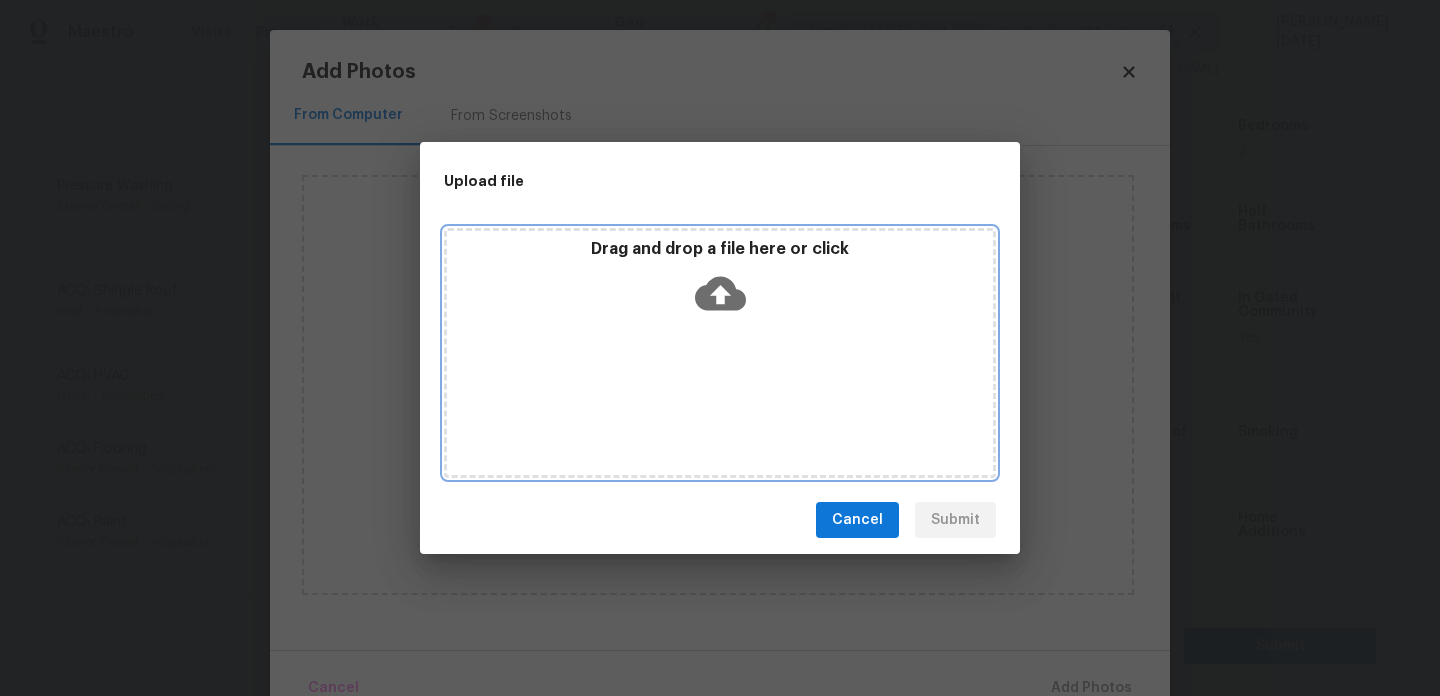 click on "Drag and drop a file here or click" at bounding box center (720, 353) 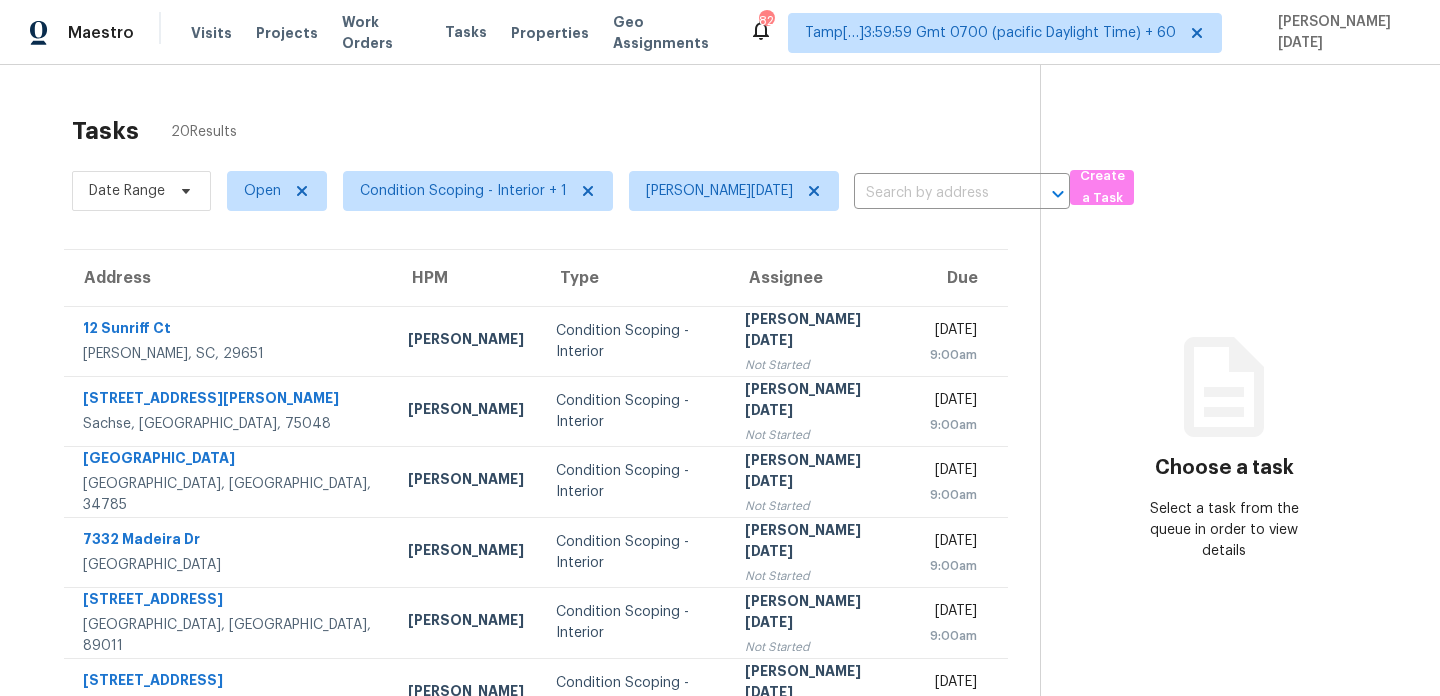 scroll, scrollTop: 0, scrollLeft: 0, axis: both 